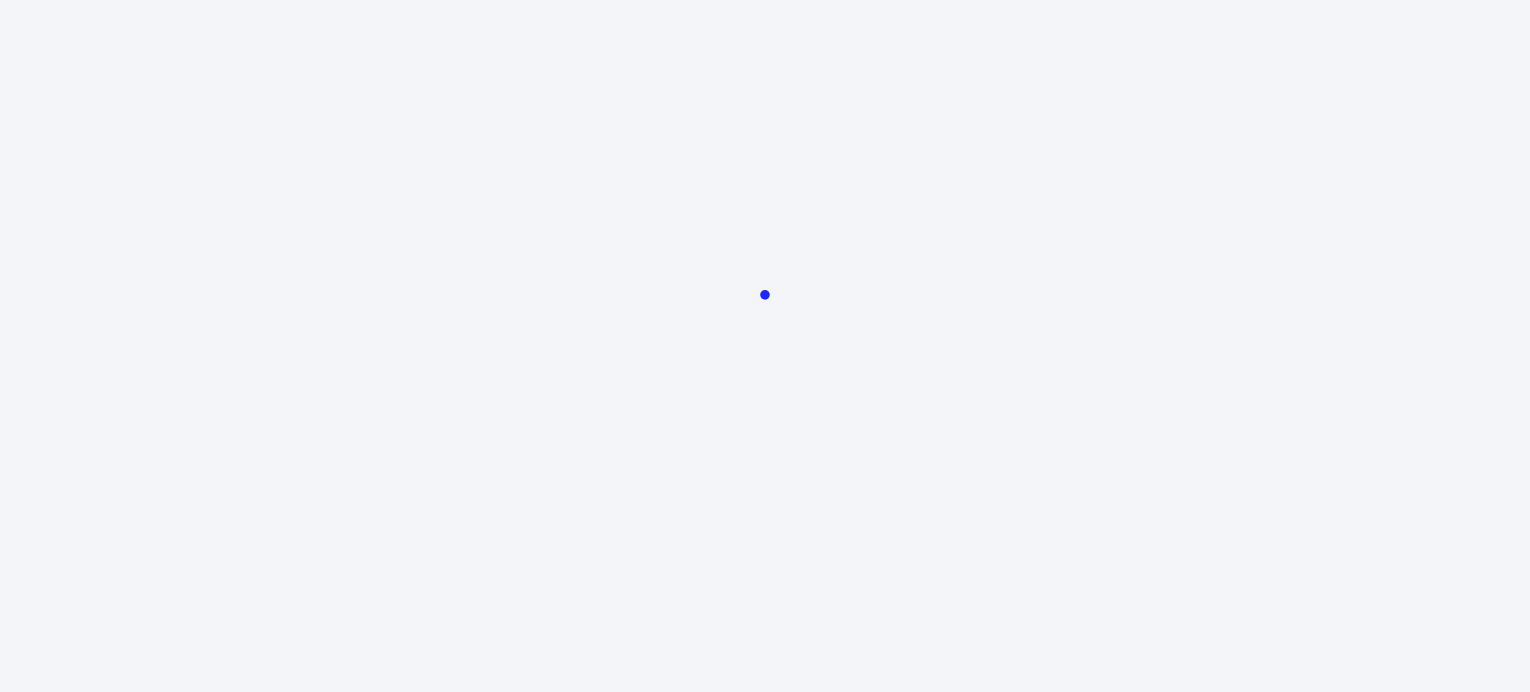 scroll, scrollTop: 0, scrollLeft: 0, axis: both 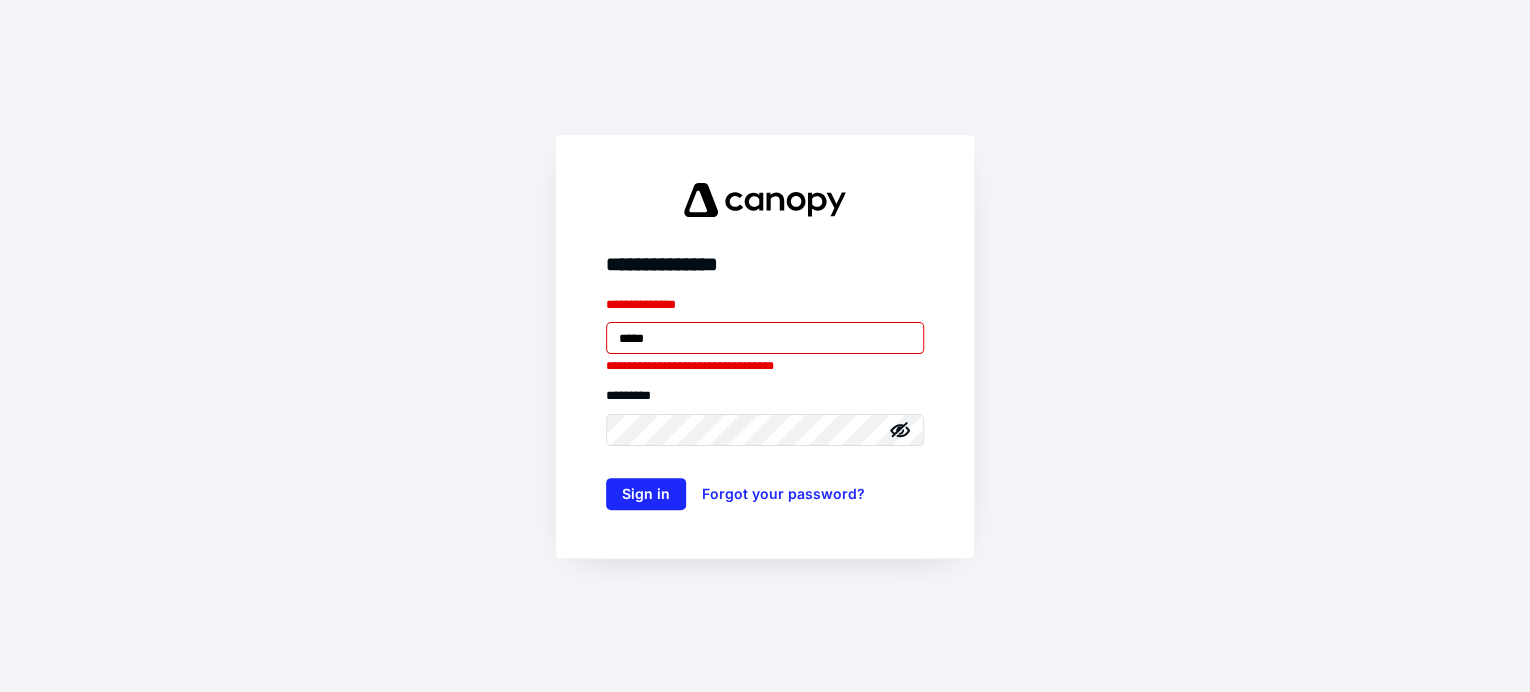 type on "**********" 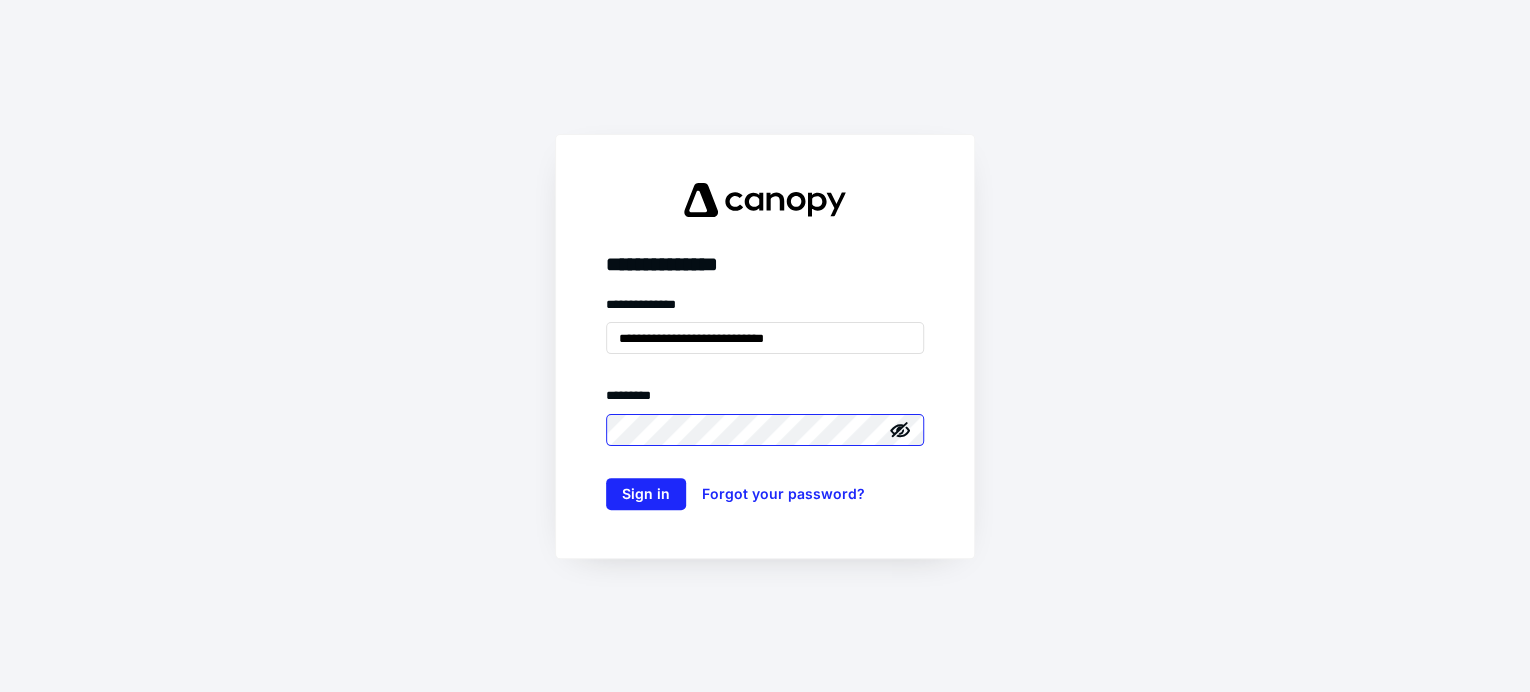 click on "Sign in" at bounding box center (646, 494) 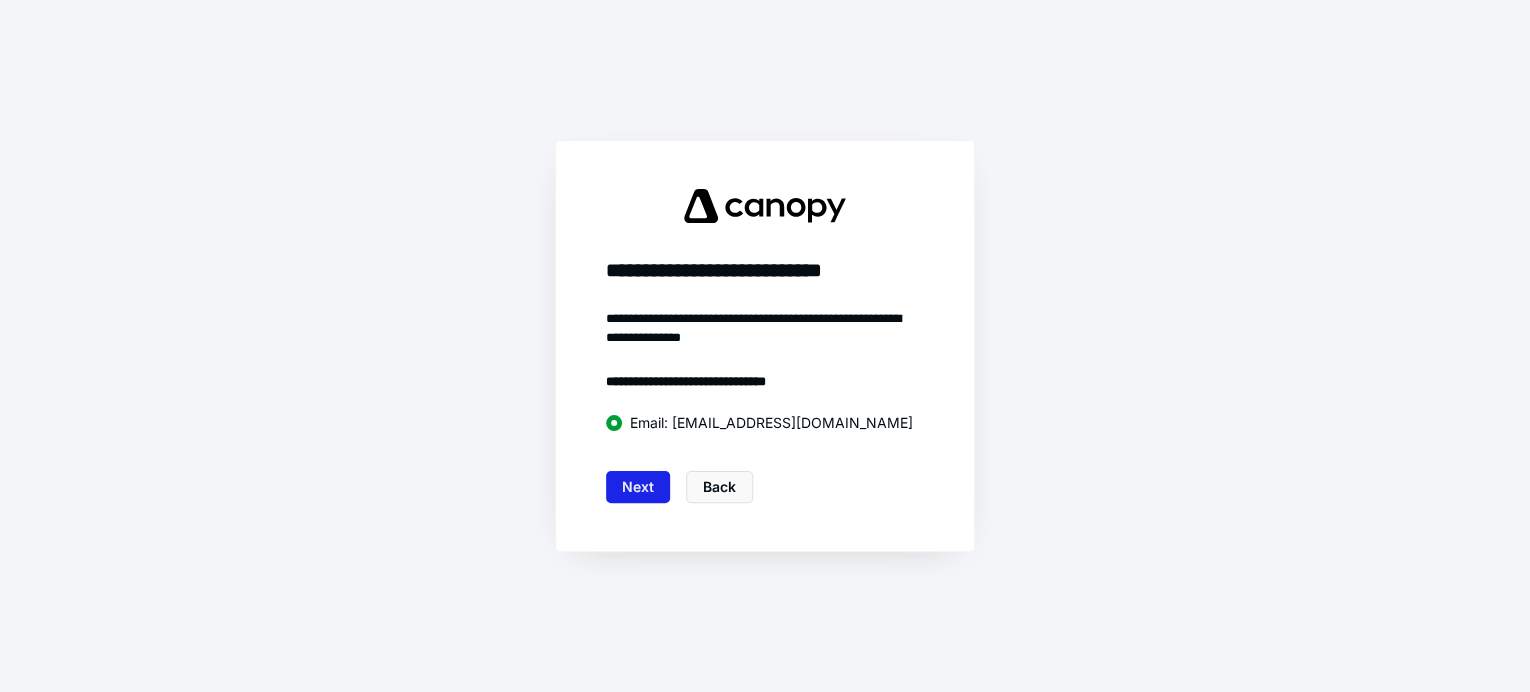 click on "Next" at bounding box center [638, 487] 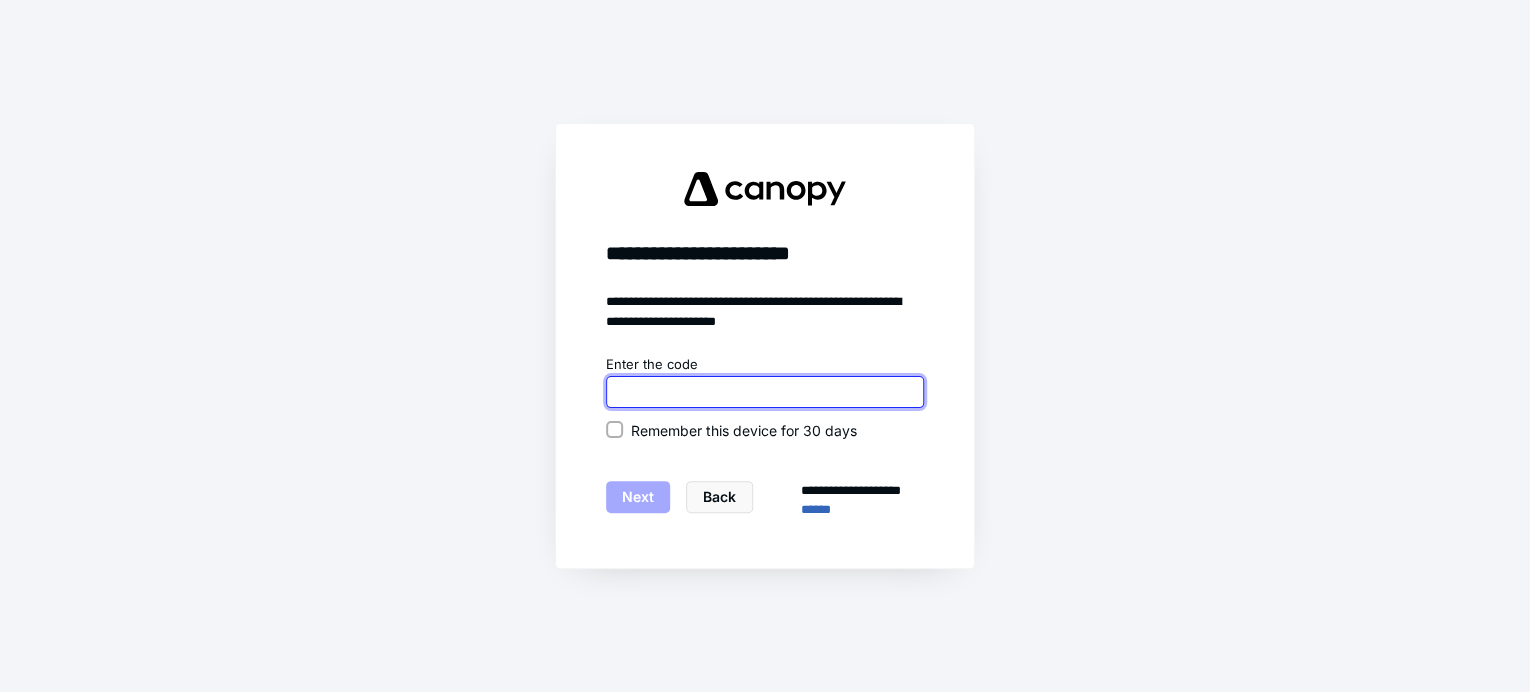 click at bounding box center [765, 392] 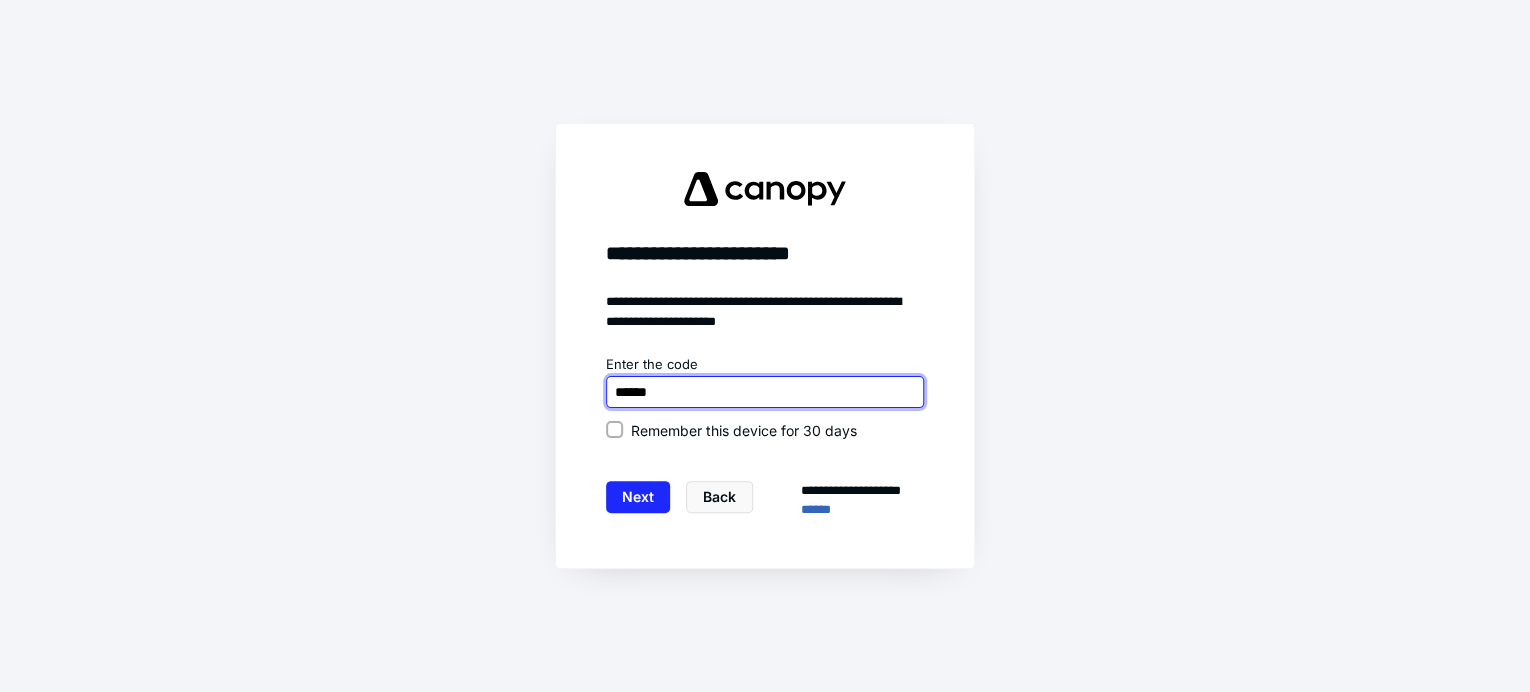 type on "******" 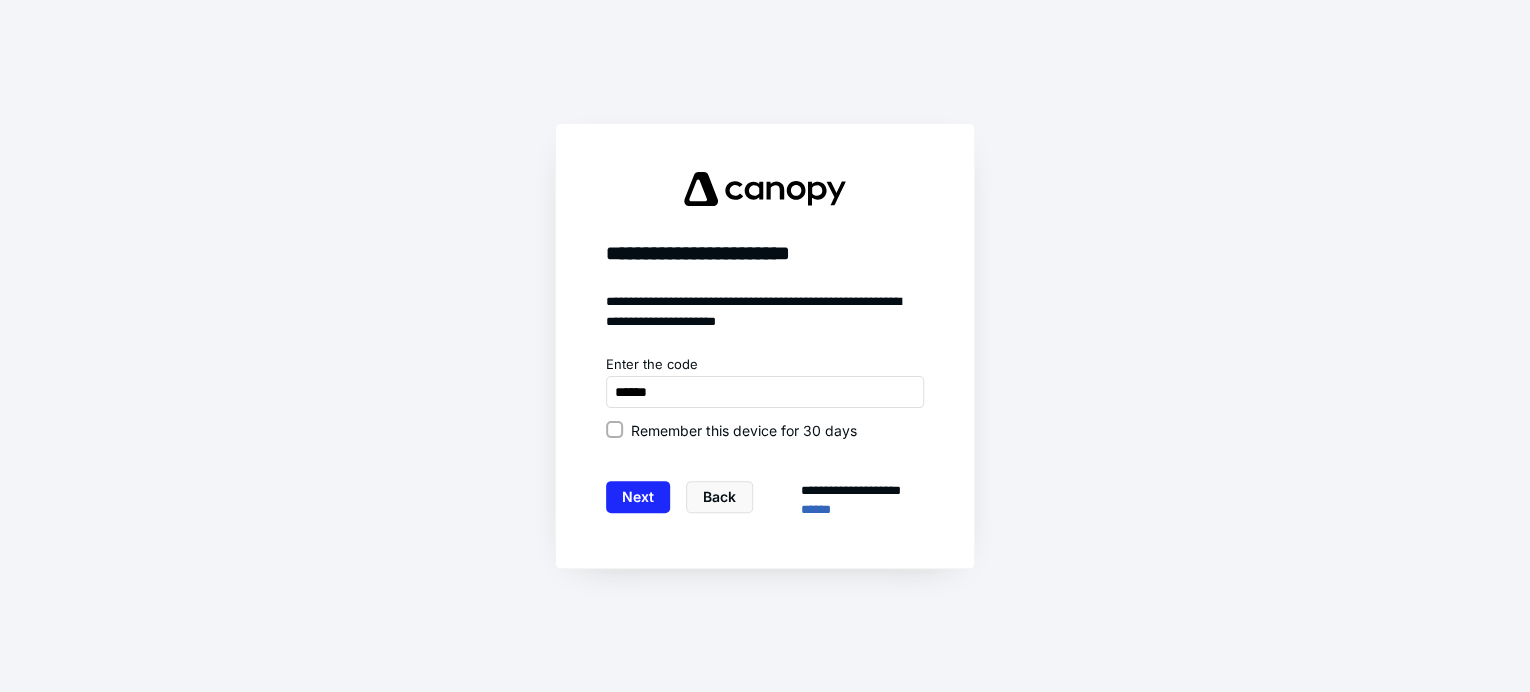 click on "Remember this device for 30 days" at bounding box center [765, 430] 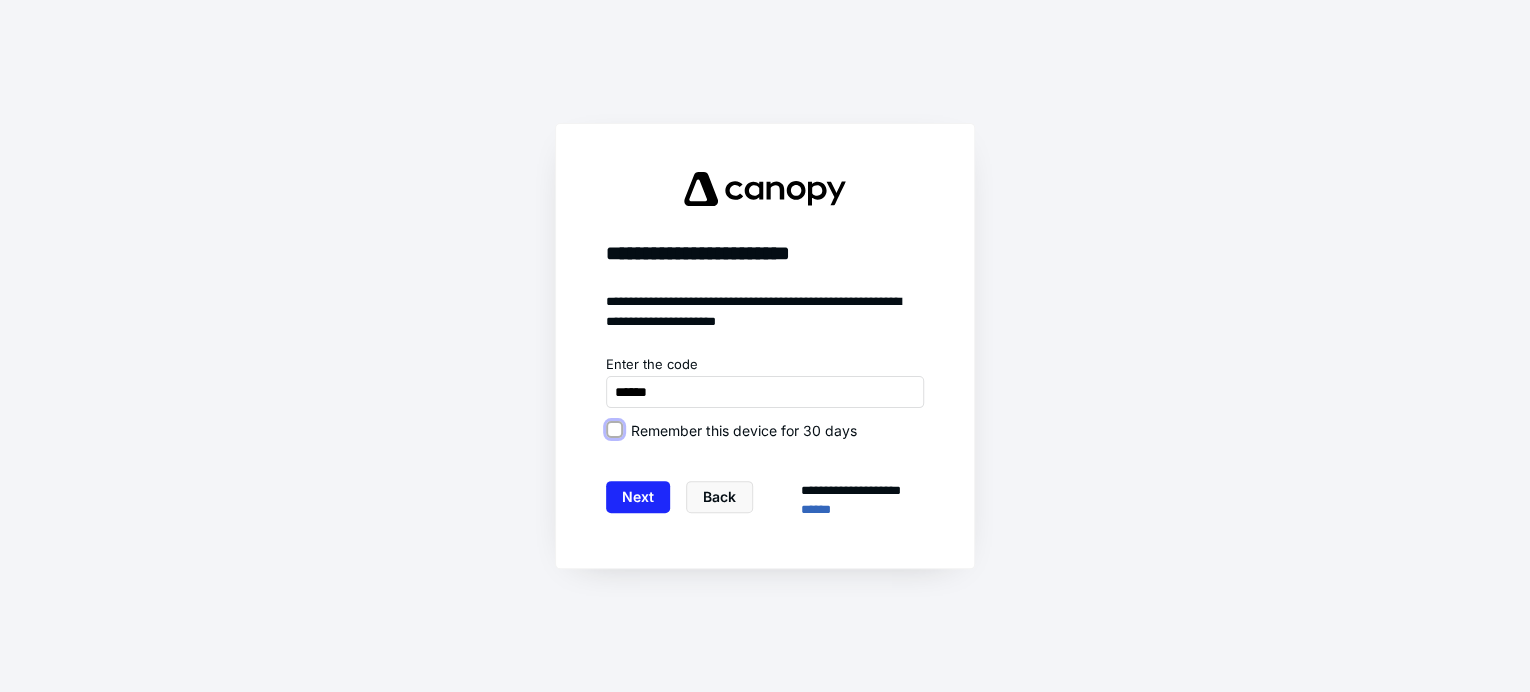 checkbox on "true" 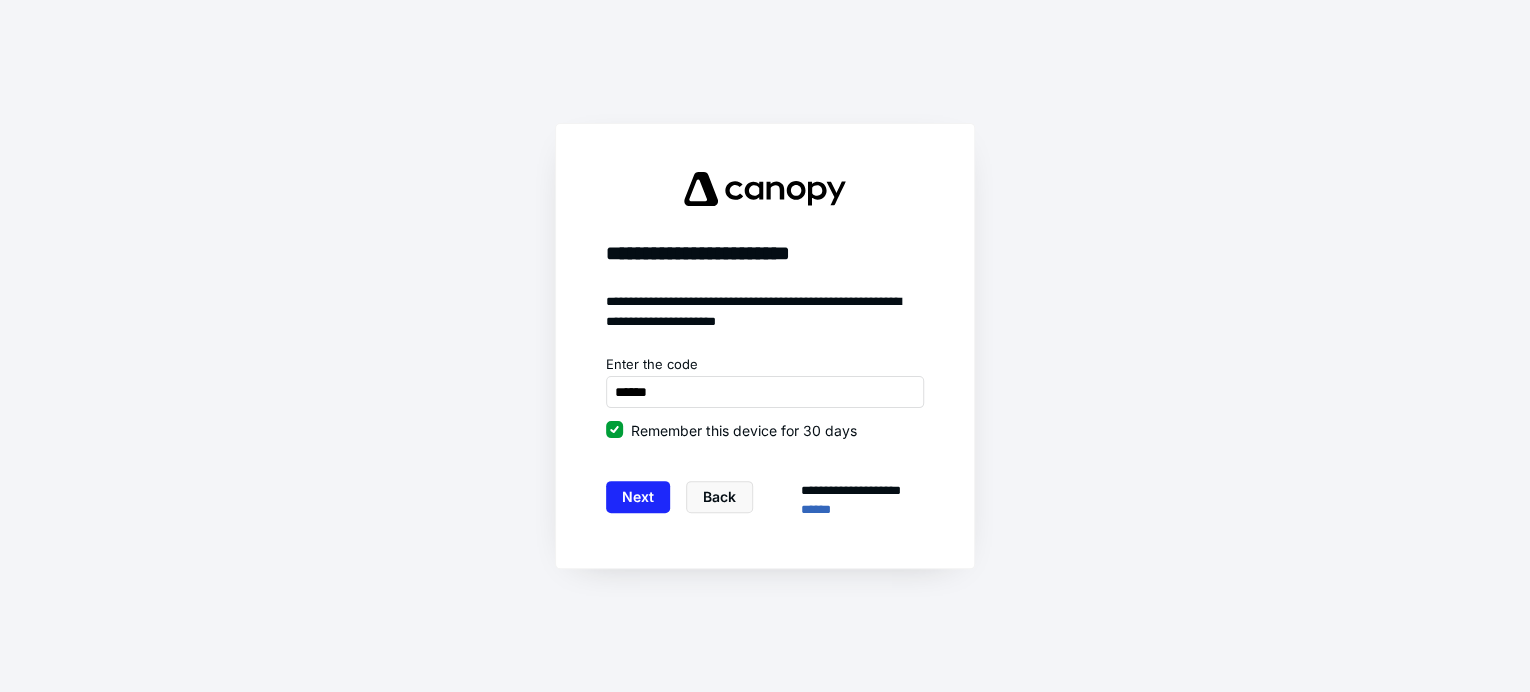 click on "Next Back" at bounding box center (679, 500) 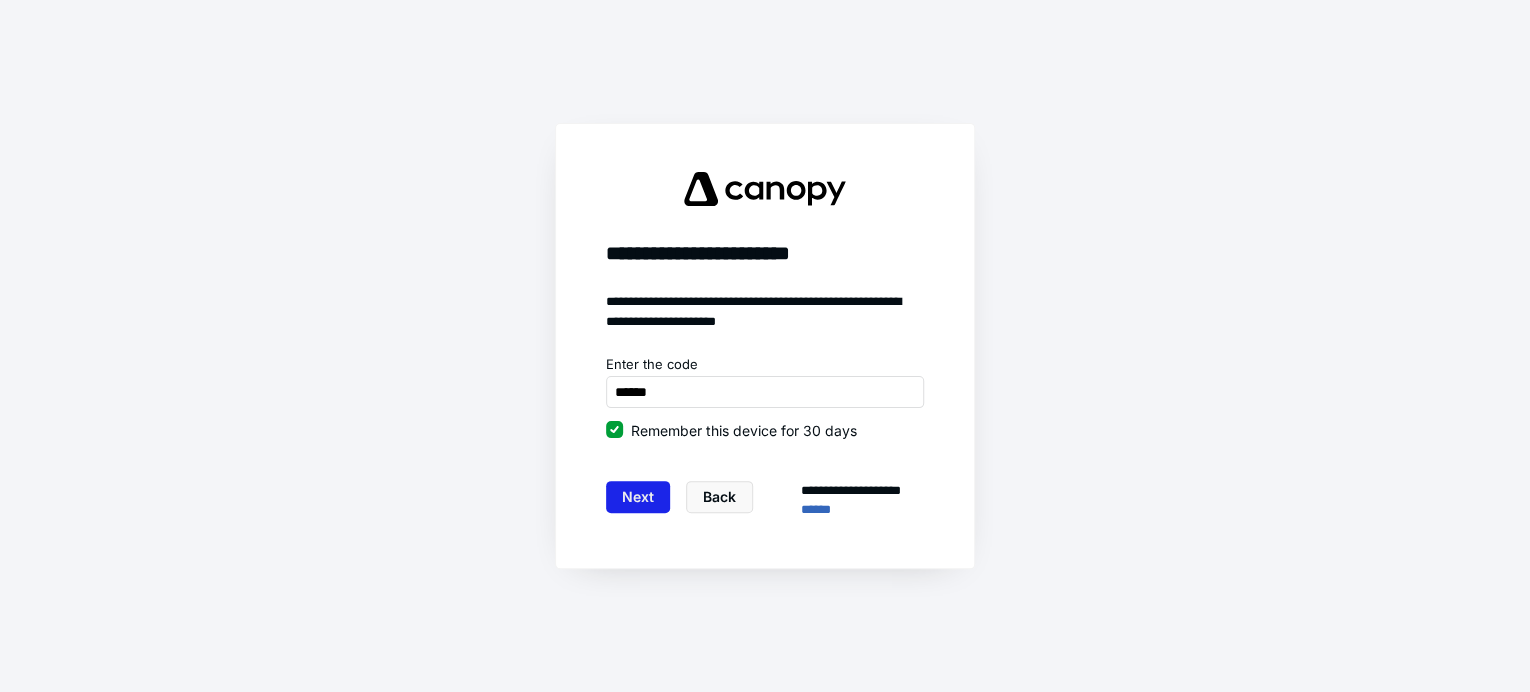 click on "Next" at bounding box center (638, 497) 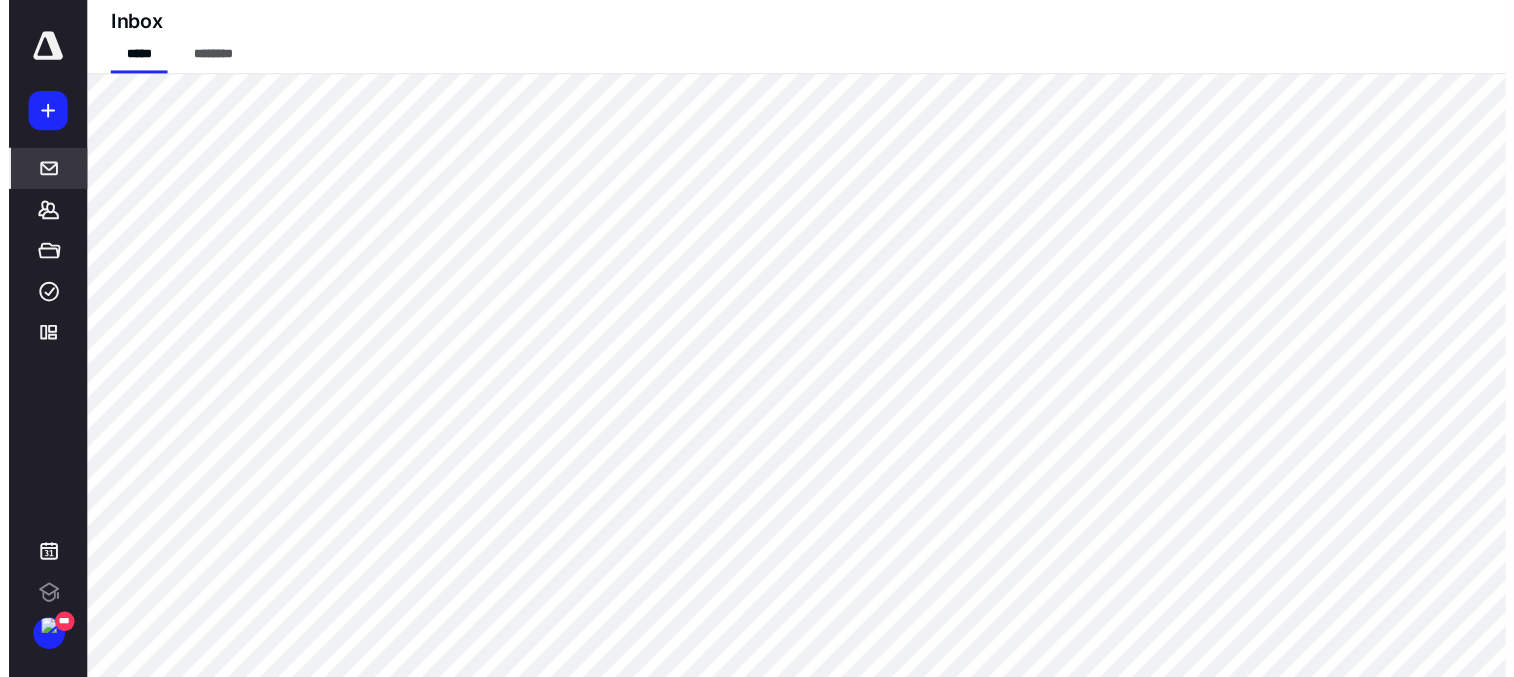 scroll, scrollTop: 0, scrollLeft: 0, axis: both 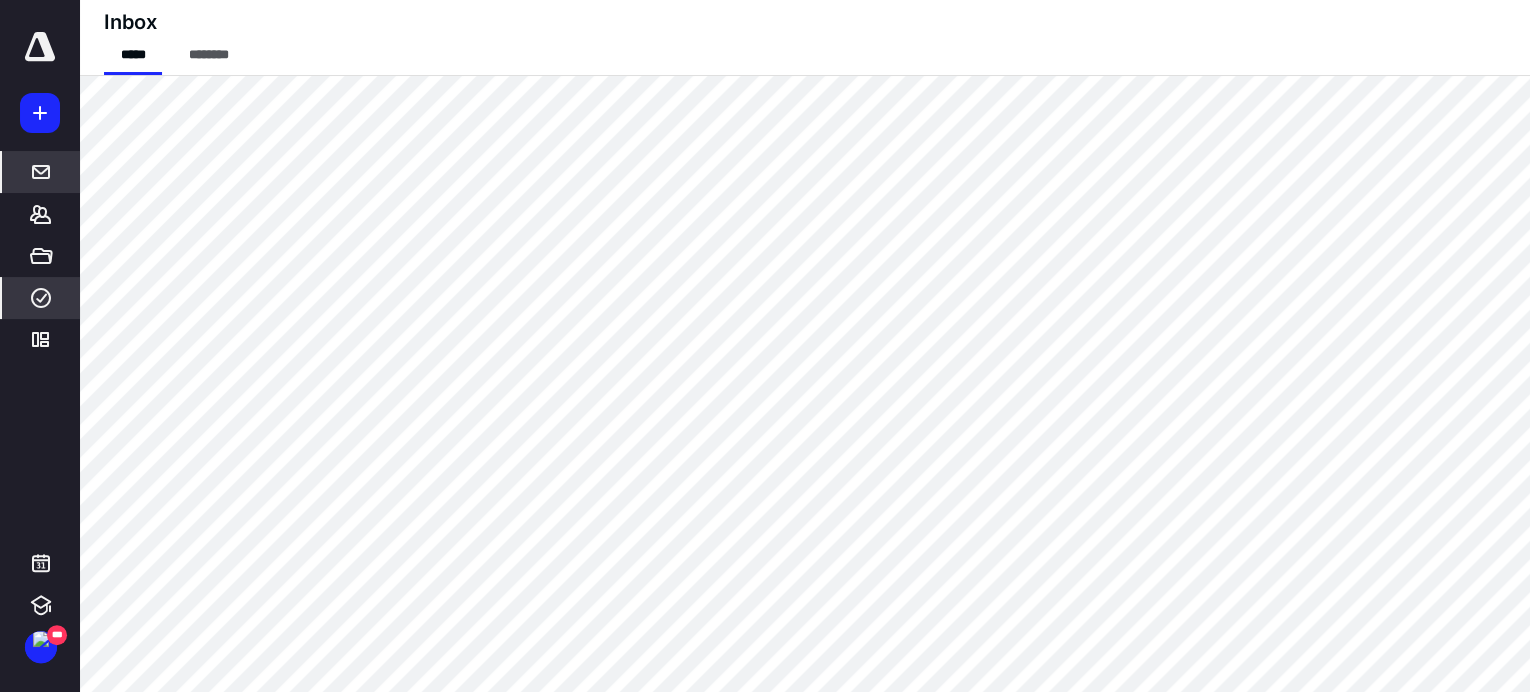 click 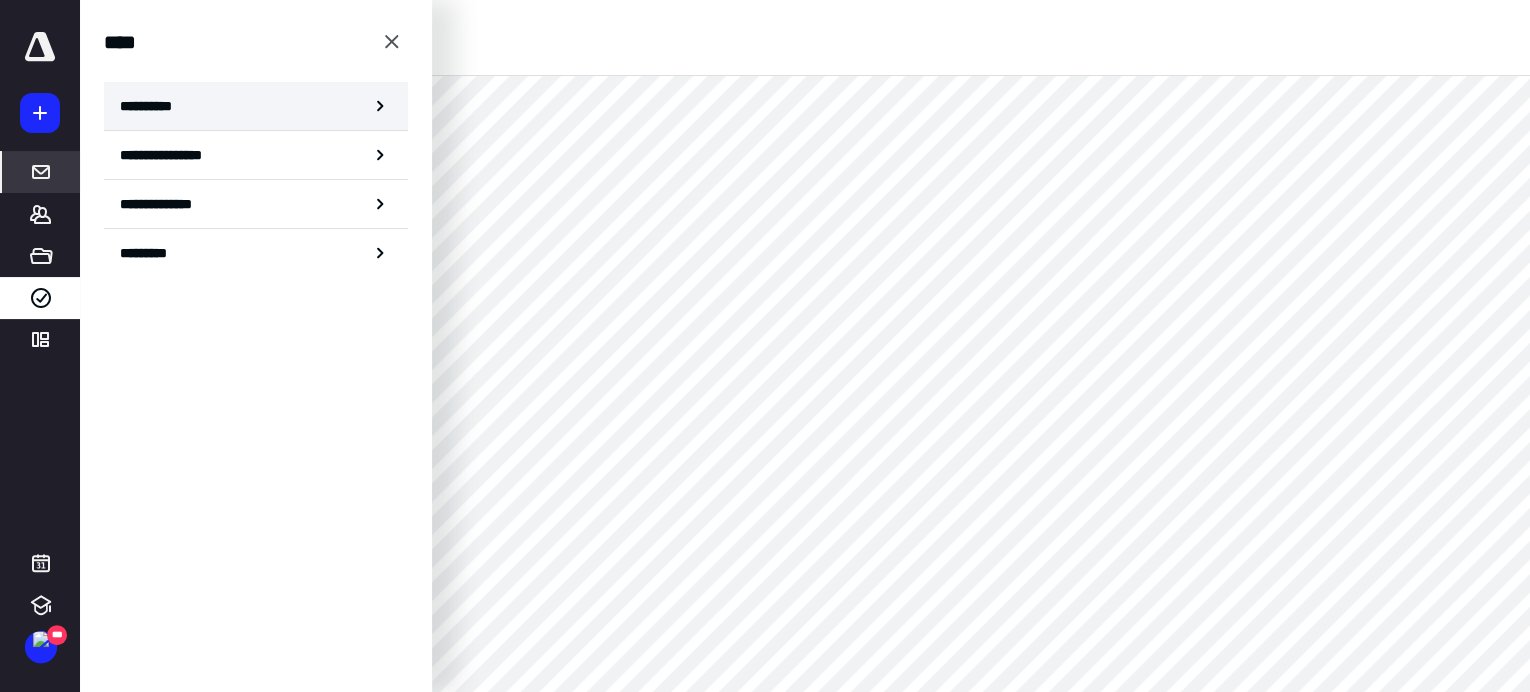 click on "**********" at bounding box center (153, 106) 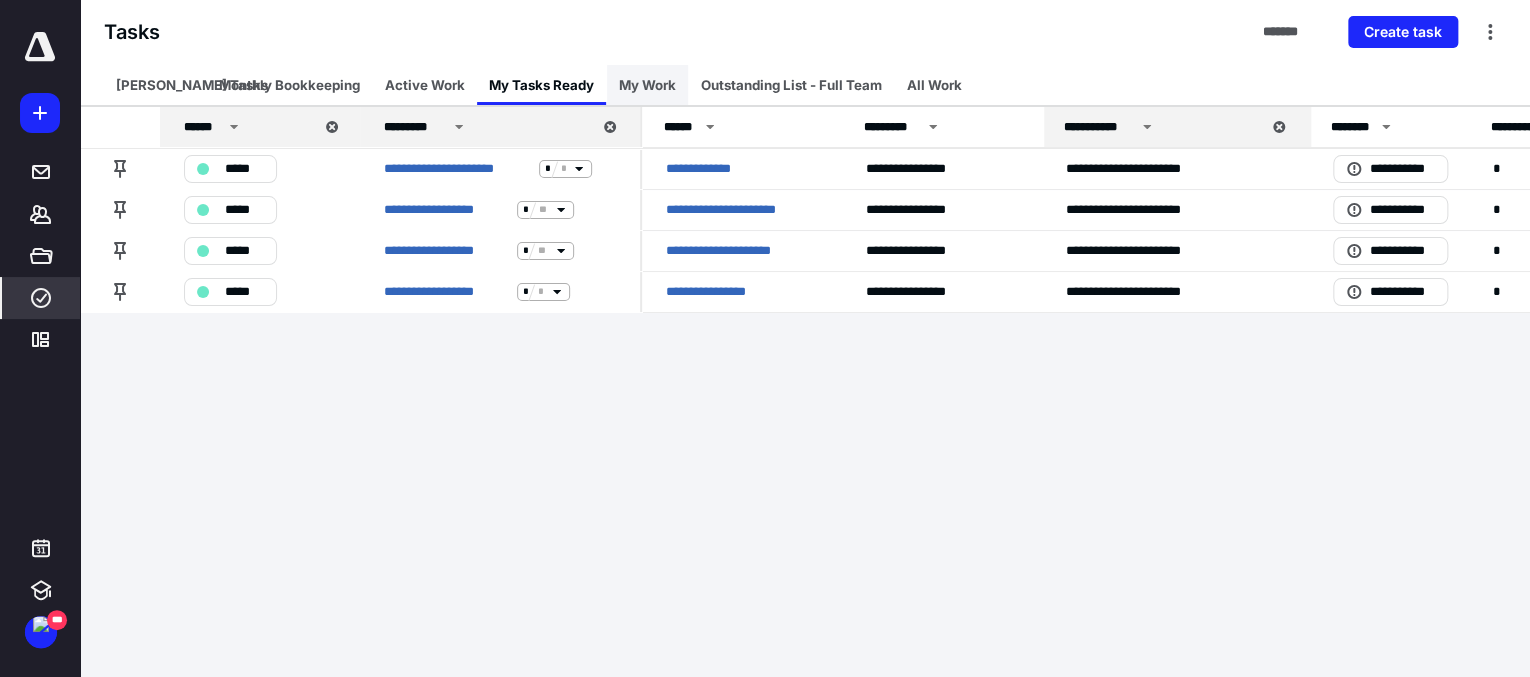 click on "My Work" at bounding box center [647, 85] 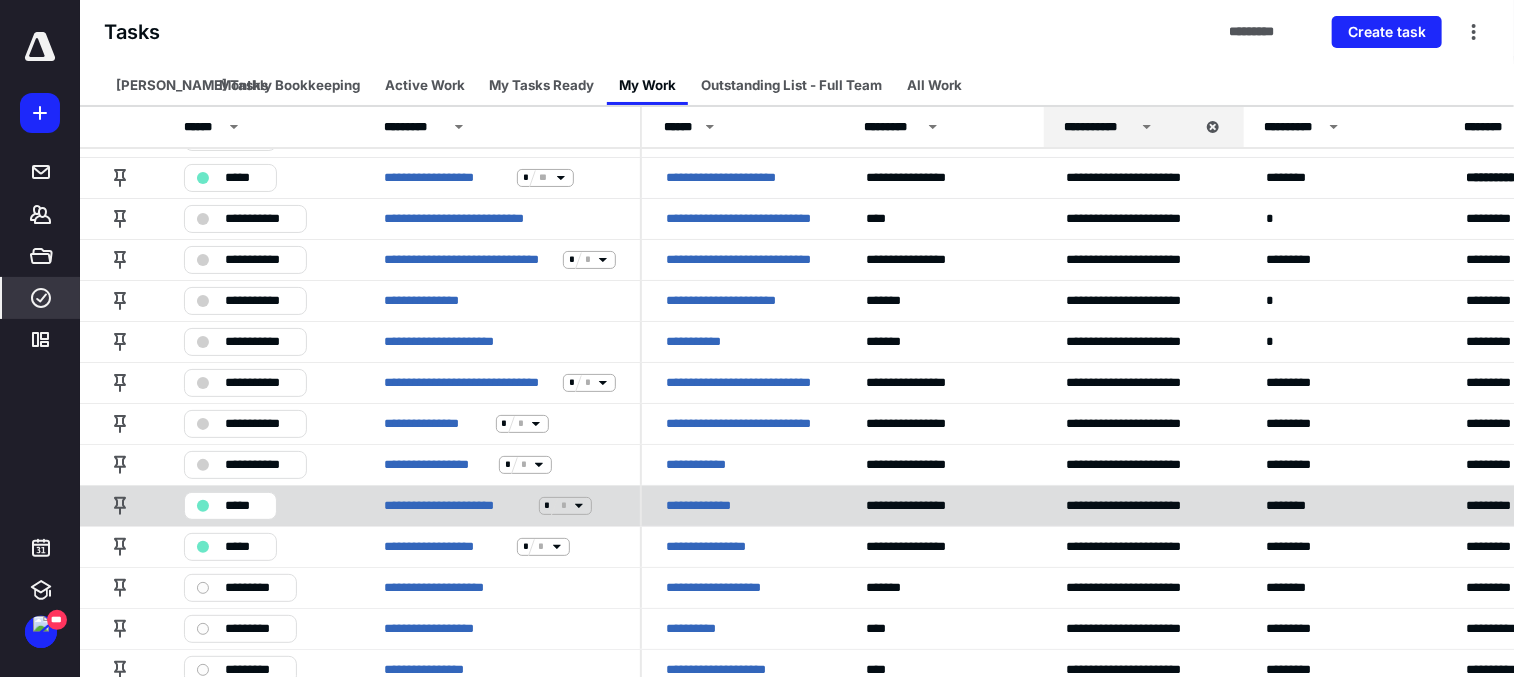 scroll, scrollTop: 0, scrollLeft: 0, axis: both 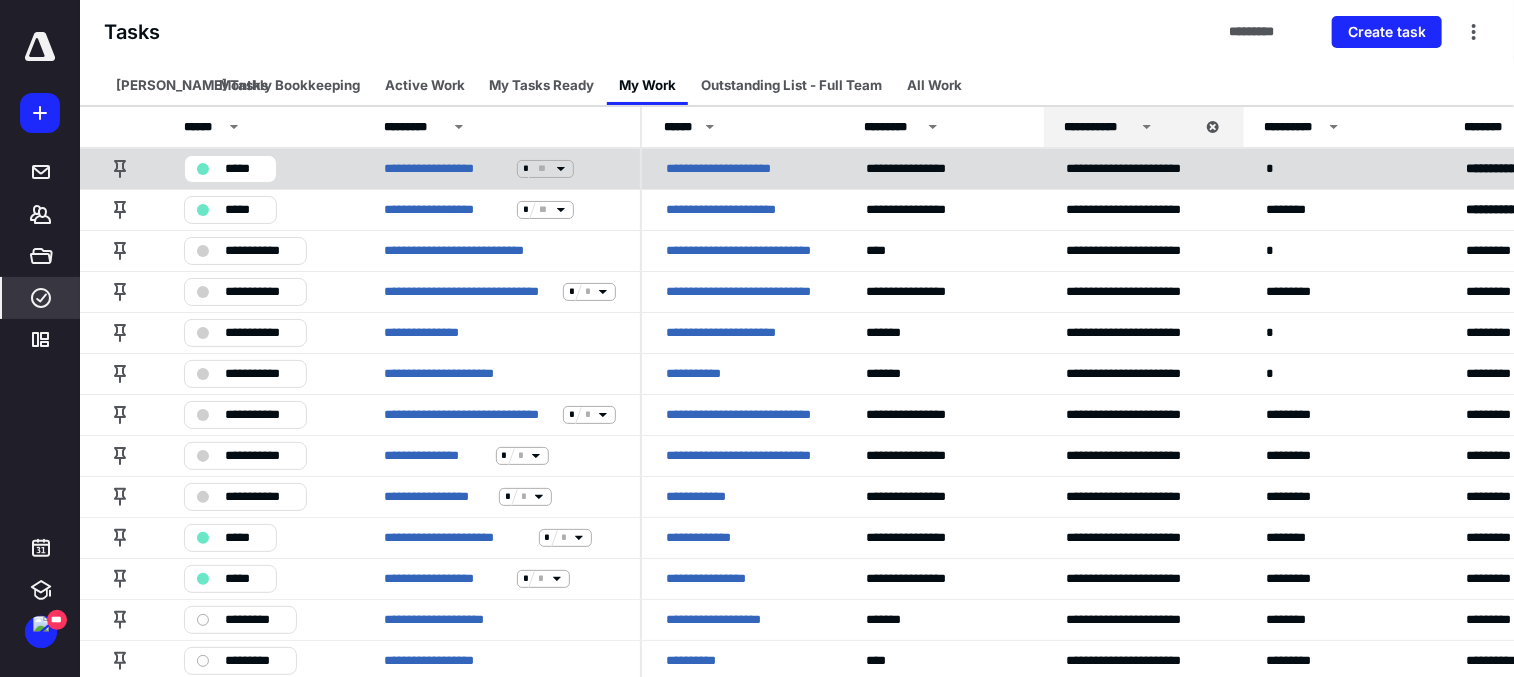 click on "**********" at bounding box center (500, 168) 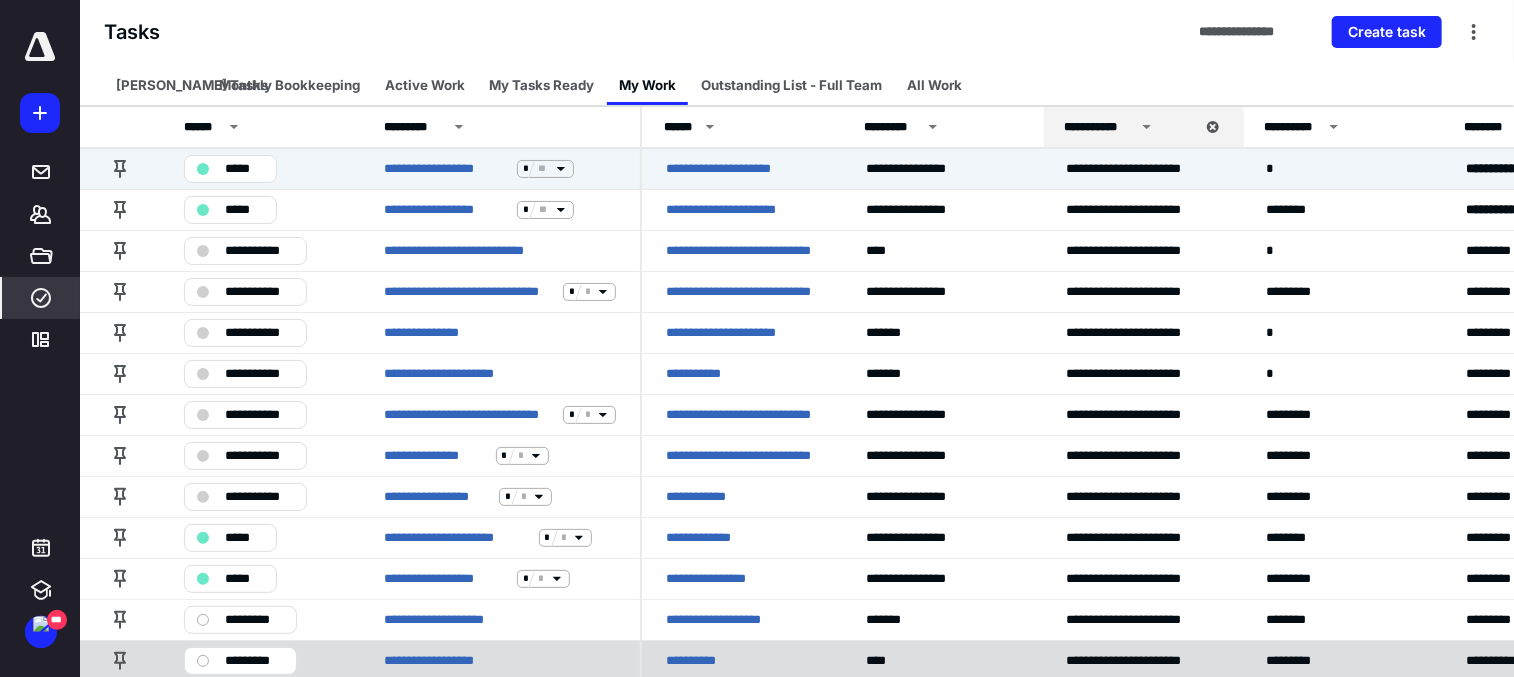 click on "*********" at bounding box center [260, 660] 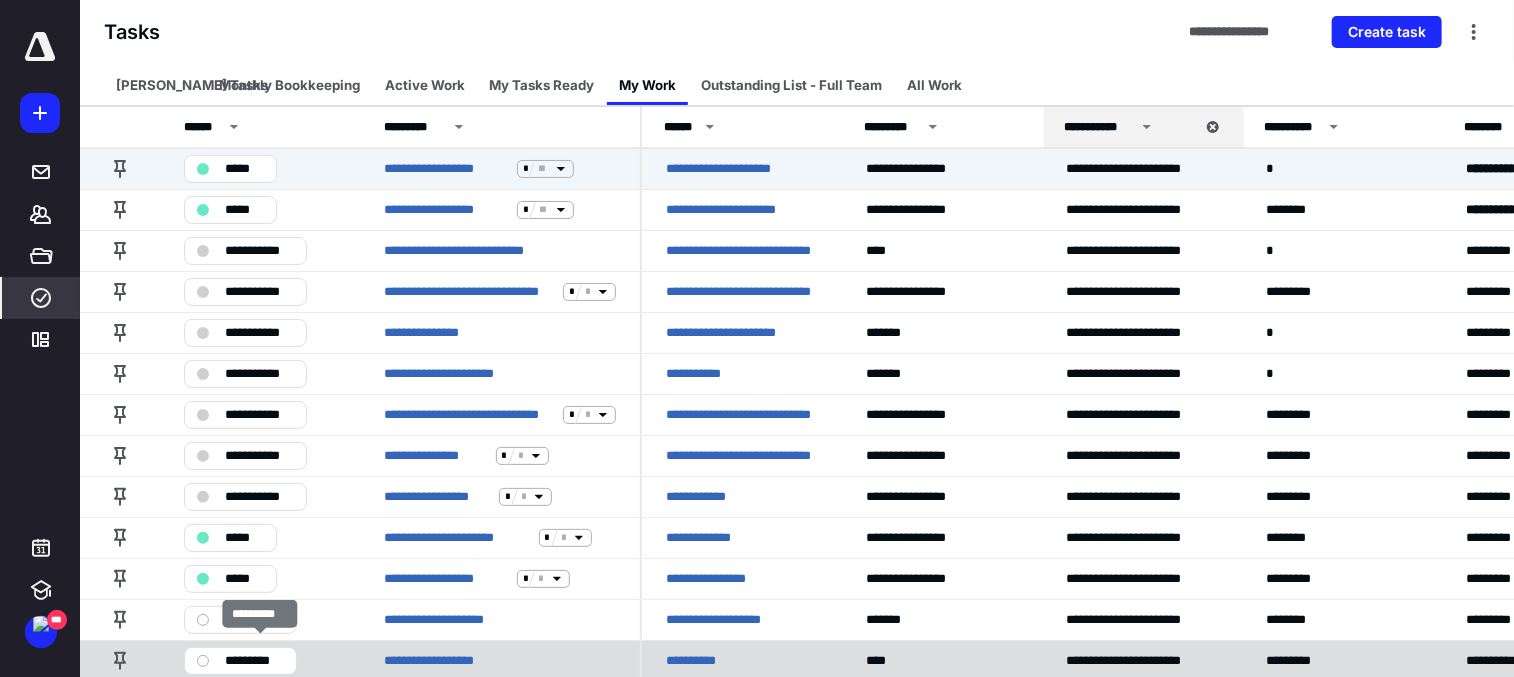 click on "*********" at bounding box center [260, 660] 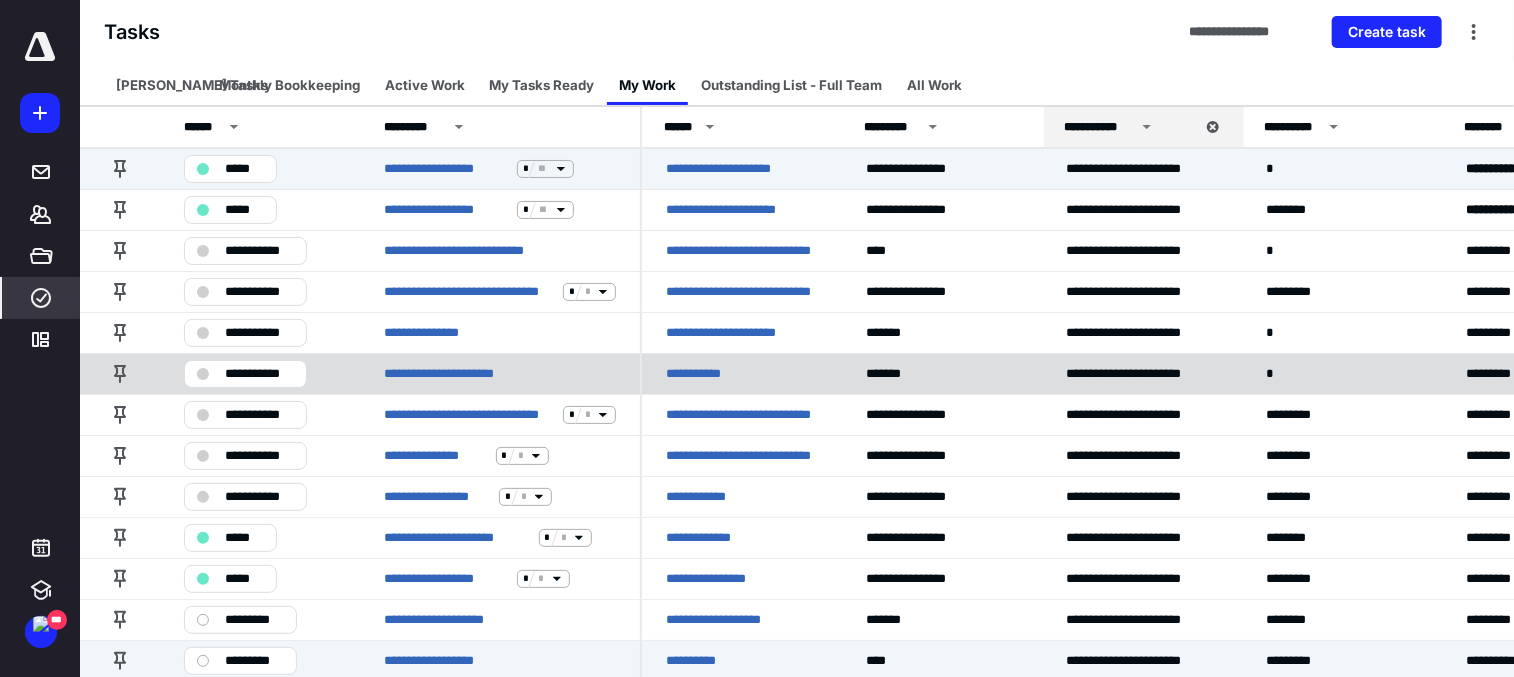 click on "**********" at bounding box center (260, 373) 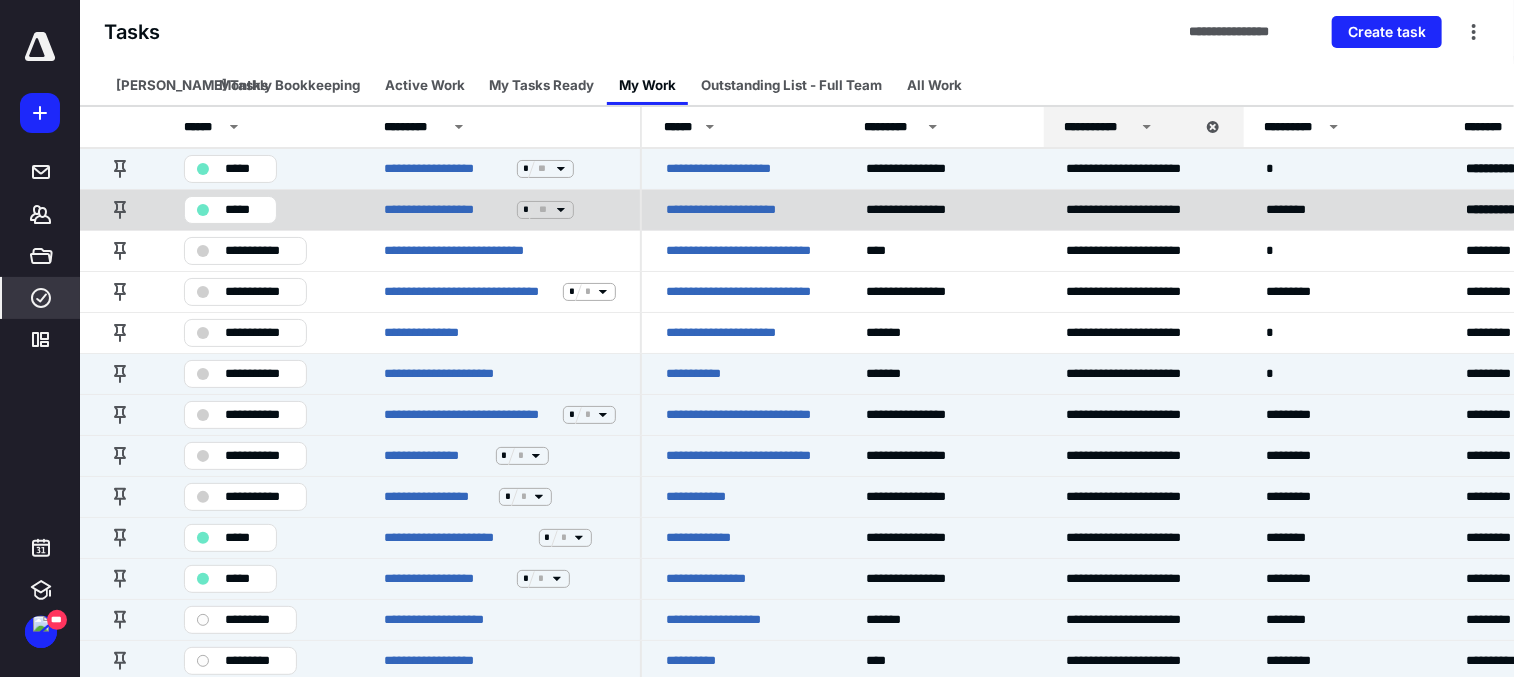 click on "*****" at bounding box center (260, 209) 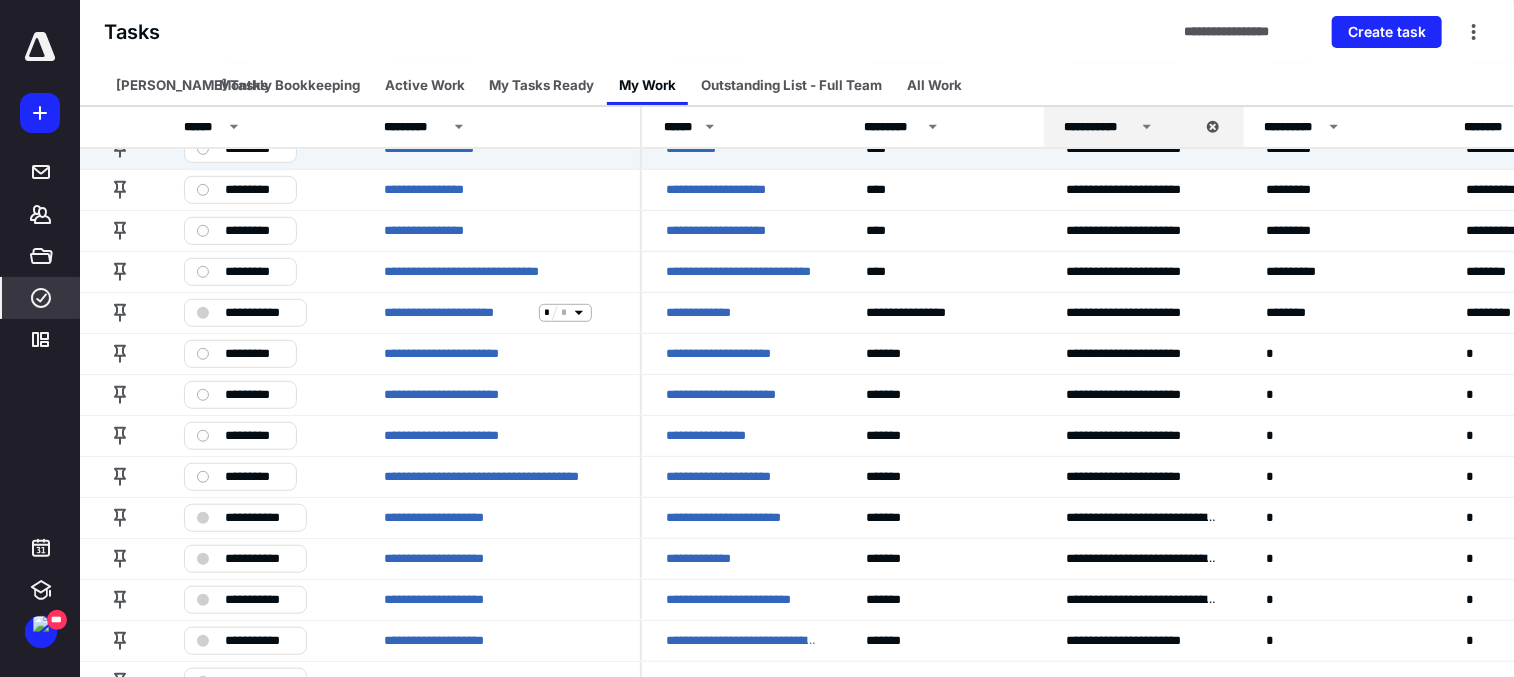 scroll, scrollTop: 600, scrollLeft: 0, axis: vertical 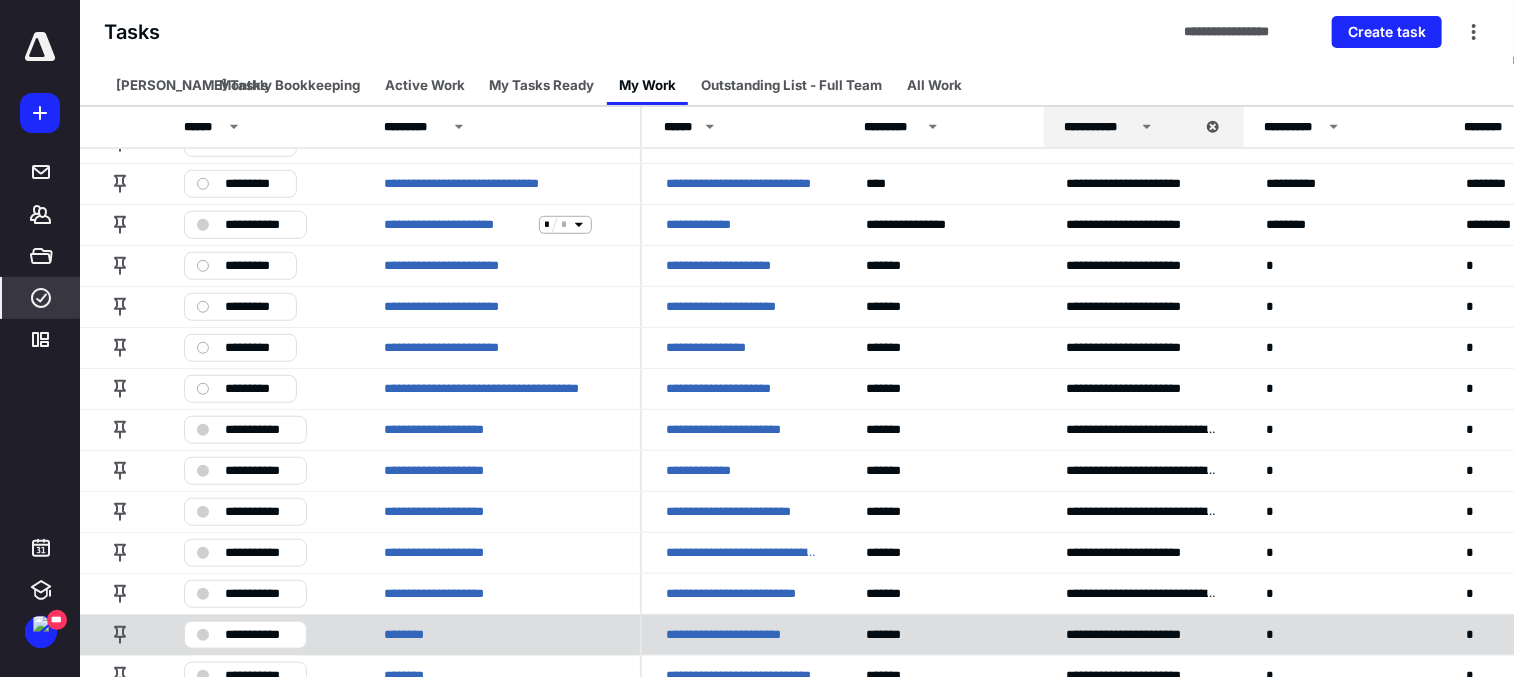 click on "**********" at bounding box center [260, 634] 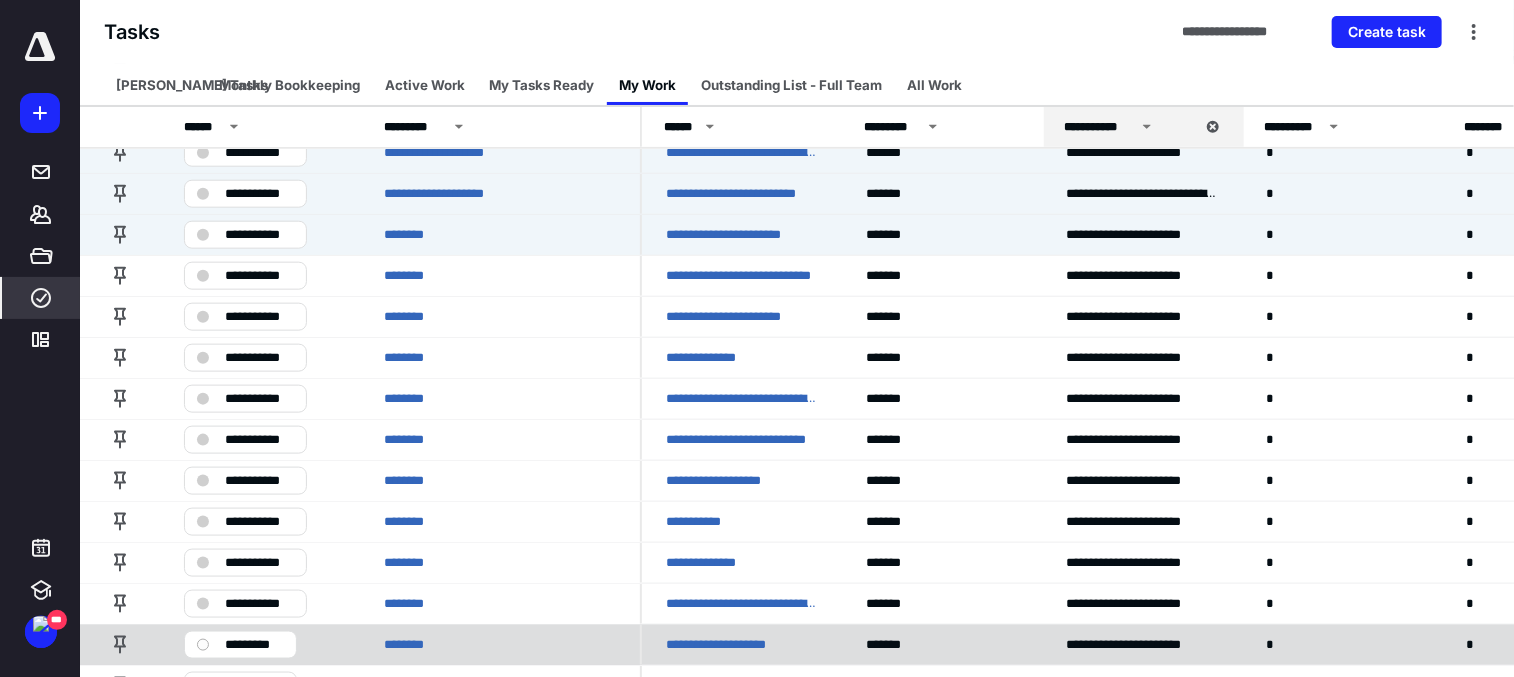 scroll, scrollTop: 1400, scrollLeft: 0, axis: vertical 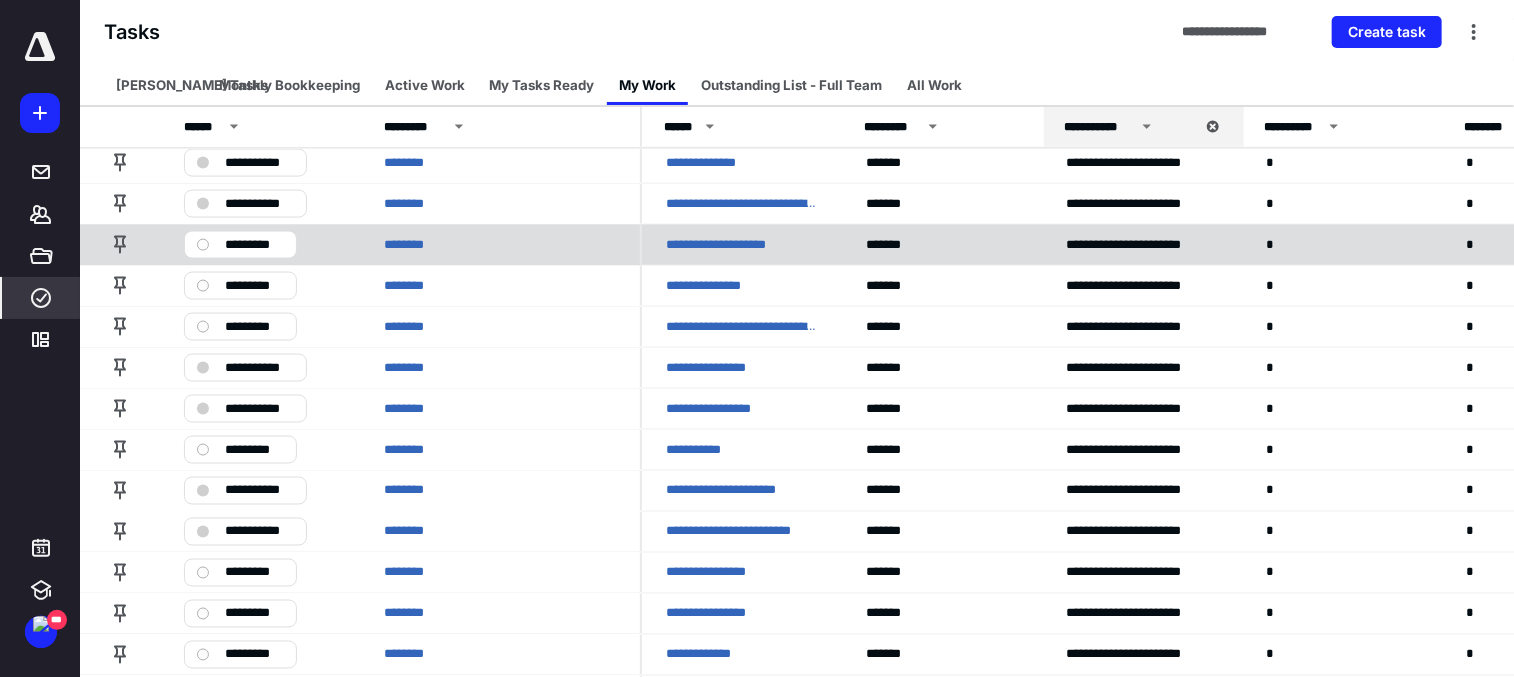 click on "*********" at bounding box center [260, 613] 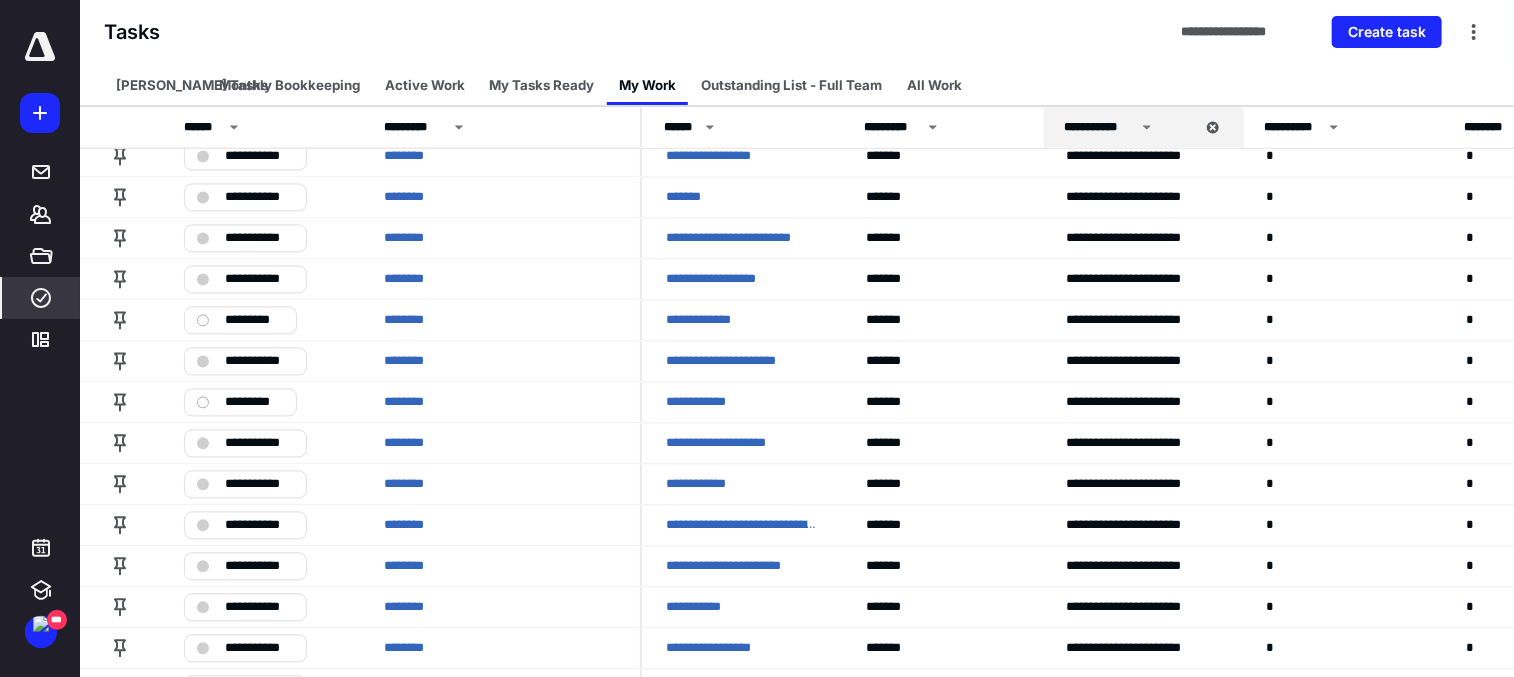 scroll, scrollTop: 2100, scrollLeft: 0, axis: vertical 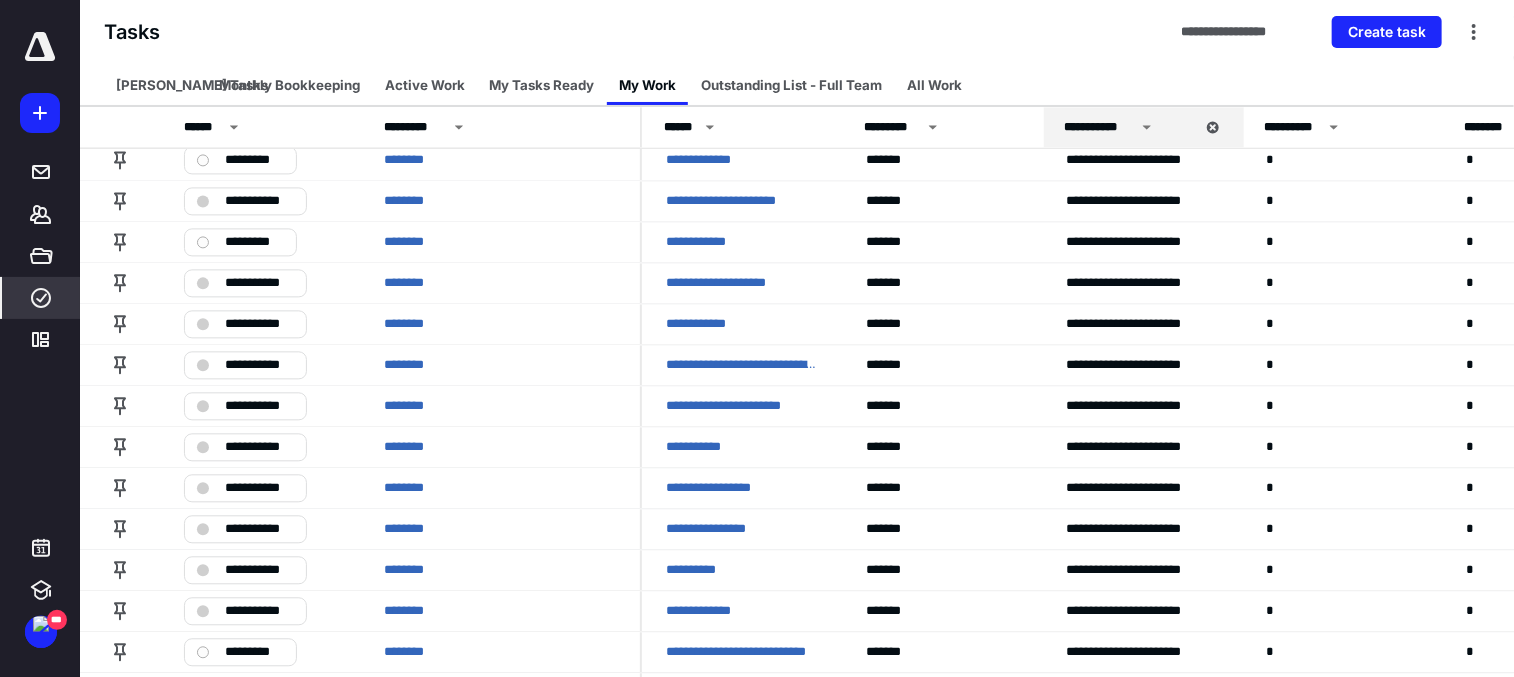 click on "*********" at bounding box center [260, 651] 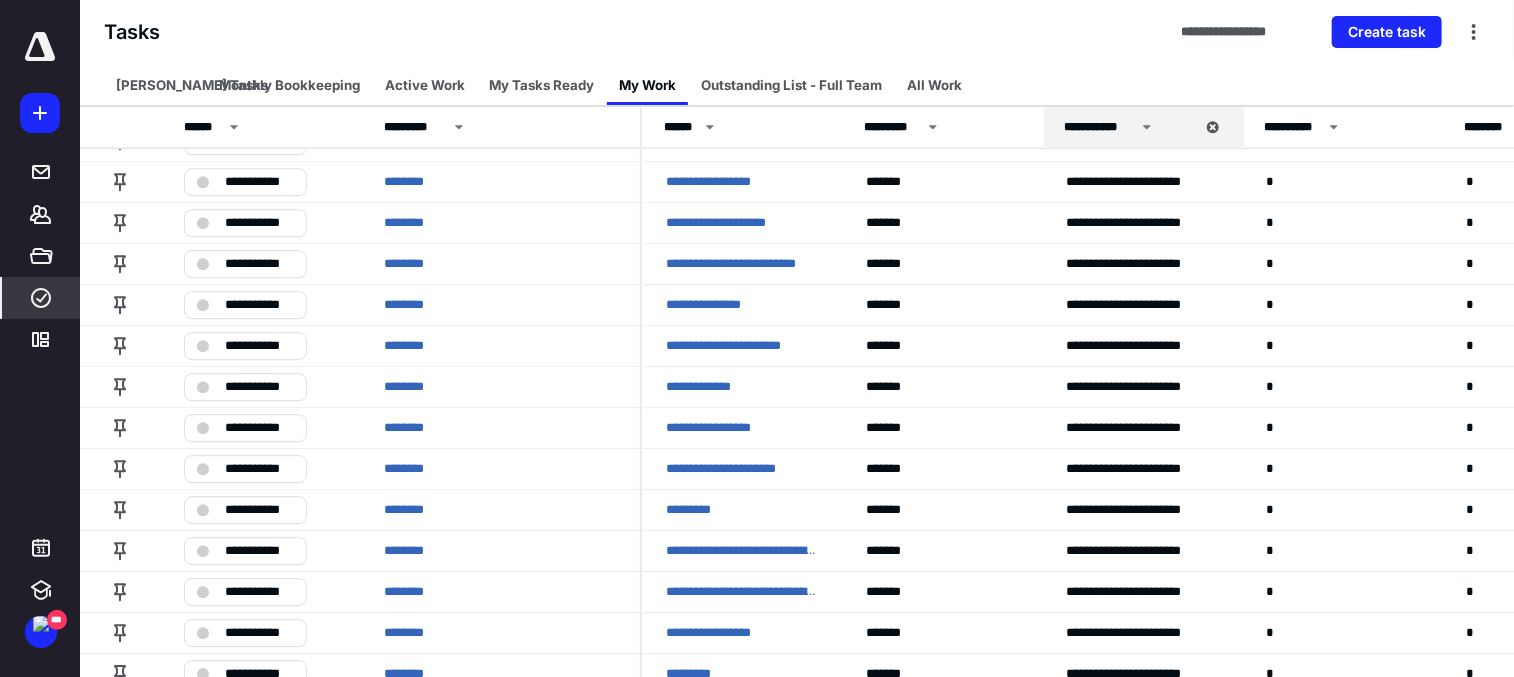 scroll, scrollTop: 2800, scrollLeft: 0, axis: vertical 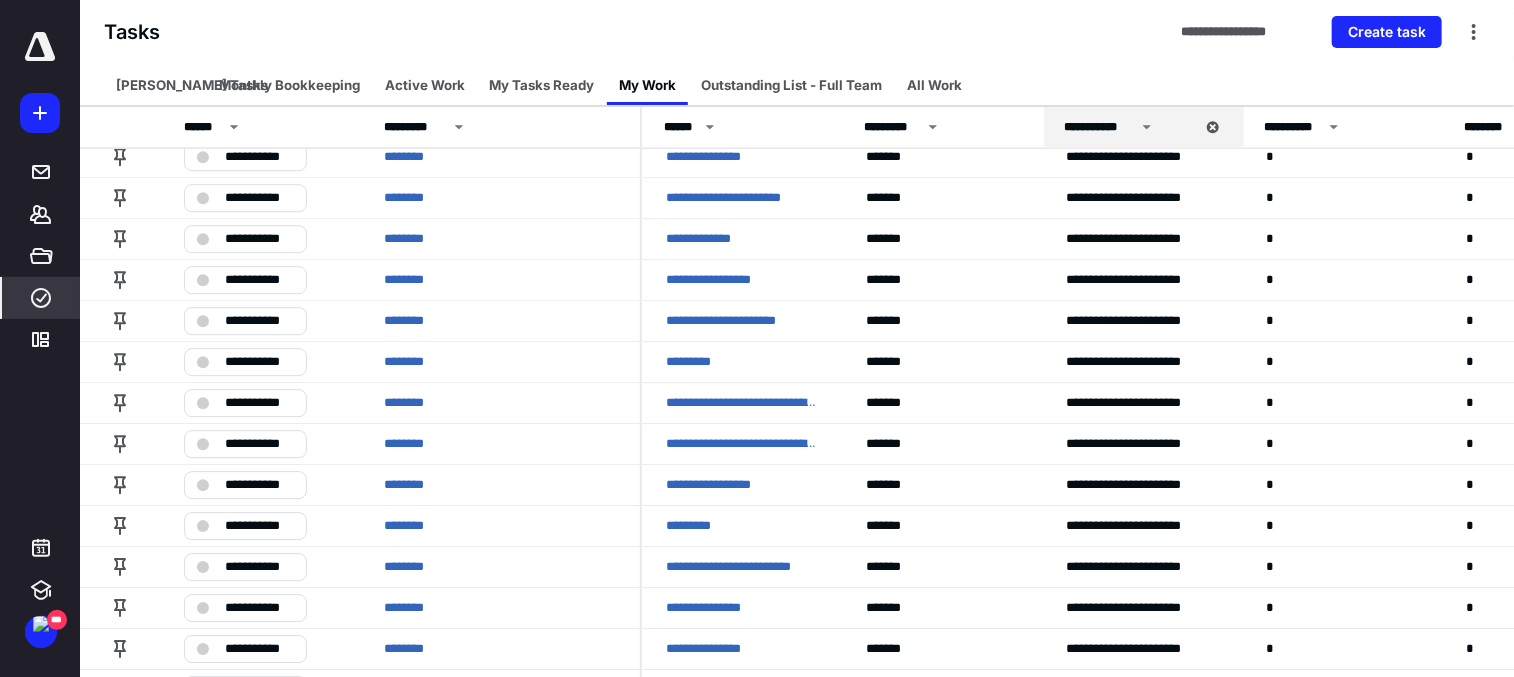 click on "**********" at bounding box center (260, 648) 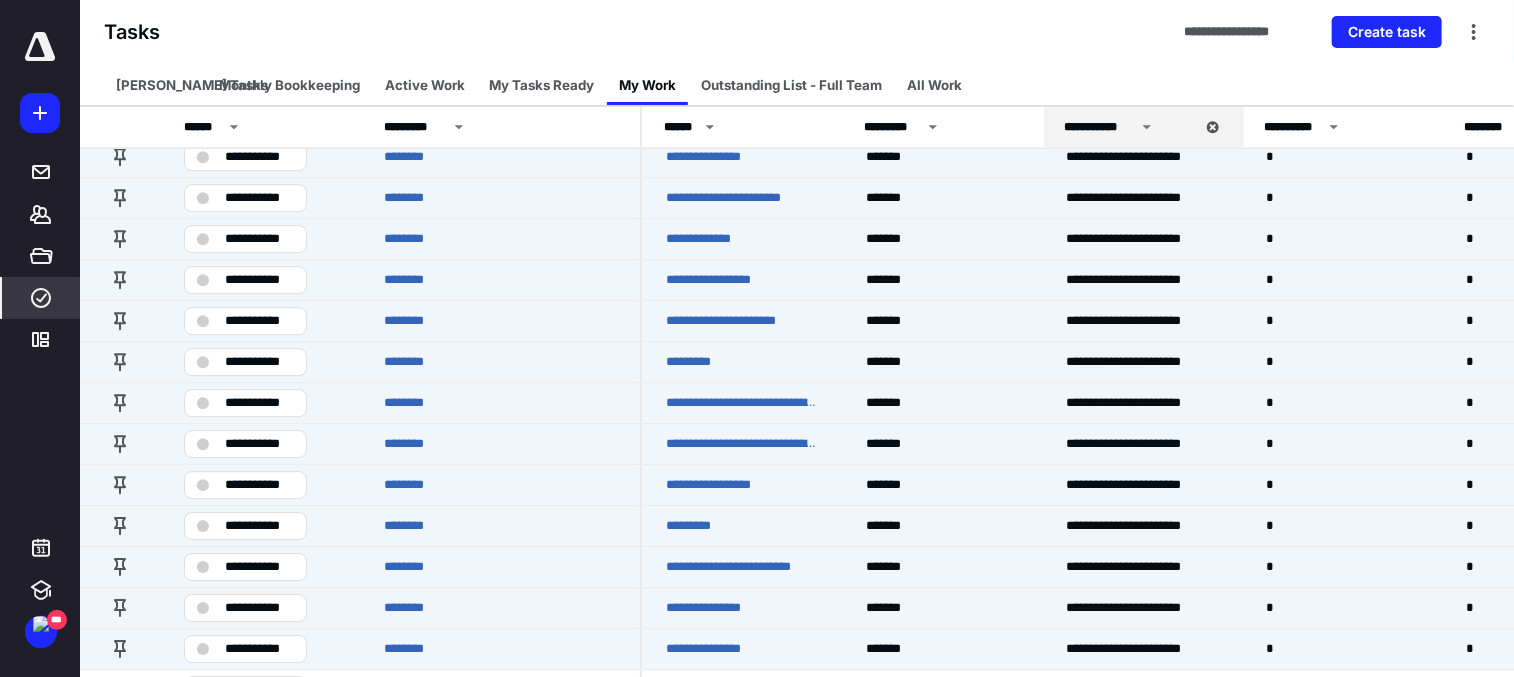 scroll, scrollTop: 3200, scrollLeft: 0, axis: vertical 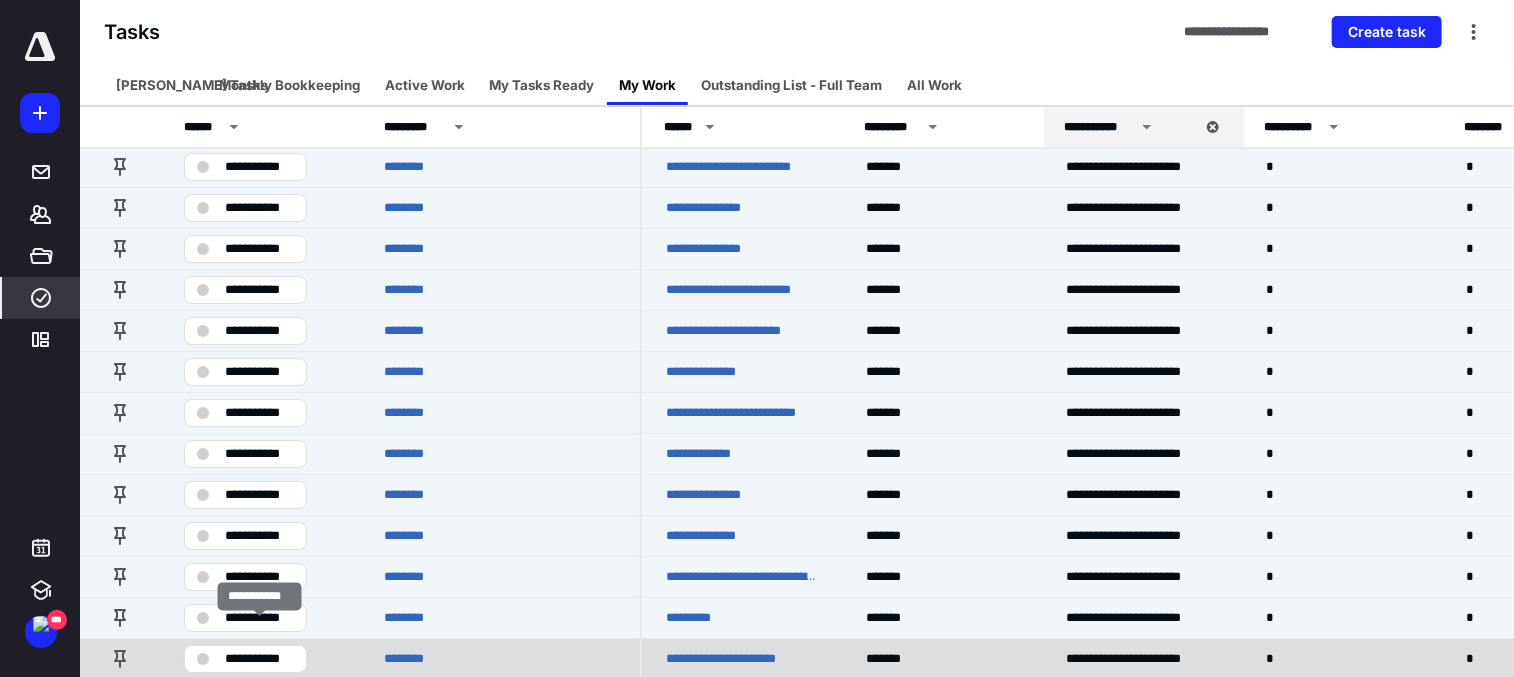 click on "**********" at bounding box center [260, 658] 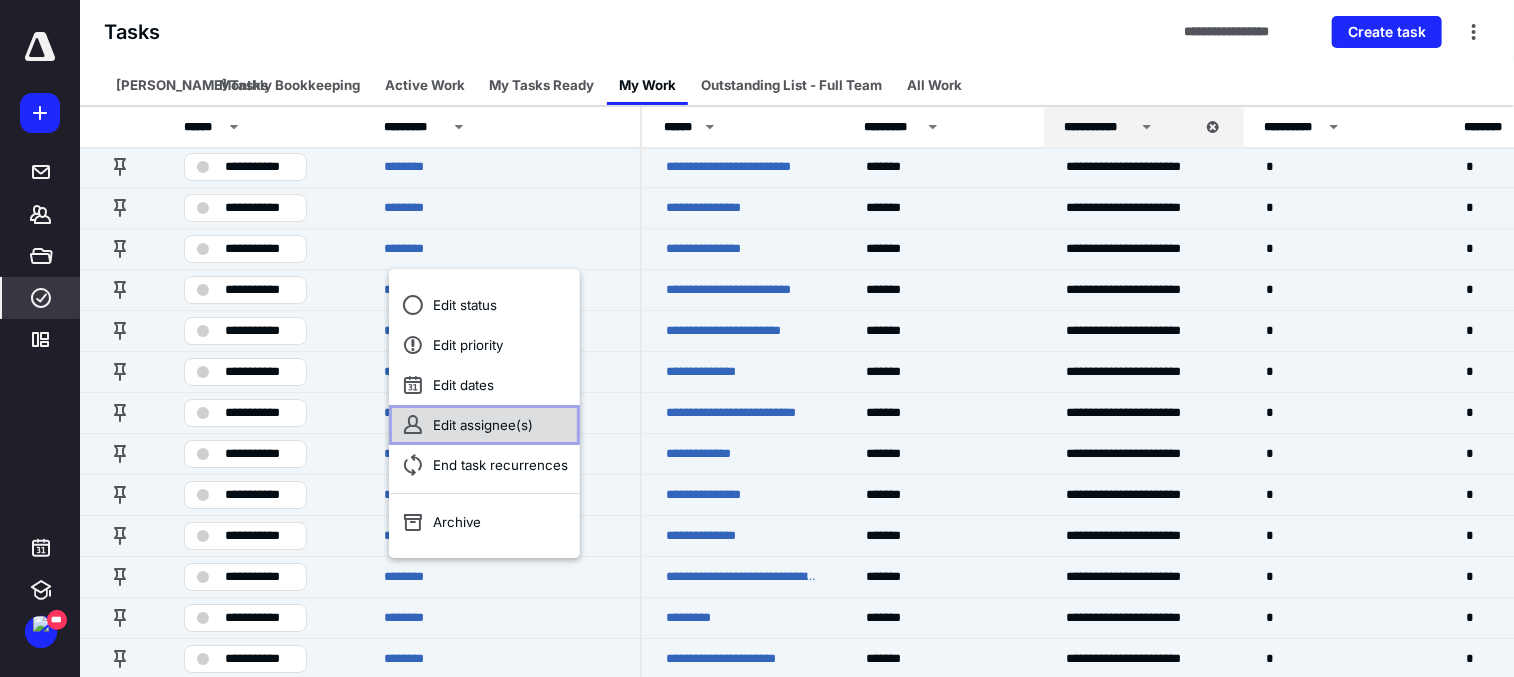 click on "Edit assignee(s)" at bounding box center [484, 425] 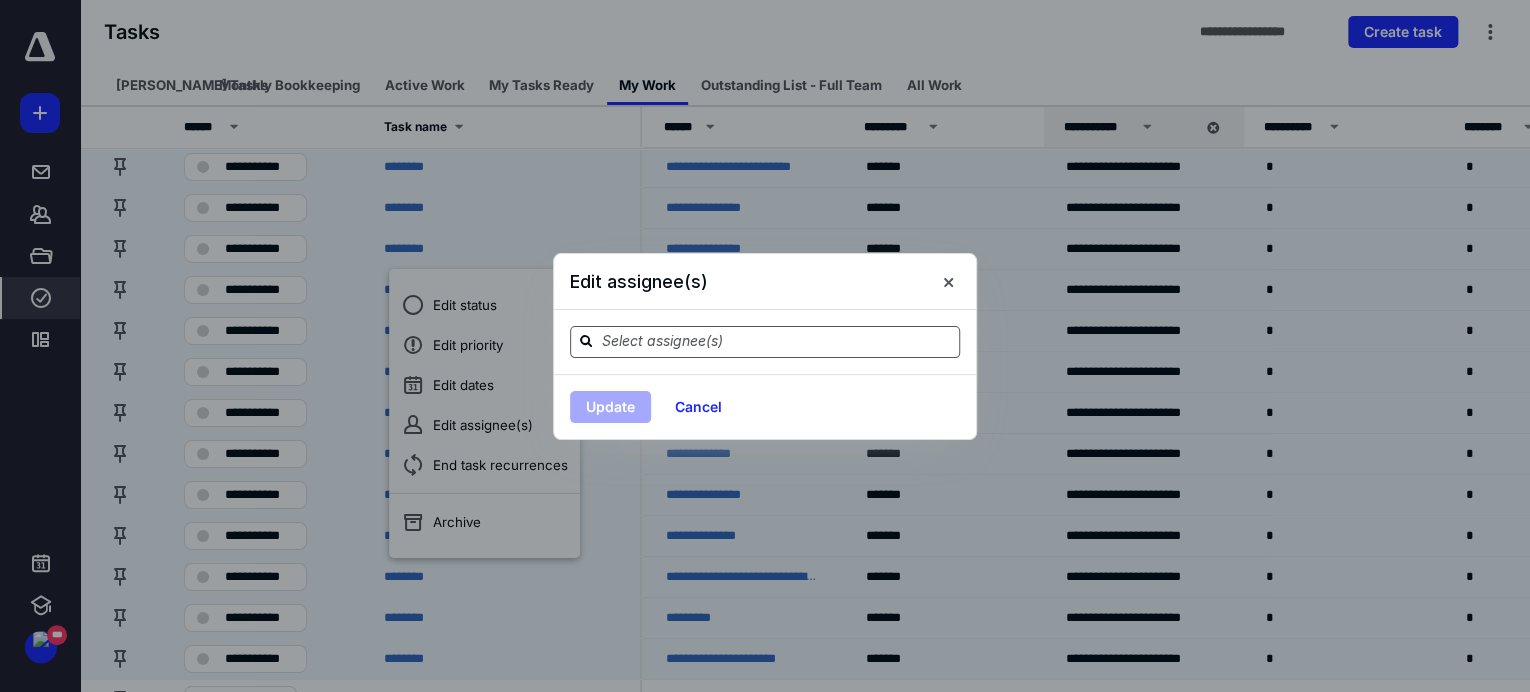 click at bounding box center [777, 341] 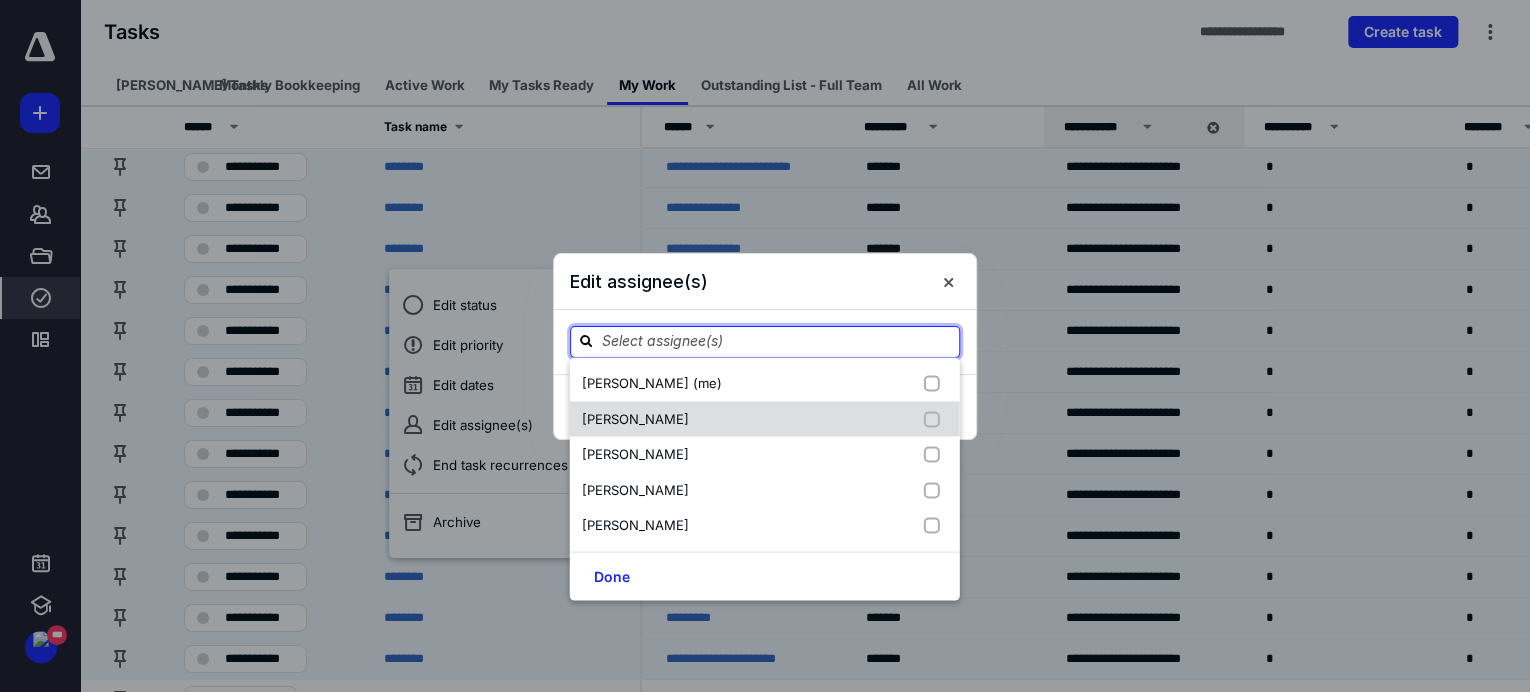 click on "[PERSON_NAME]" at bounding box center (639, 419) 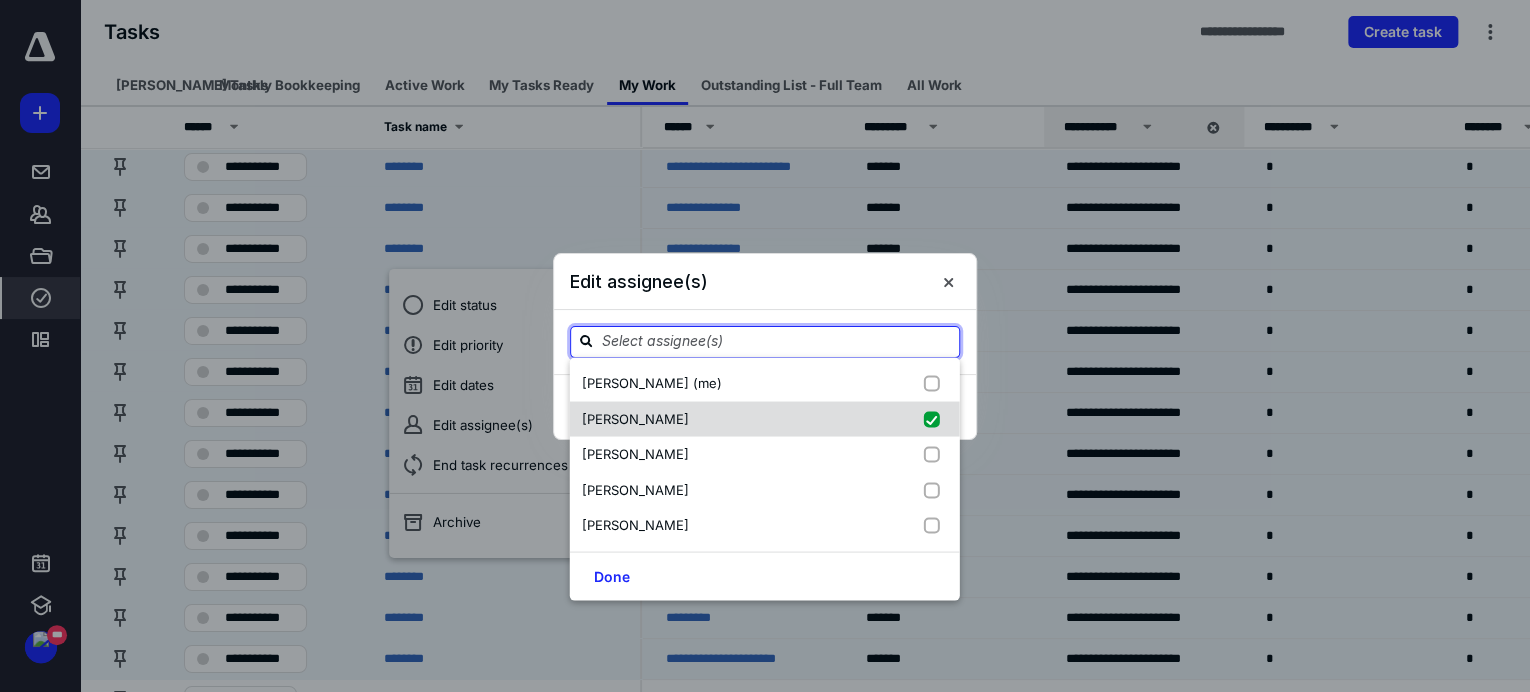 checkbox on "true" 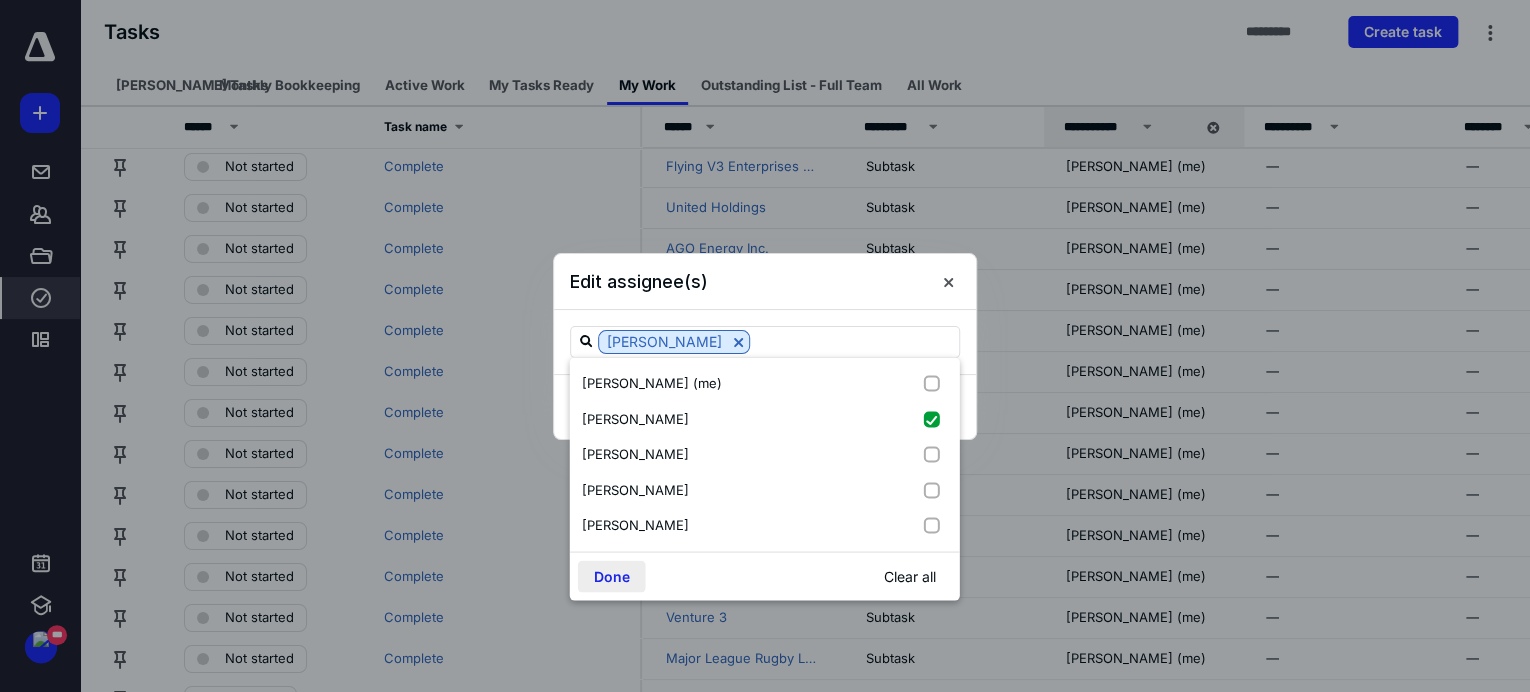 click on "Done" at bounding box center [612, 576] 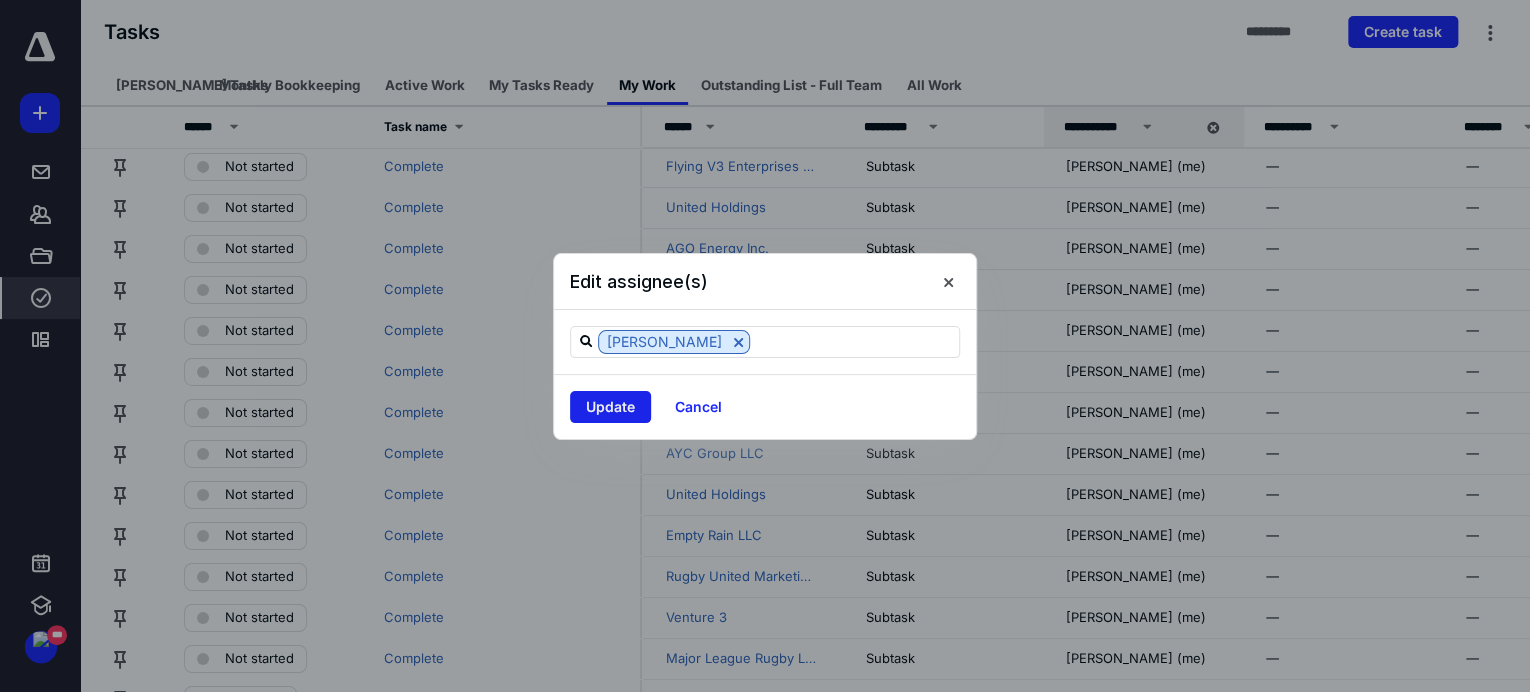 click on "Update" at bounding box center (610, 407) 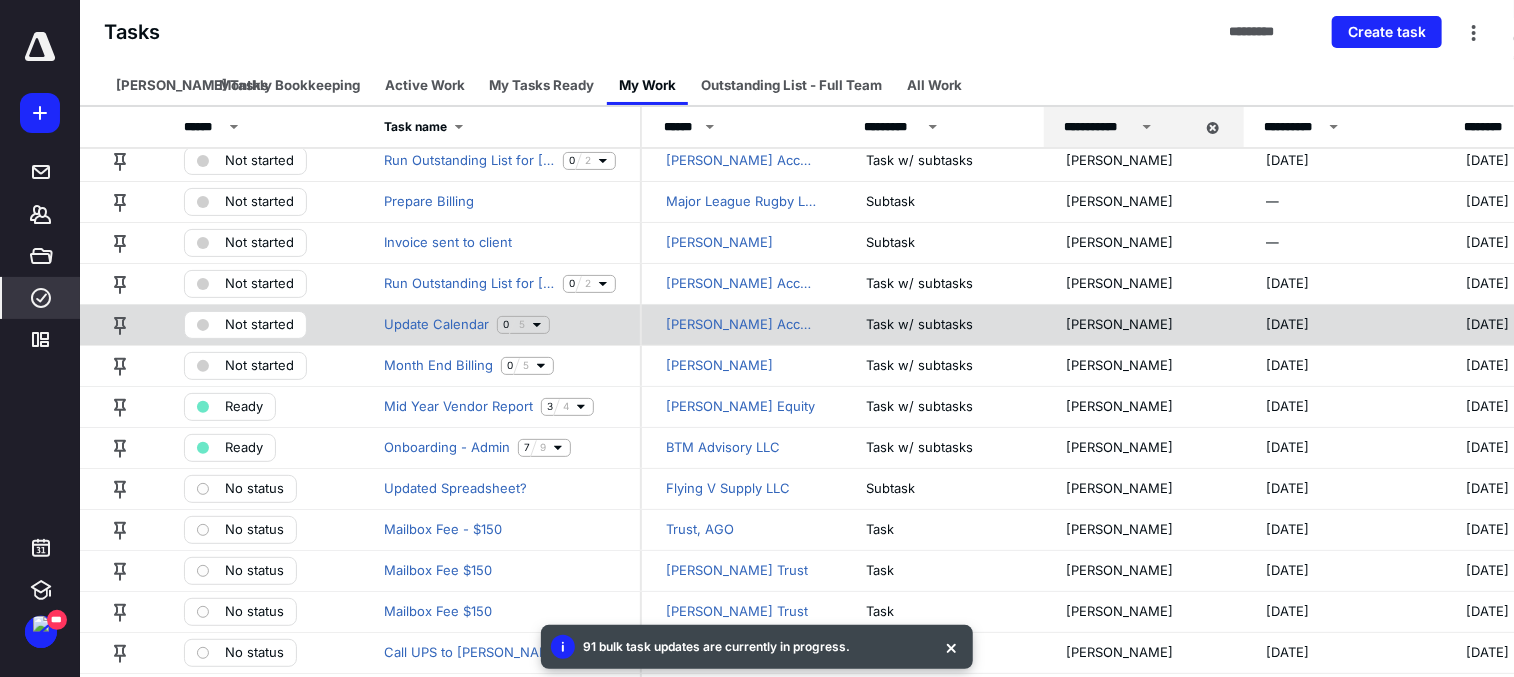 scroll, scrollTop: 0, scrollLeft: 0, axis: both 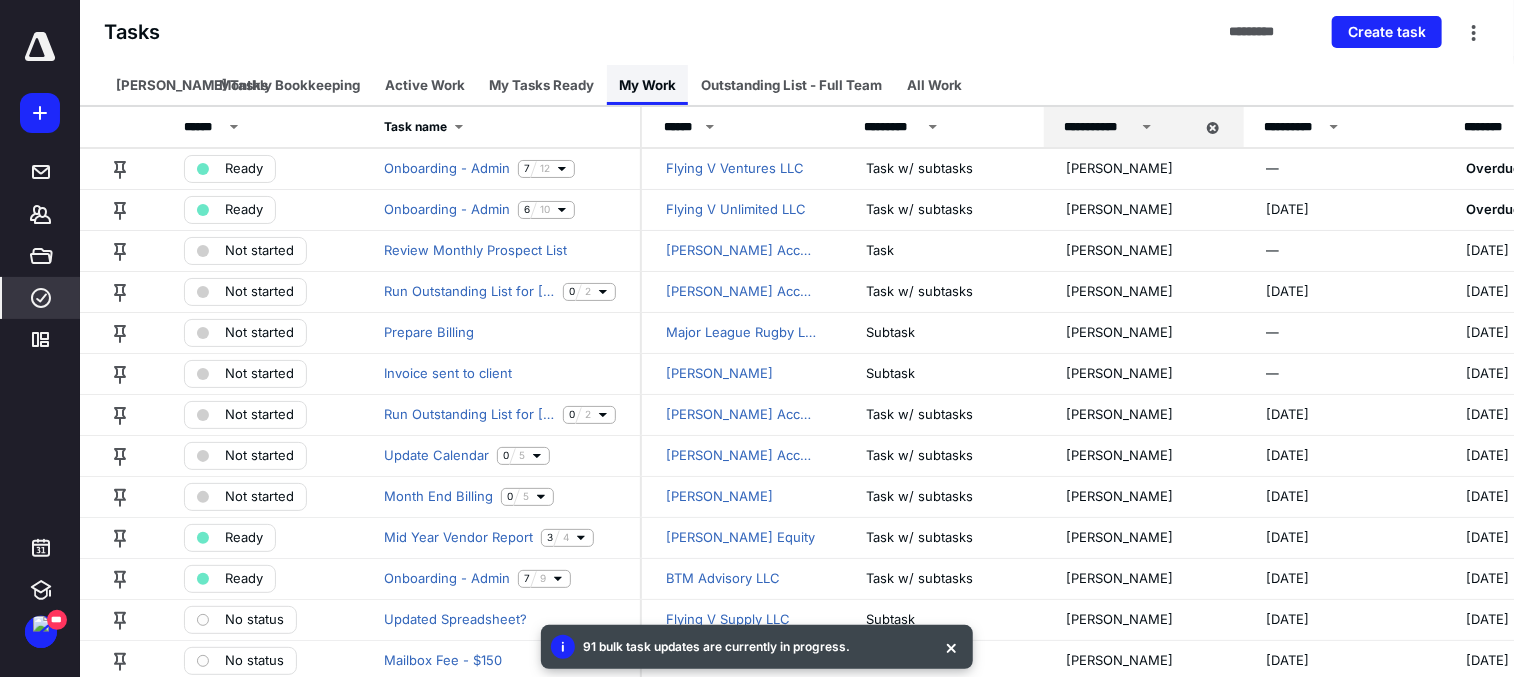 click on "My Work" at bounding box center [647, 85] 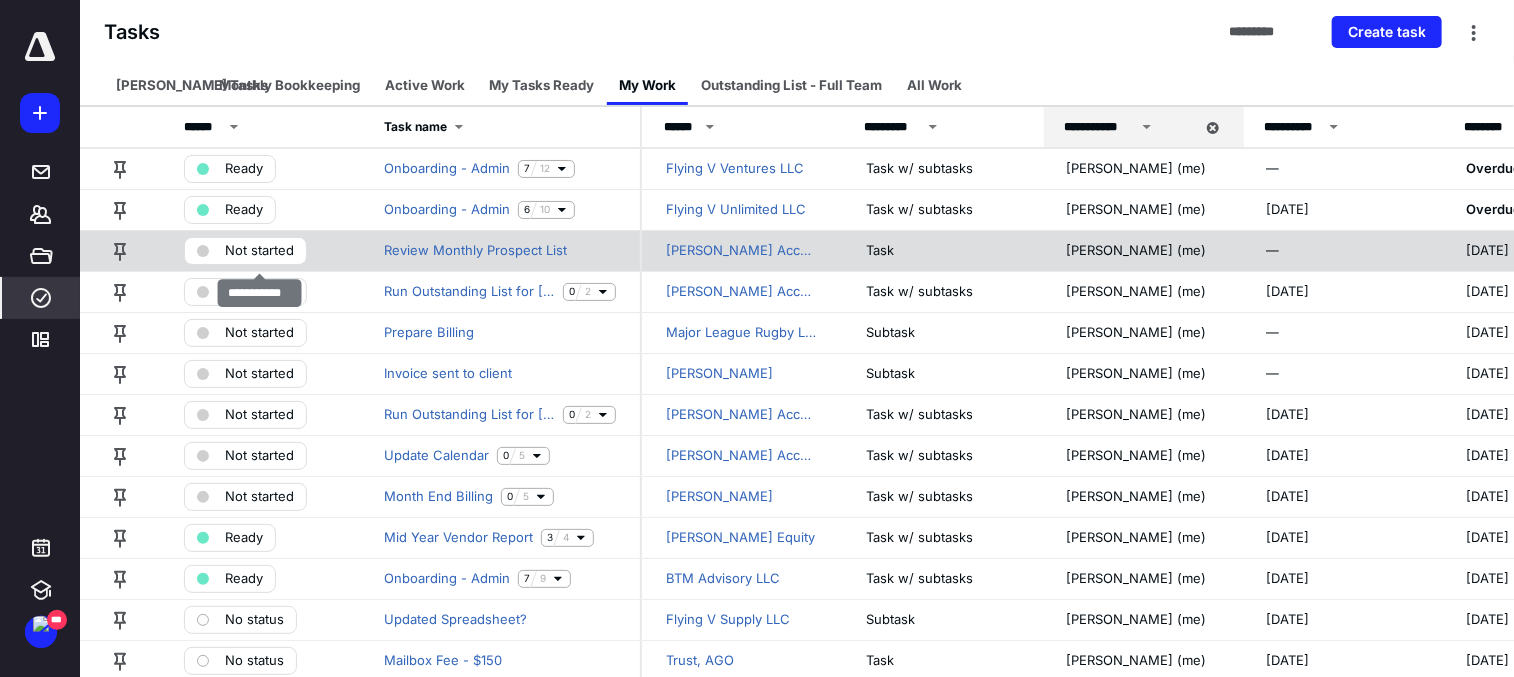 click on "Not started" at bounding box center [260, 250] 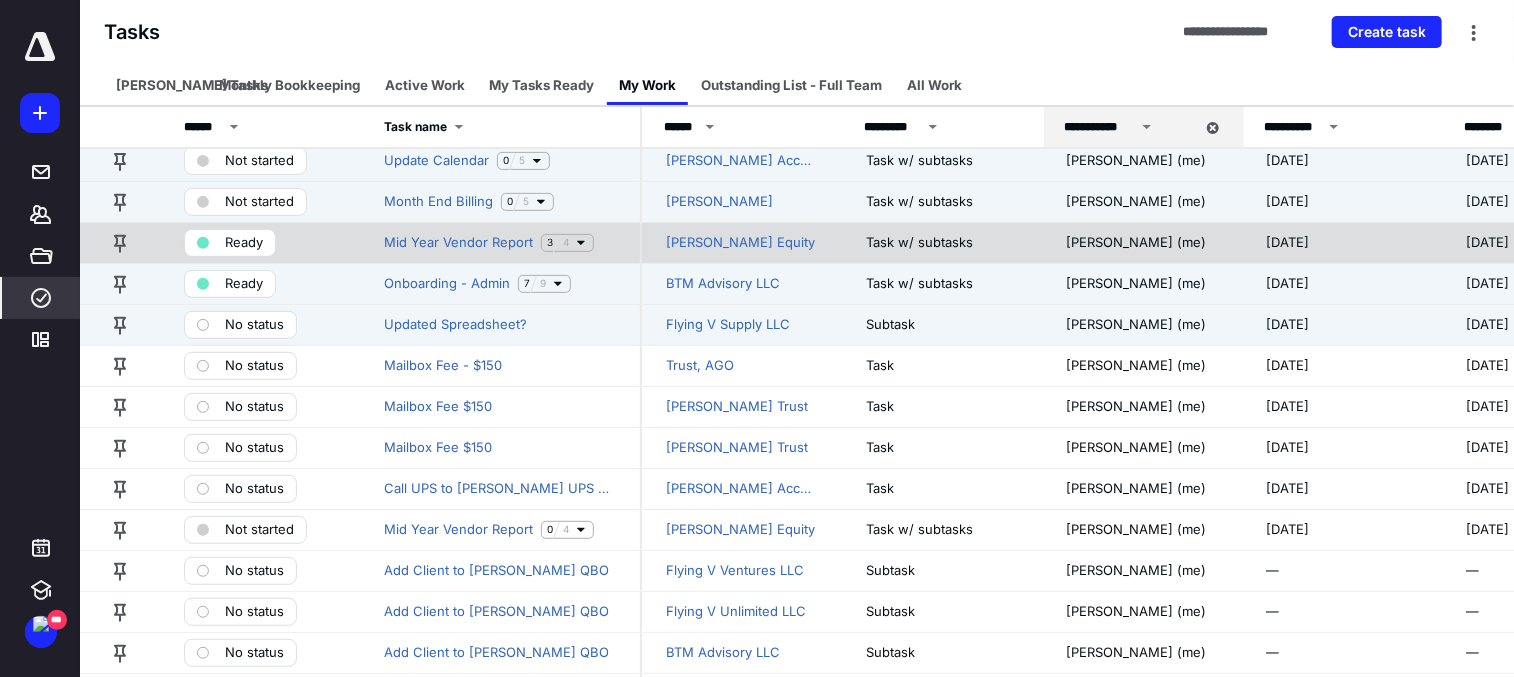 scroll, scrollTop: 500, scrollLeft: 0, axis: vertical 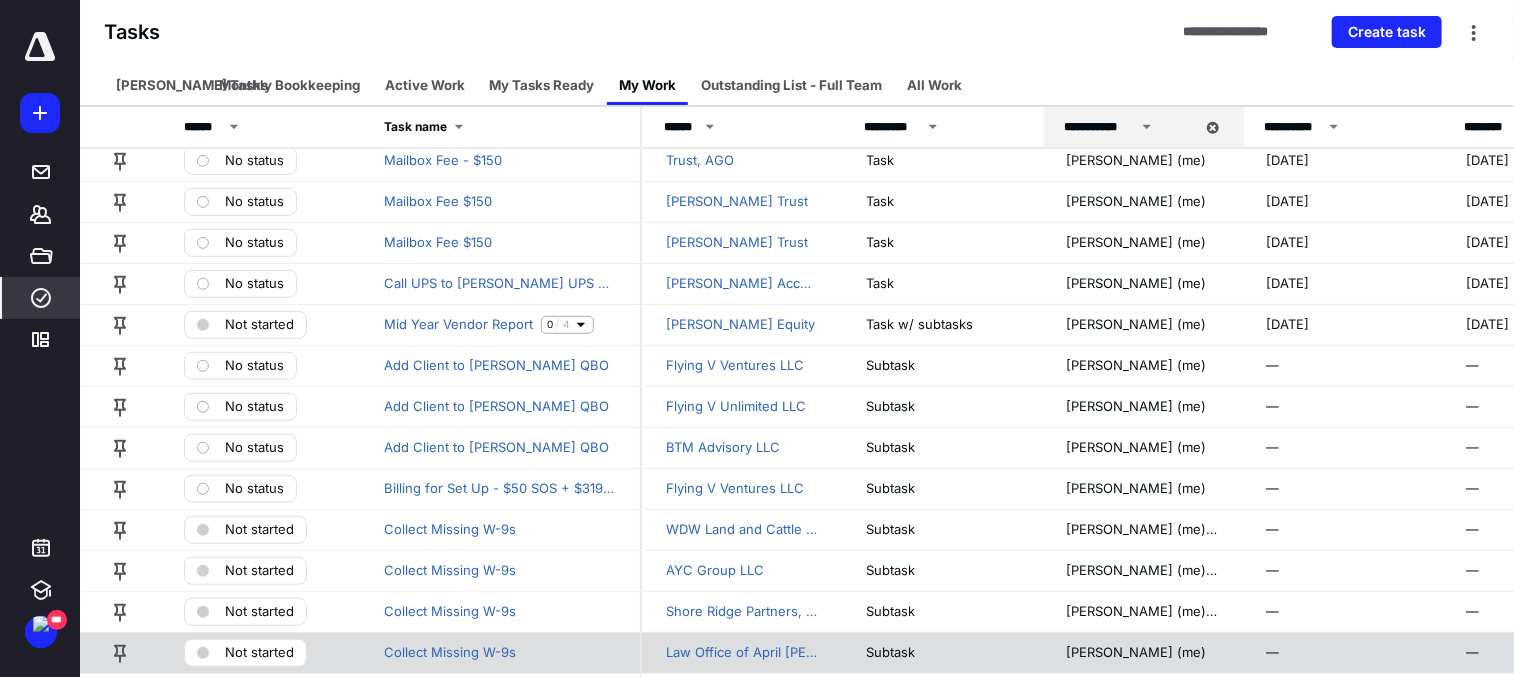 click on "Not started" at bounding box center (260, 652) 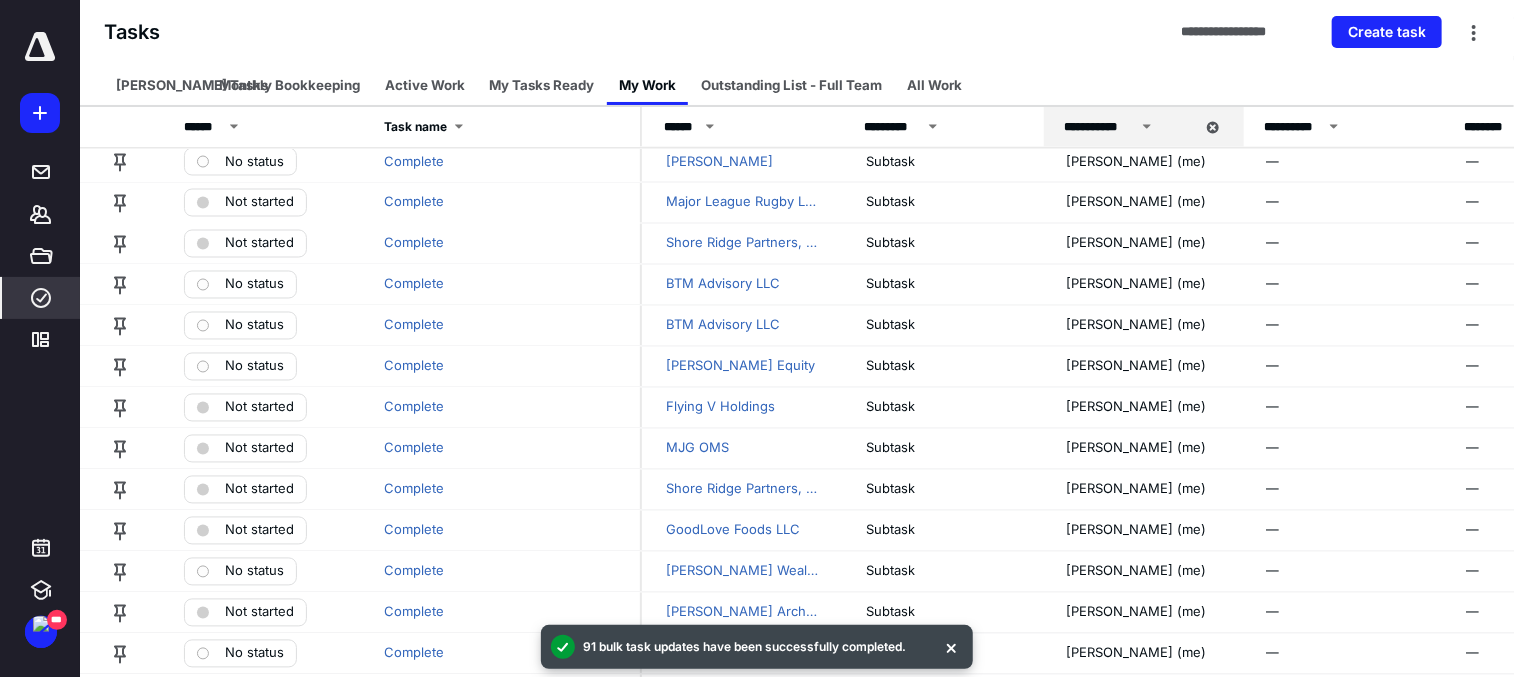 scroll, scrollTop: 1800, scrollLeft: 0, axis: vertical 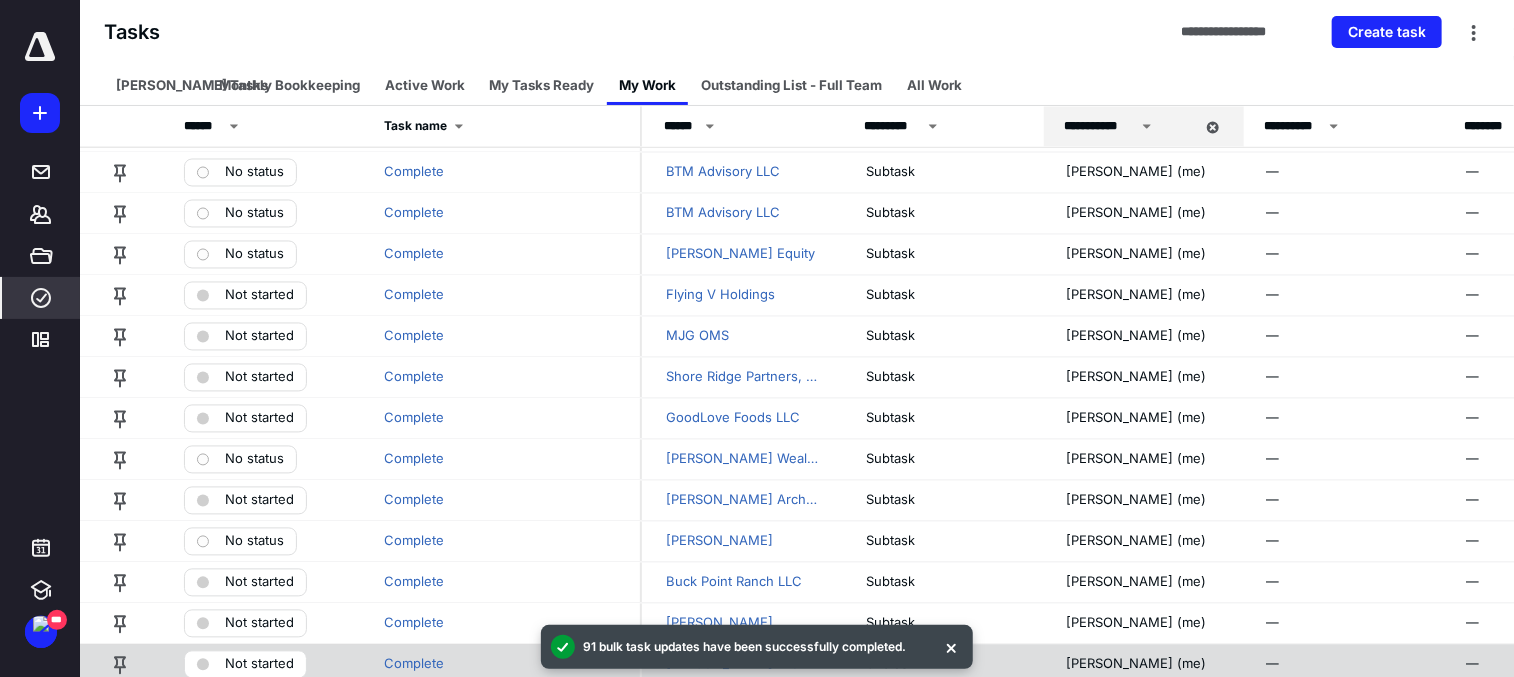 click on "Not started" at bounding box center [260, 664] 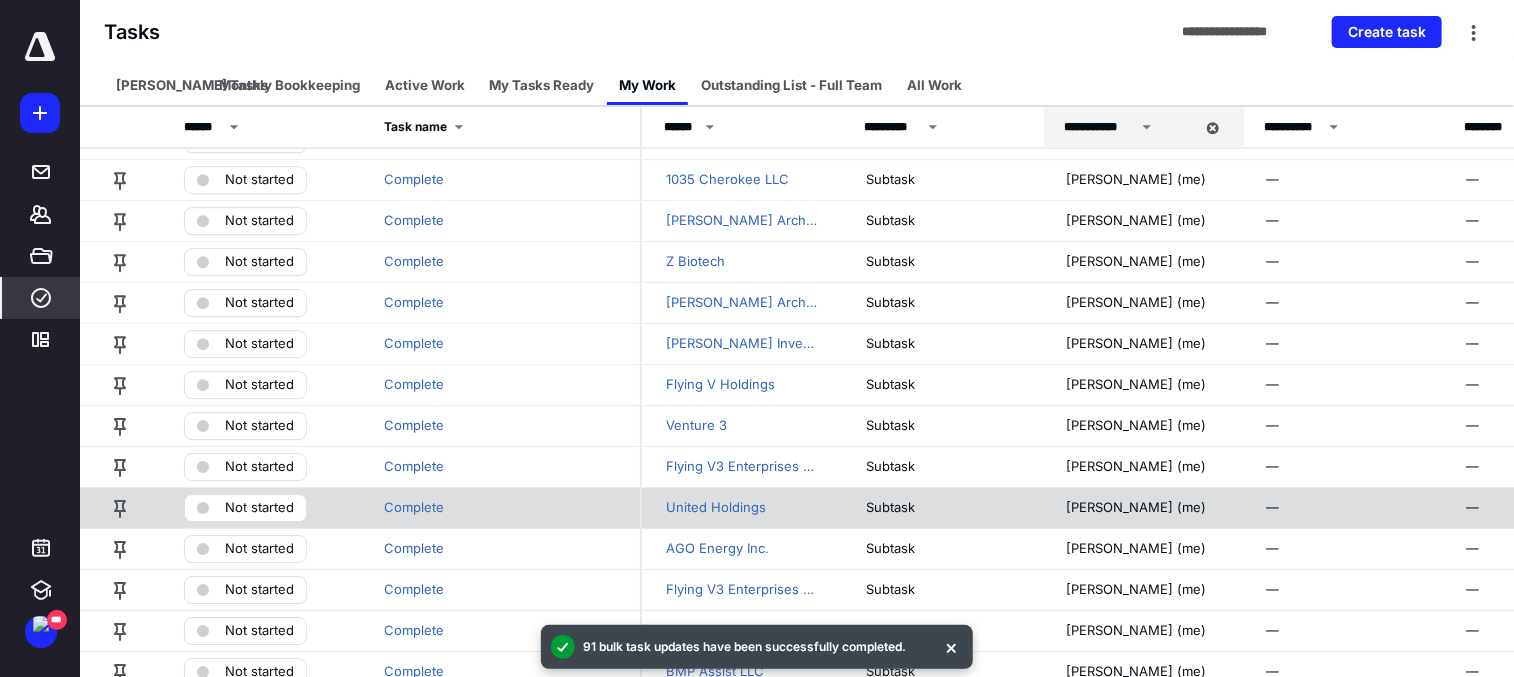 scroll, scrollTop: 3500, scrollLeft: 0, axis: vertical 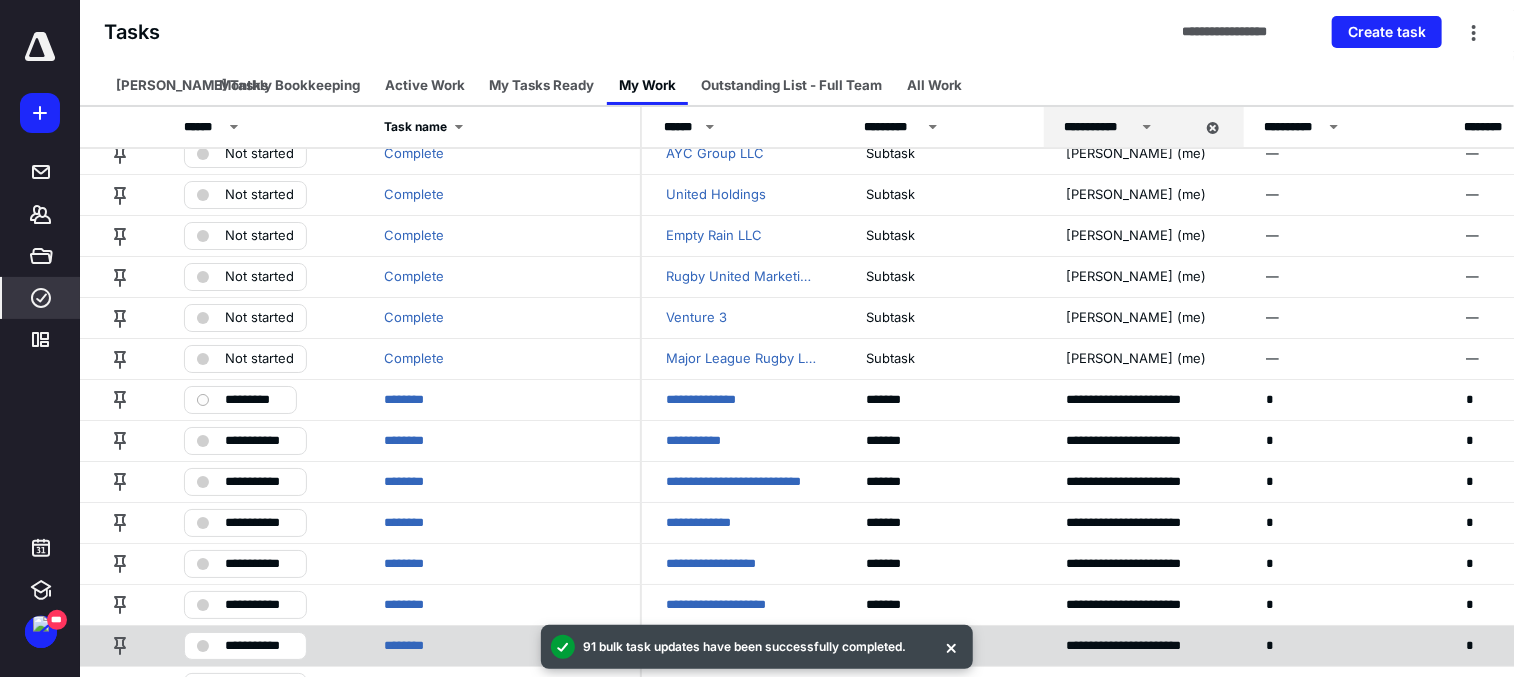 click on "**********" at bounding box center [260, 645] 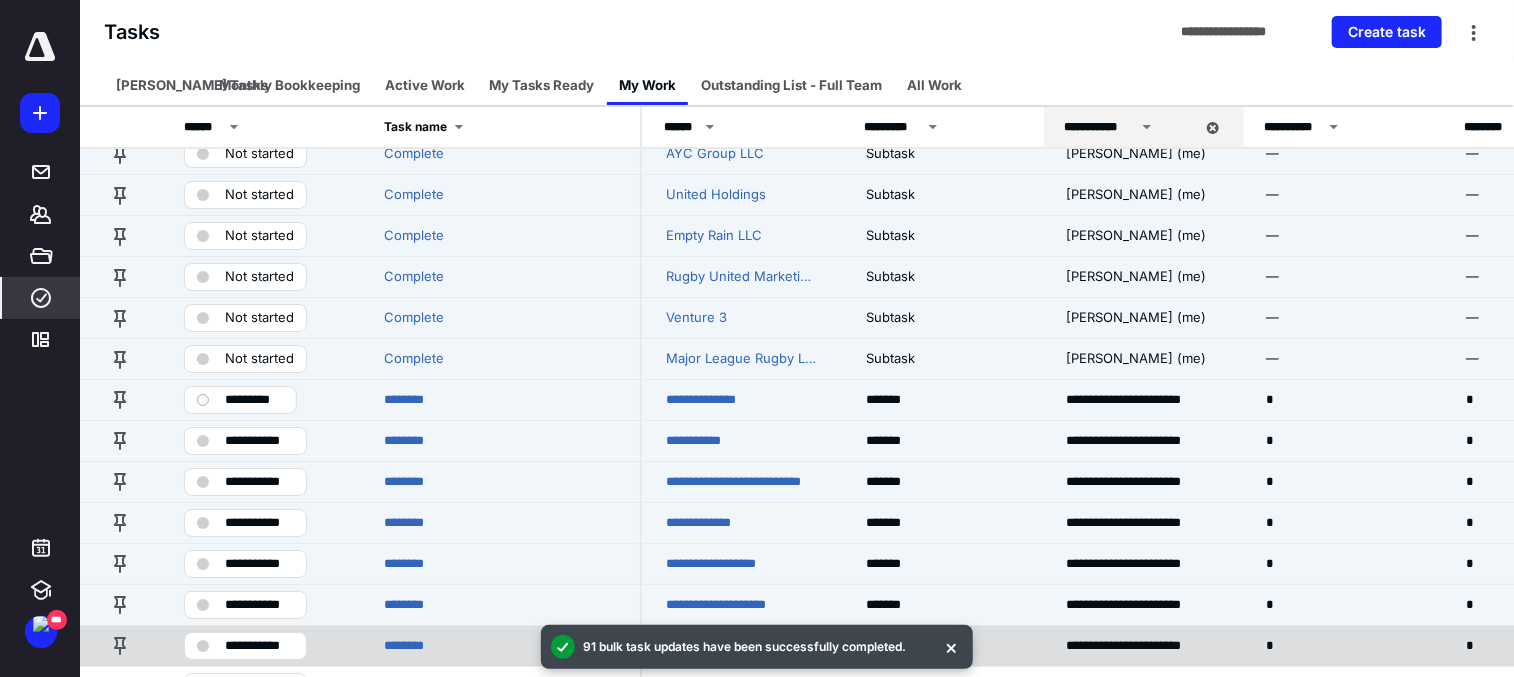 scroll, scrollTop: 3595, scrollLeft: 0, axis: vertical 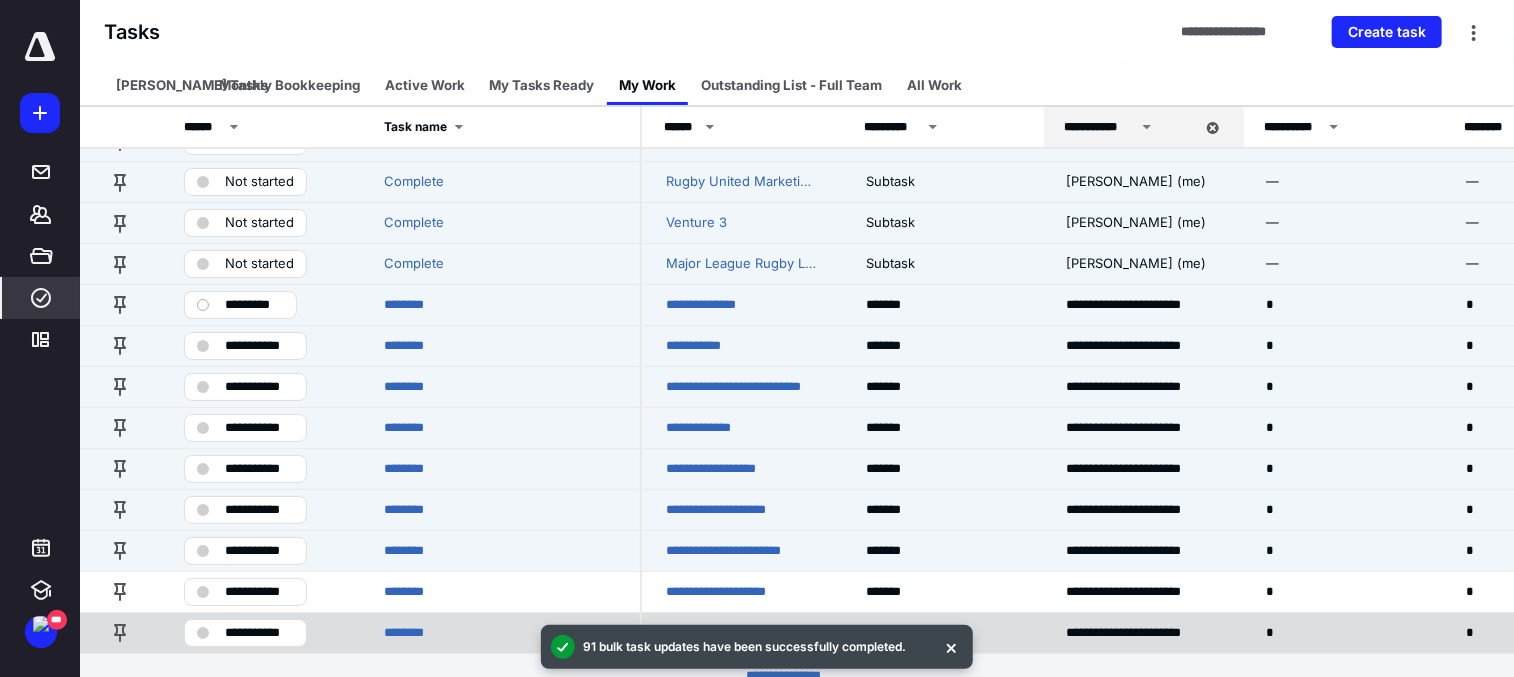click on "**********" at bounding box center [260, 632] 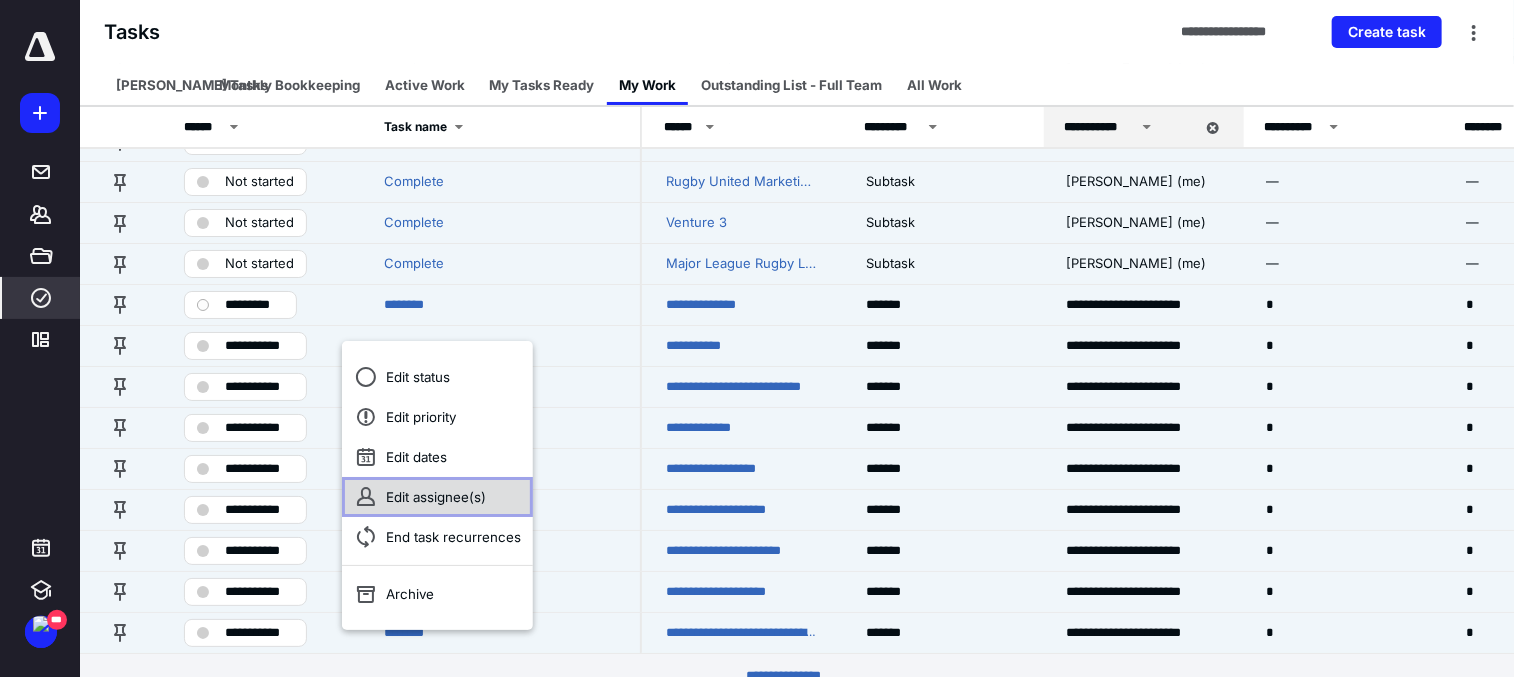 click on "Edit assignee(s)" at bounding box center [437, 497] 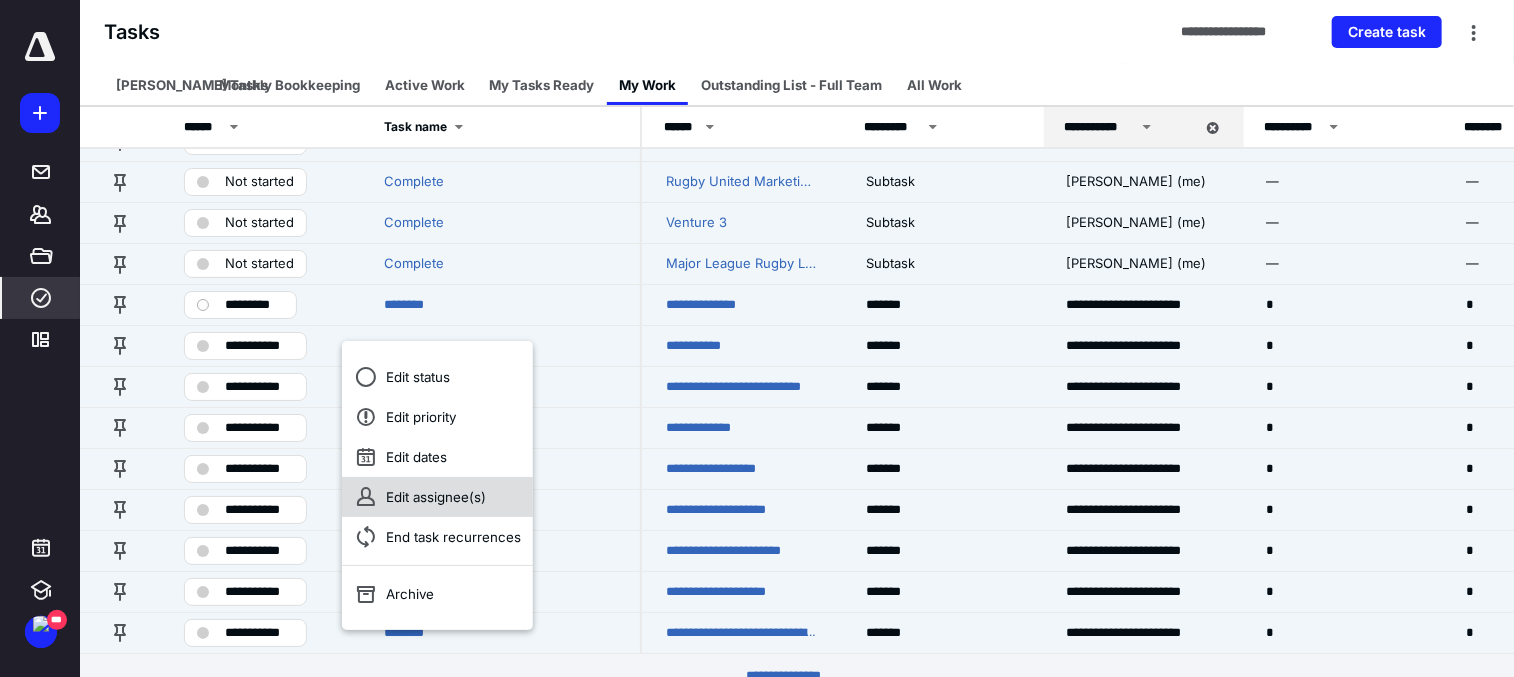scroll, scrollTop: 3580, scrollLeft: 0, axis: vertical 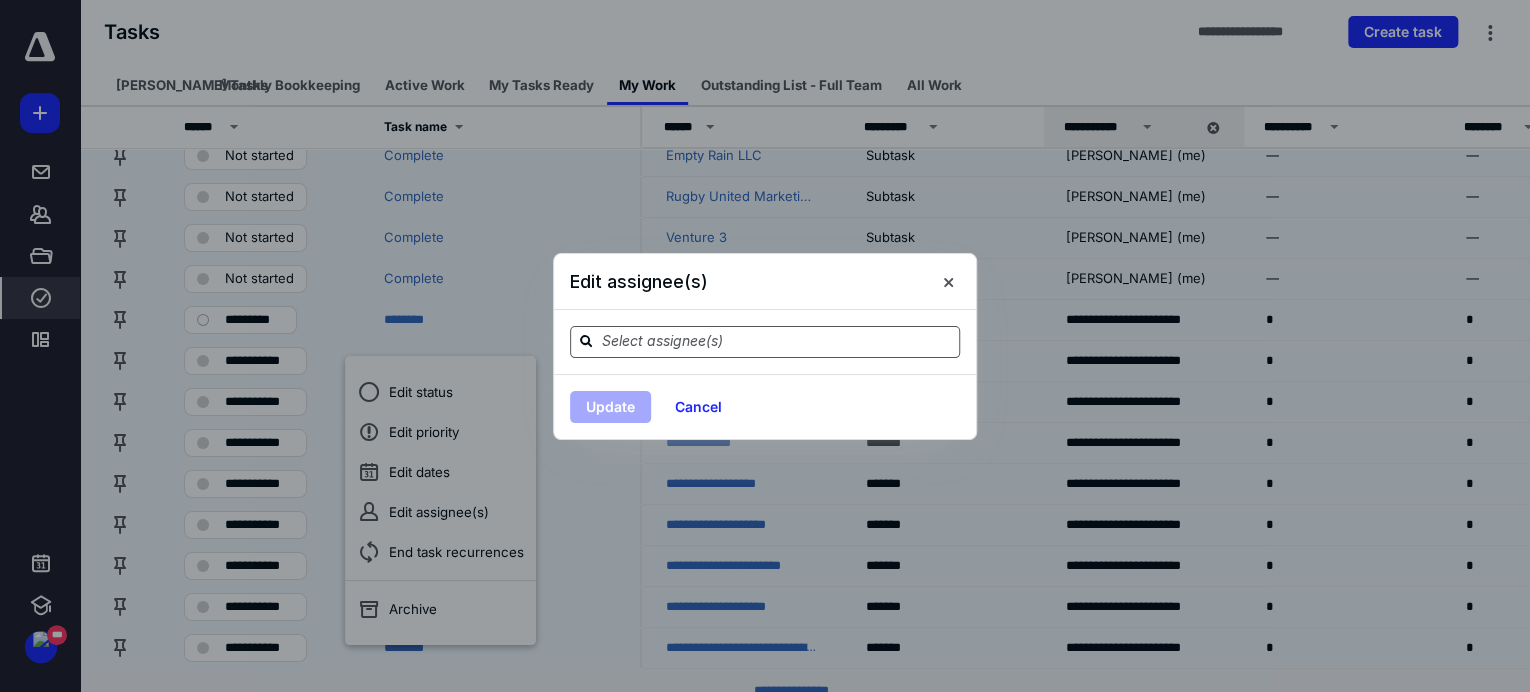 click at bounding box center [777, 341] 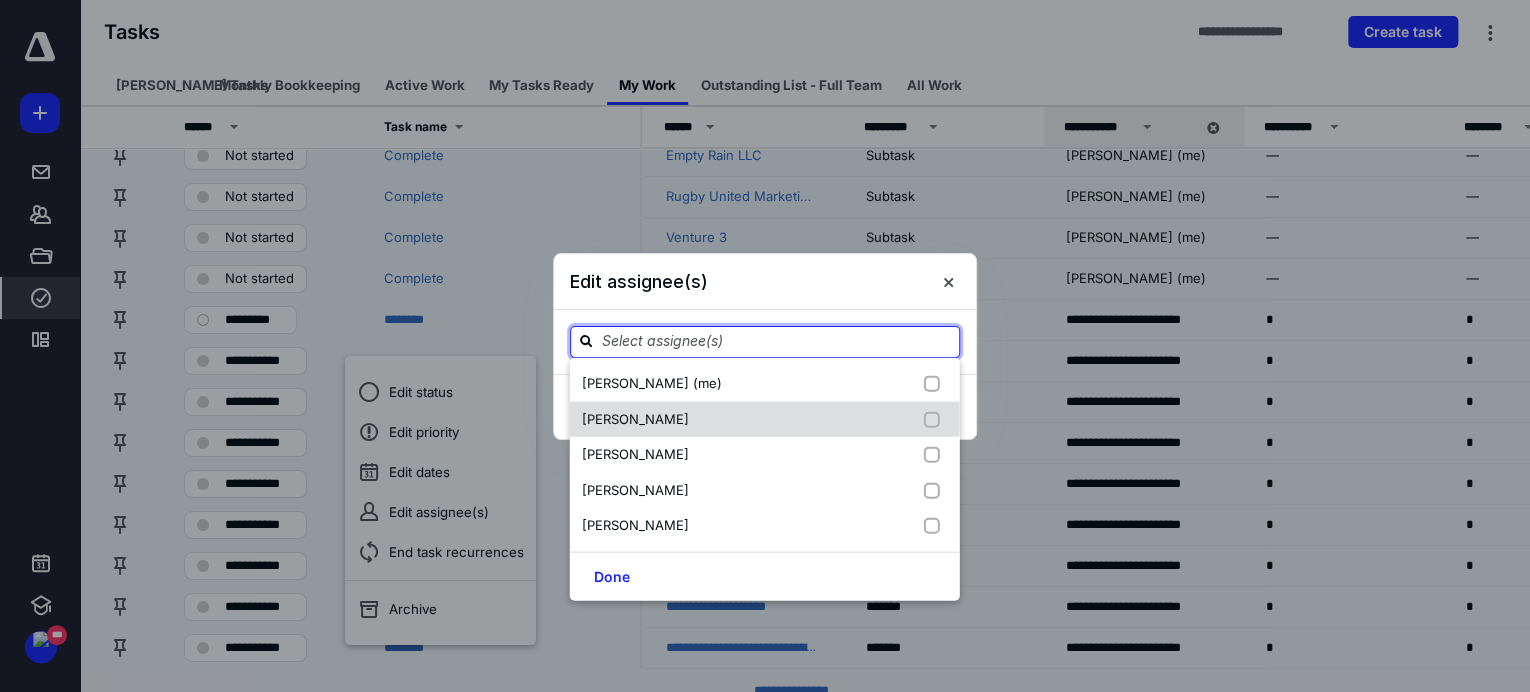click on "[PERSON_NAME]" at bounding box center (635, 418) 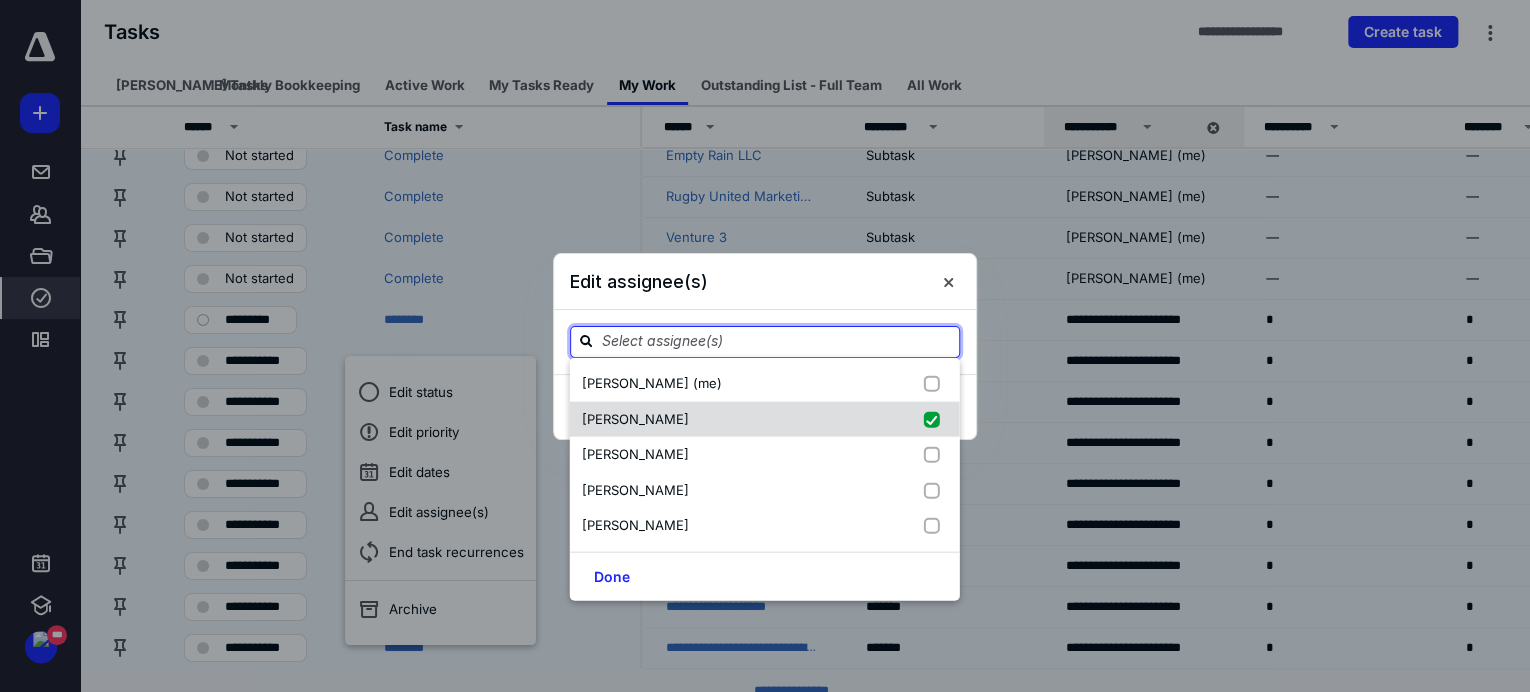 checkbox on "true" 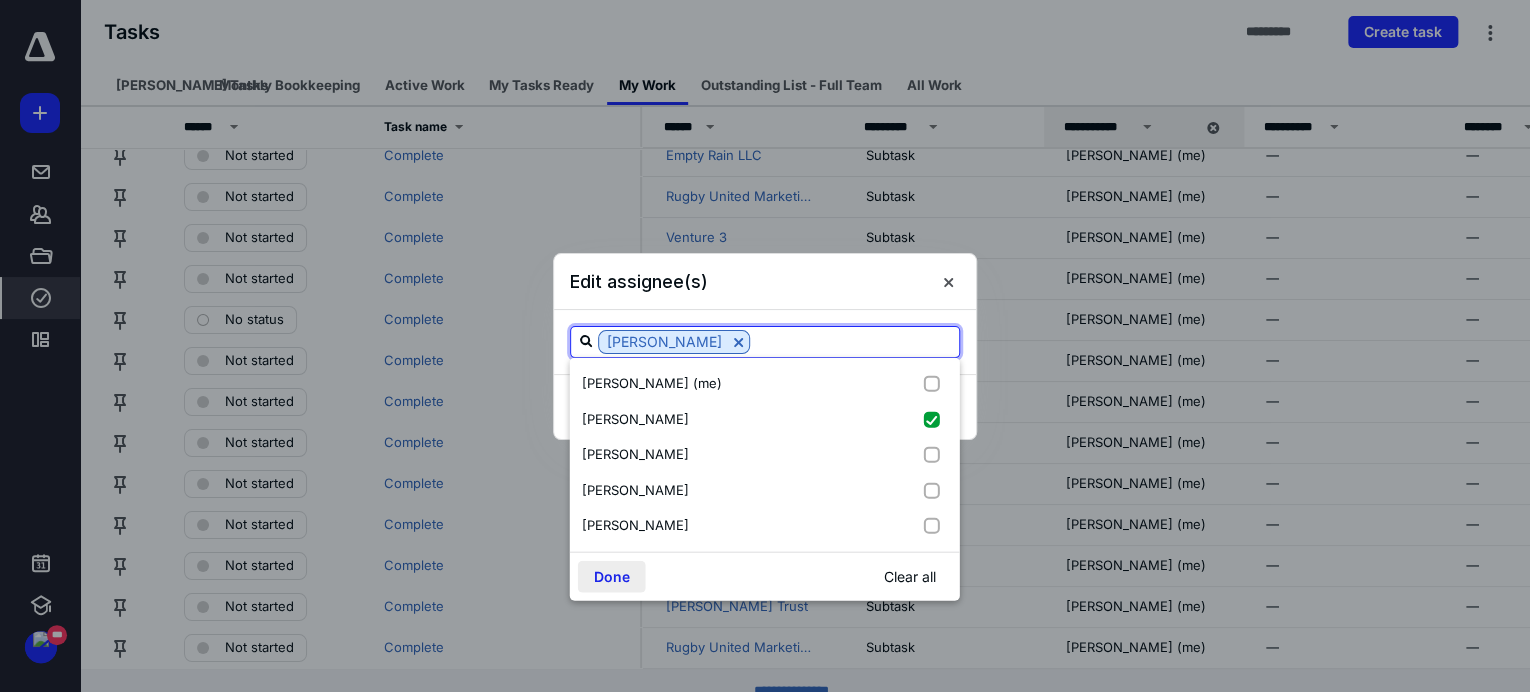 click on "Done" at bounding box center [612, 576] 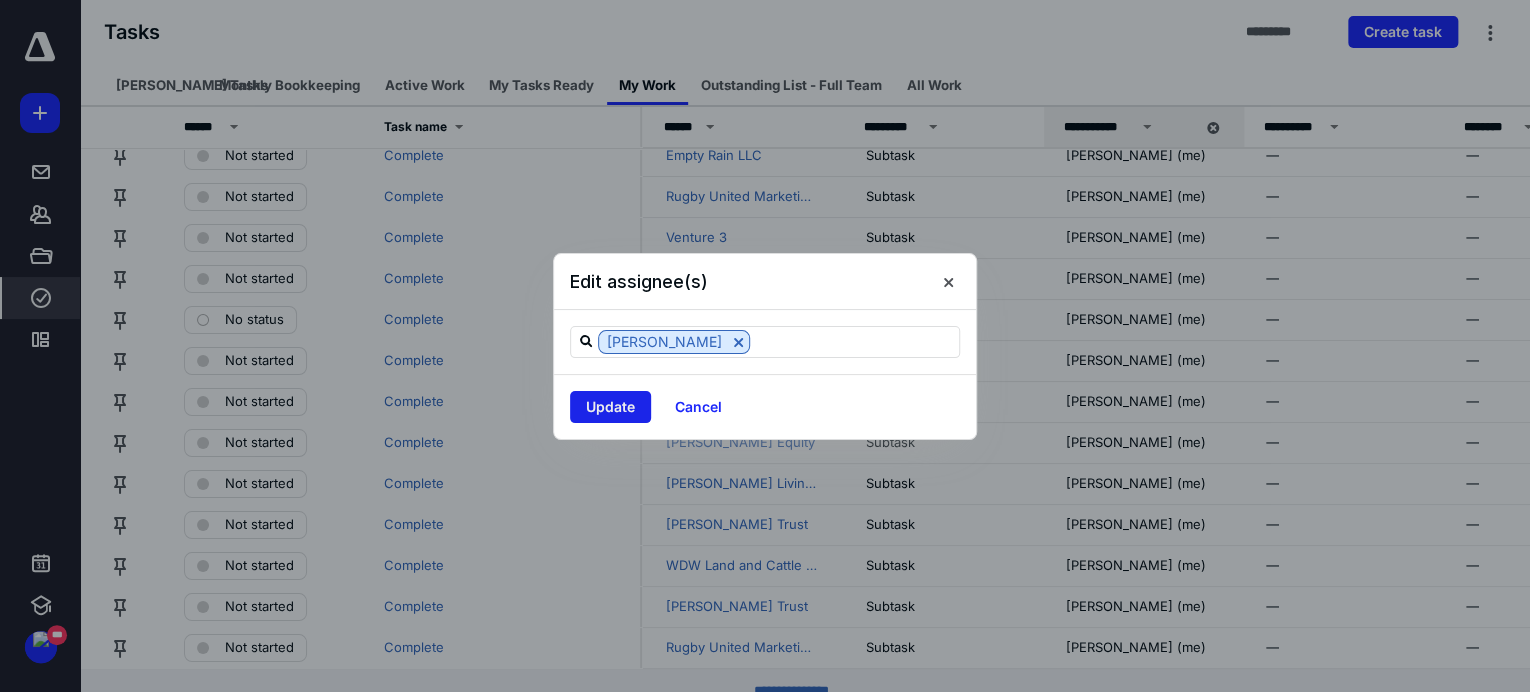 click on "Update" at bounding box center [610, 407] 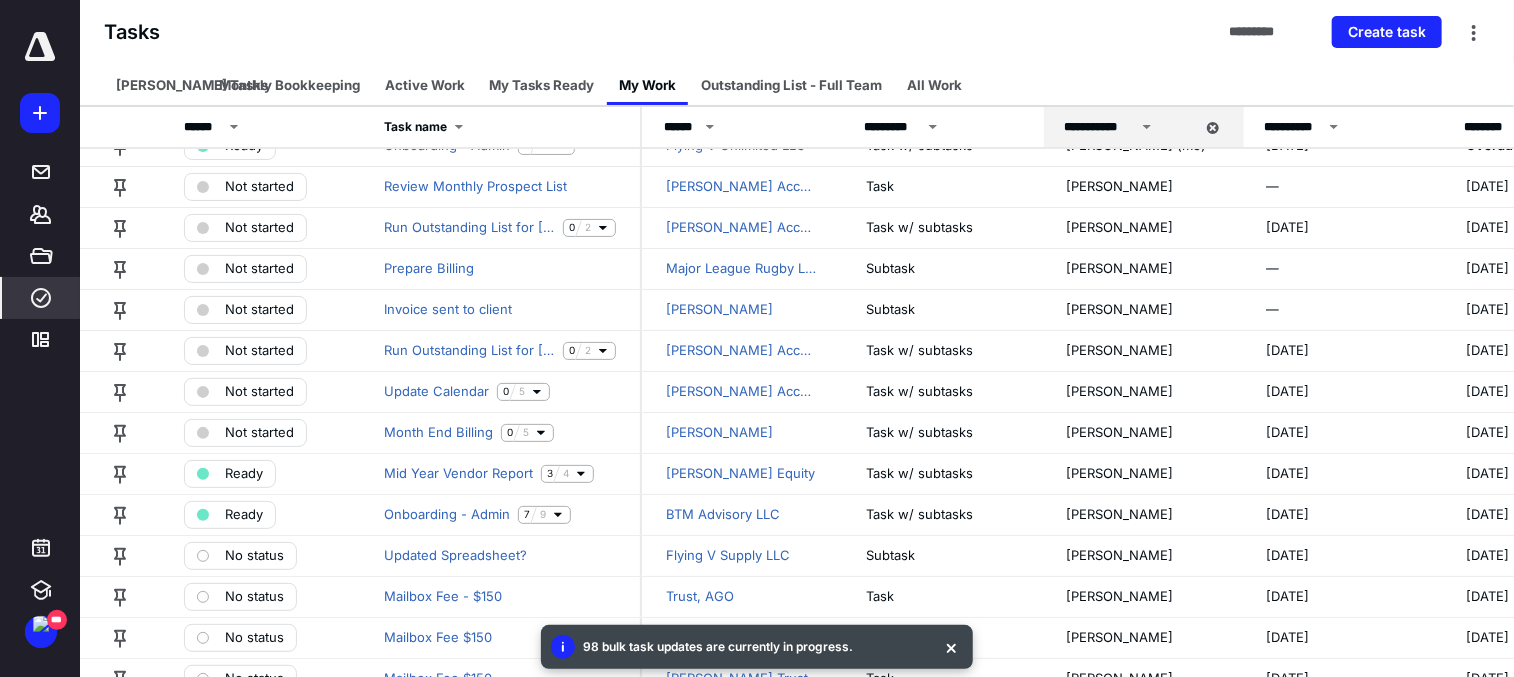 scroll, scrollTop: 0, scrollLeft: 0, axis: both 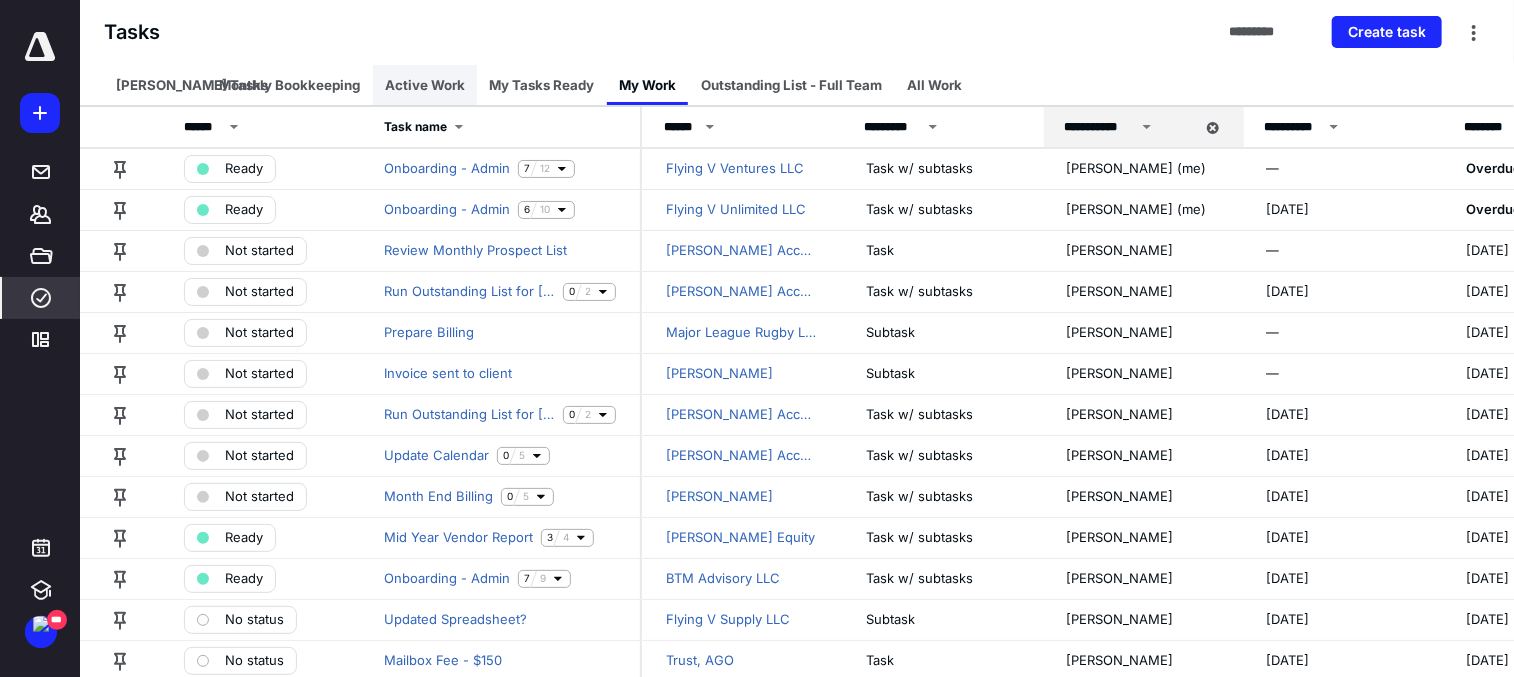 click on "Active Work" at bounding box center [425, 85] 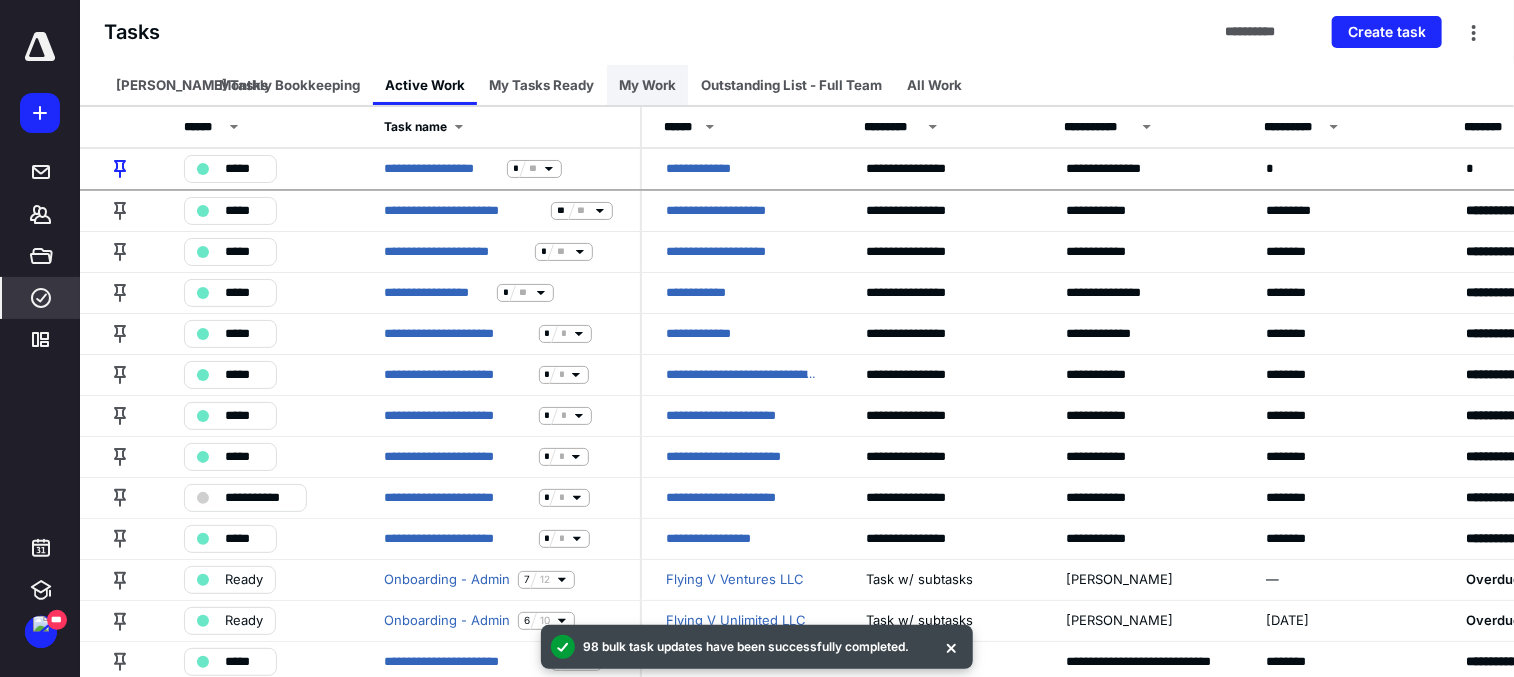 click on "My Work" at bounding box center (647, 85) 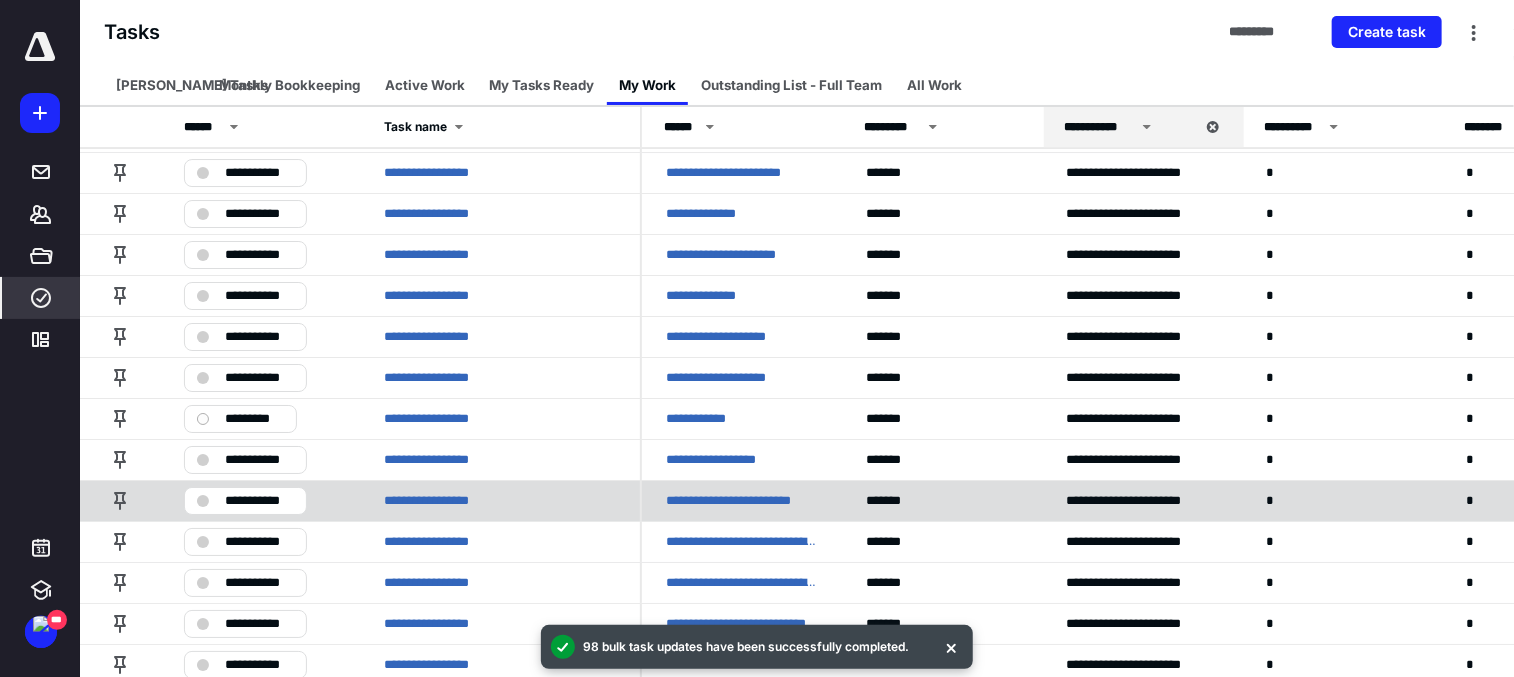 scroll, scrollTop: 3595, scrollLeft: 0, axis: vertical 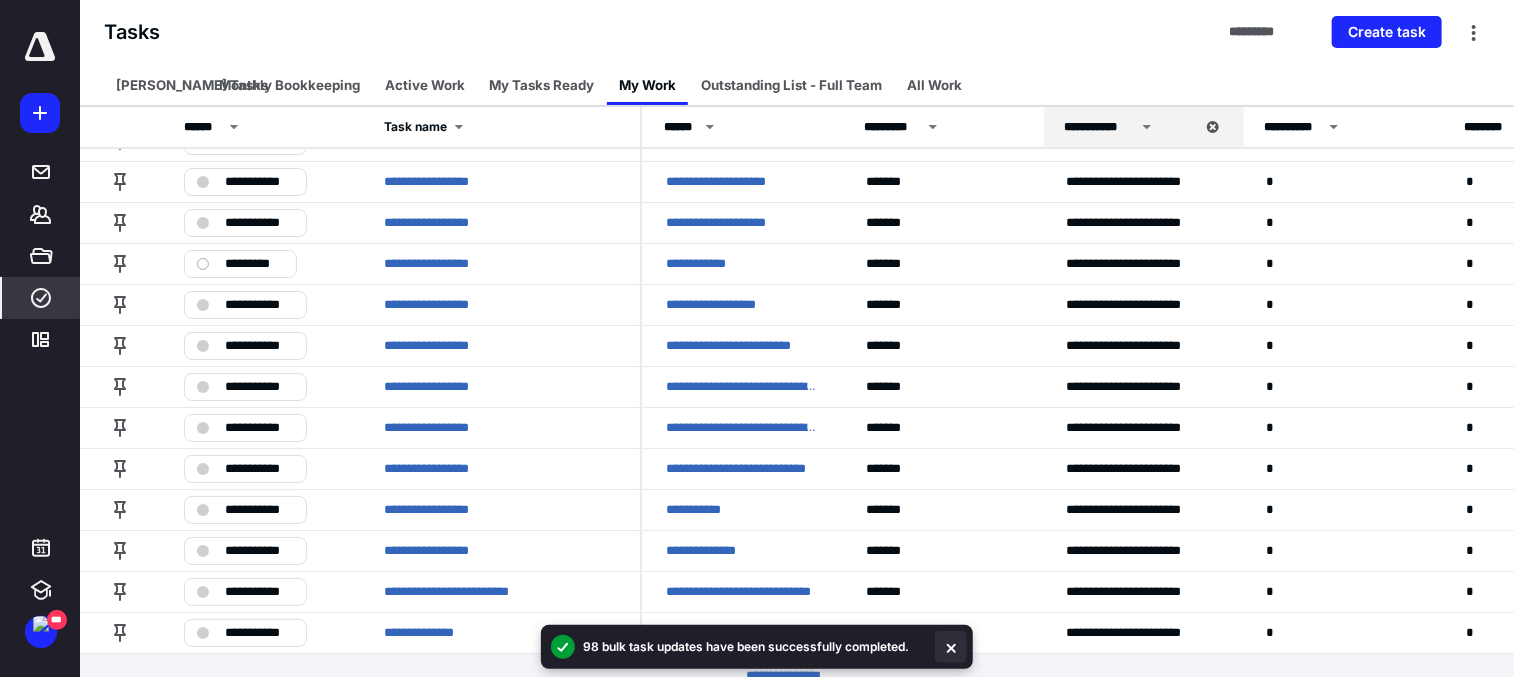 click at bounding box center (951, 647) 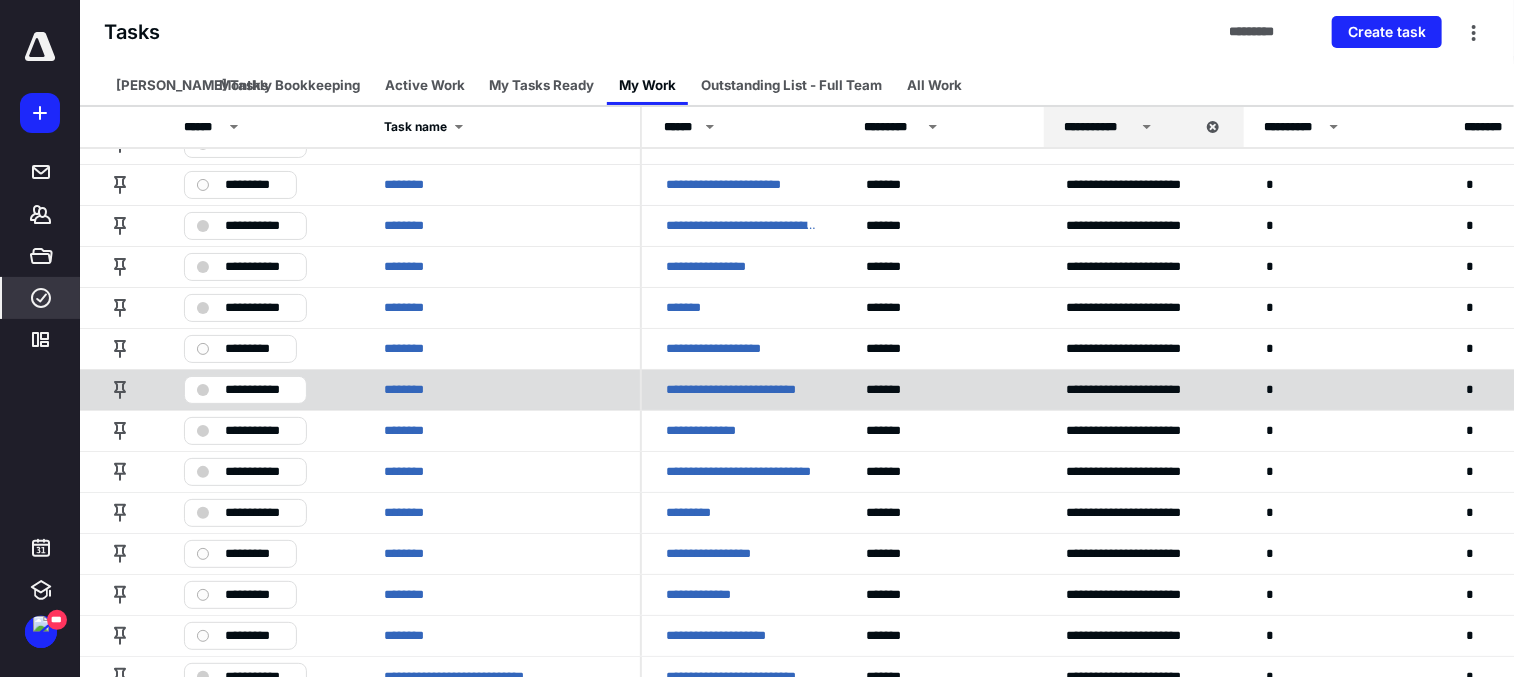 scroll, scrollTop: 0, scrollLeft: 0, axis: both 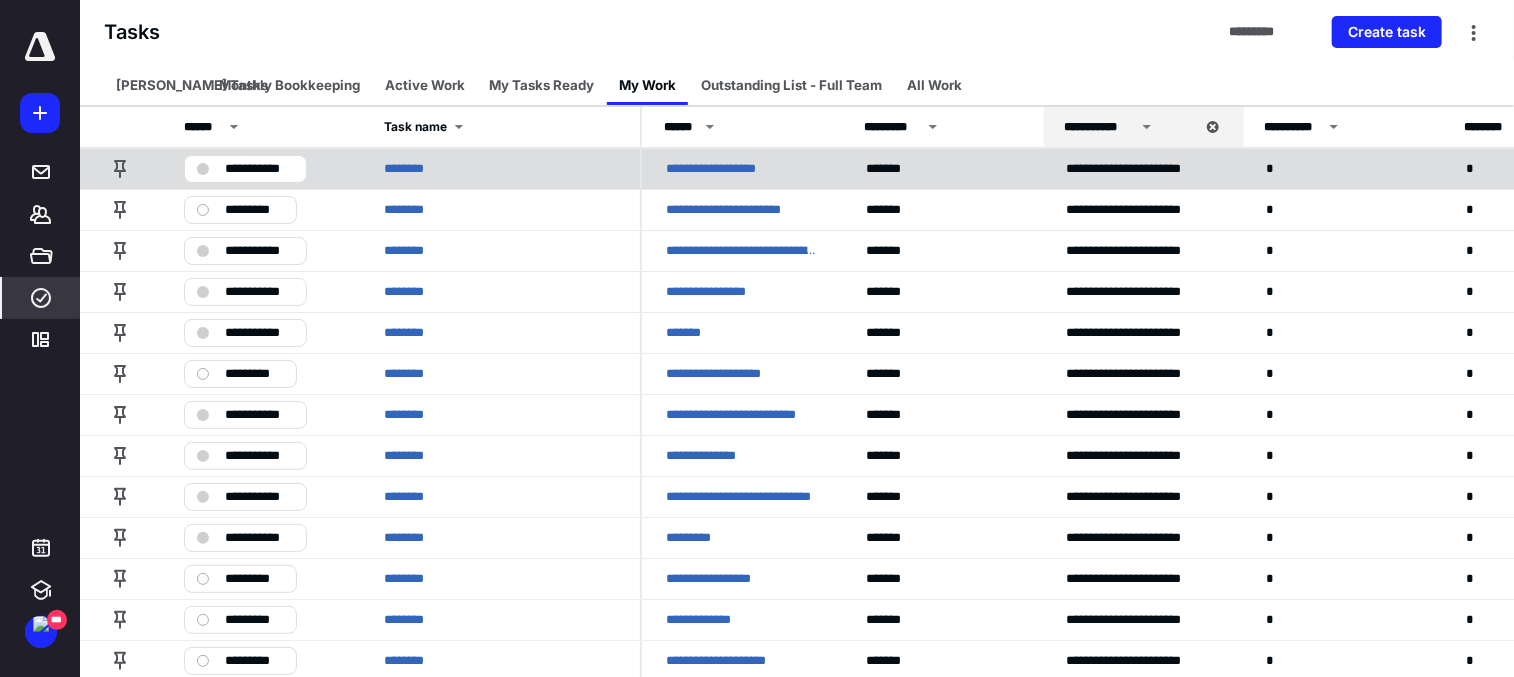 click on "********" at bounding box center (500, 168) 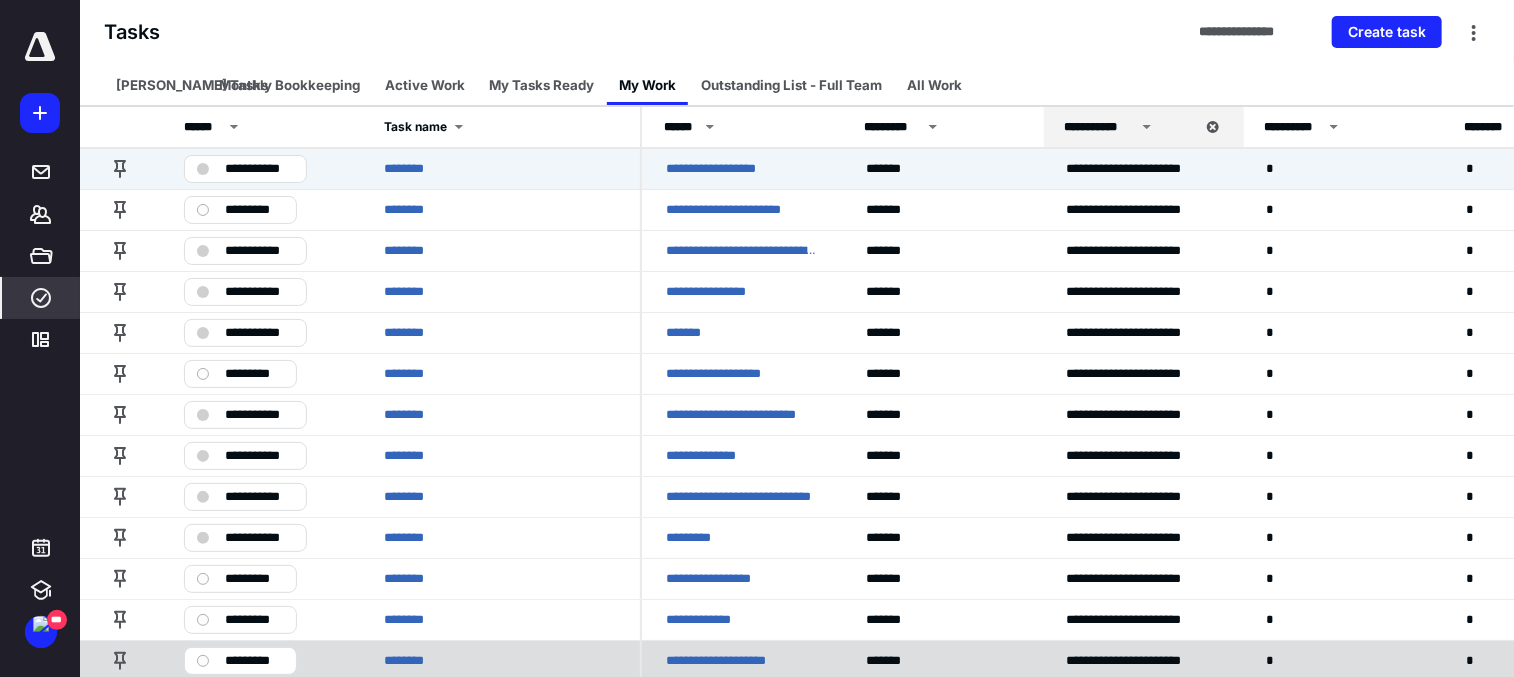 click on "********" at bounding box center [500, 660] 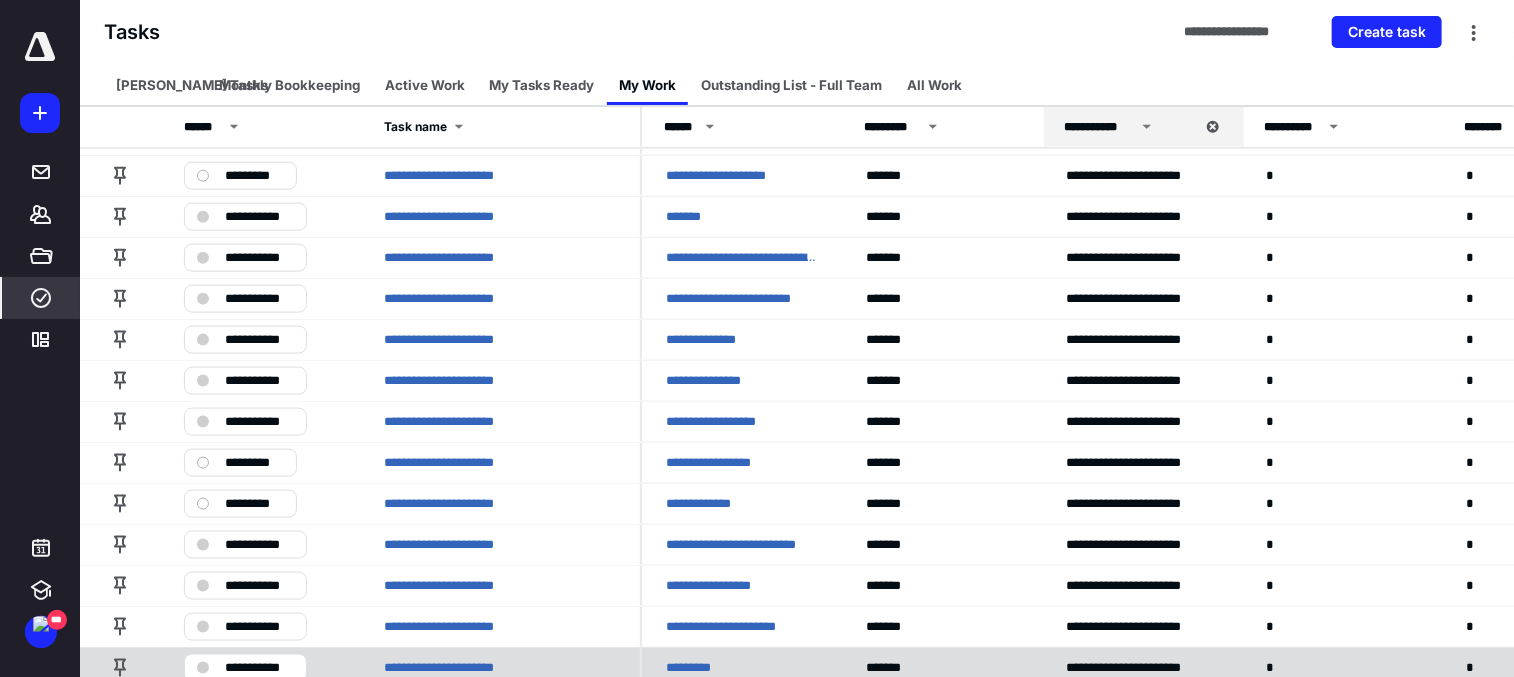 click on "**********" at bounding box center [500, 667] 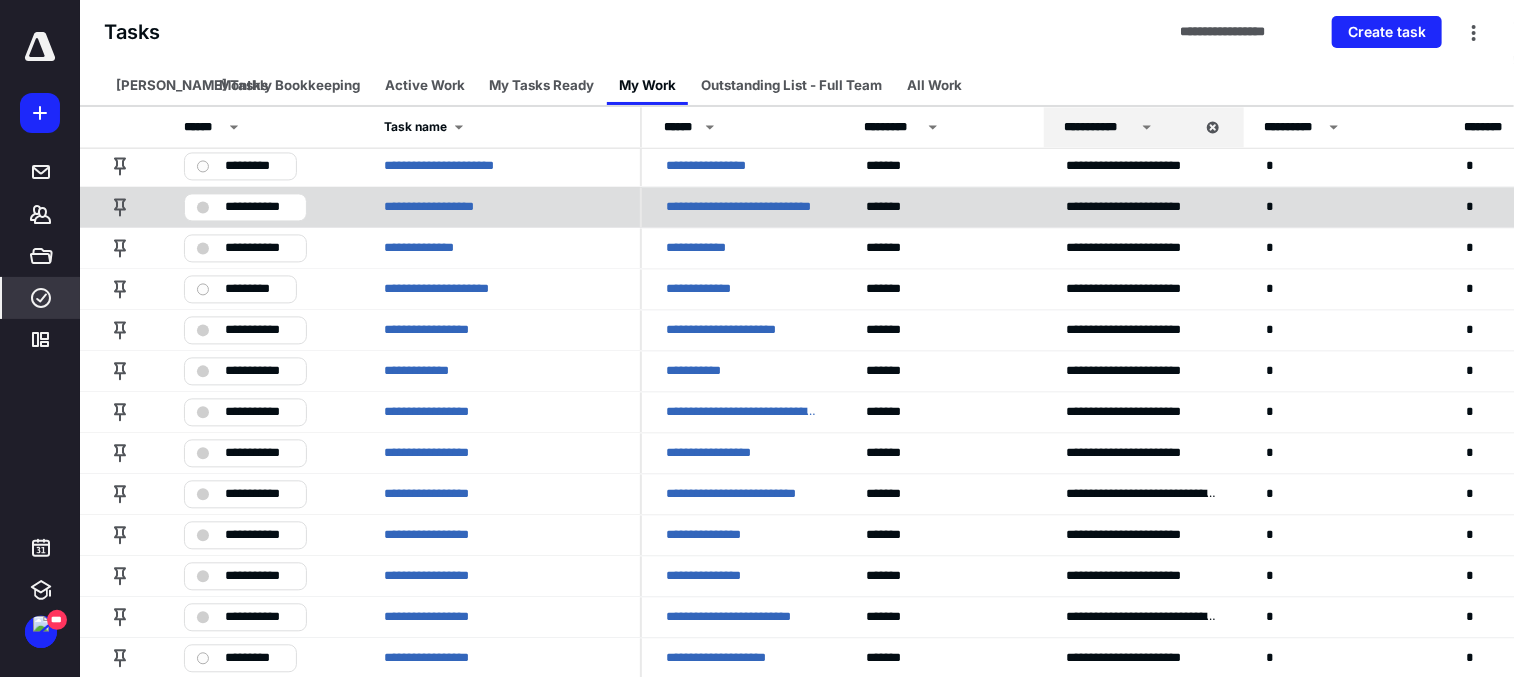 scroll, scrollTop: 2200, scrollLeft: 0, axis: vertical 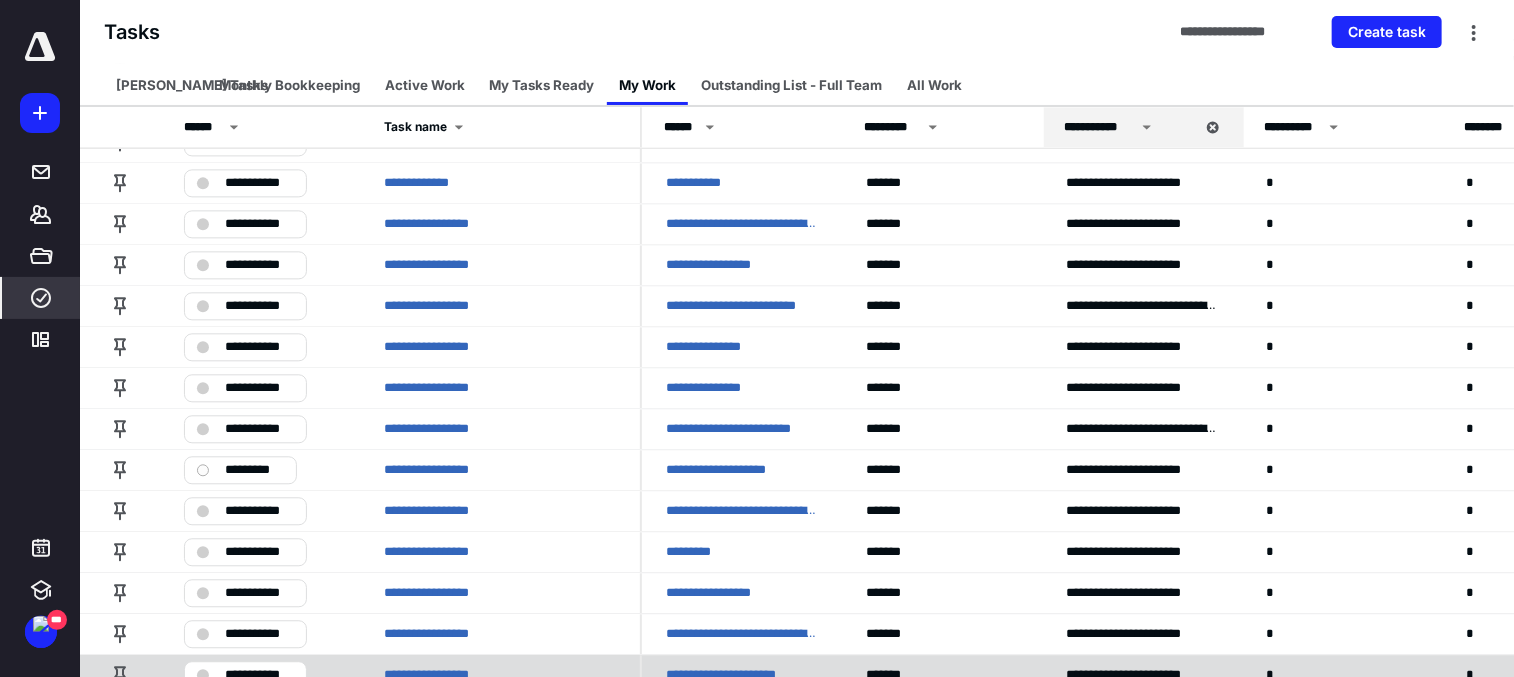 click on "**********" at bounding box center [500, 674] 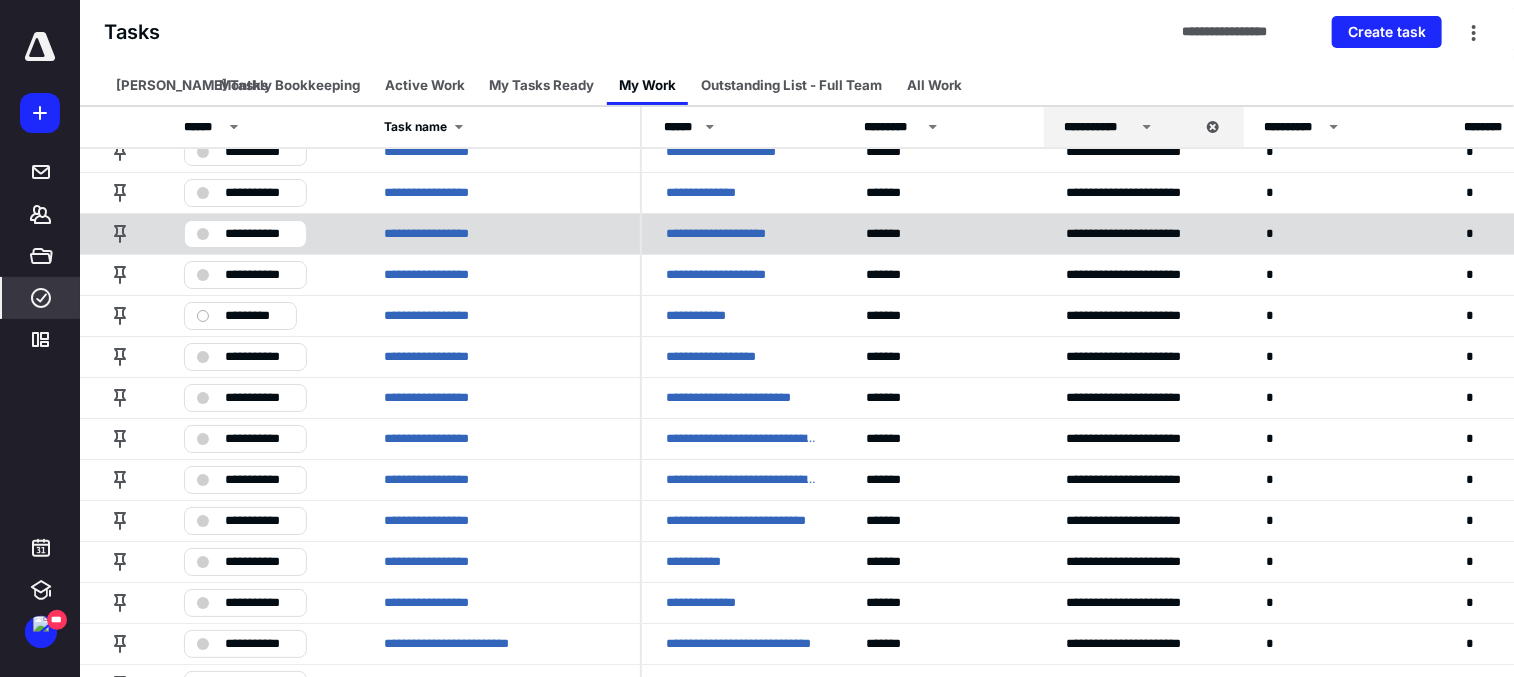 scroll, scrollTop: 3595, scrollLeft: 0, axis: vertical 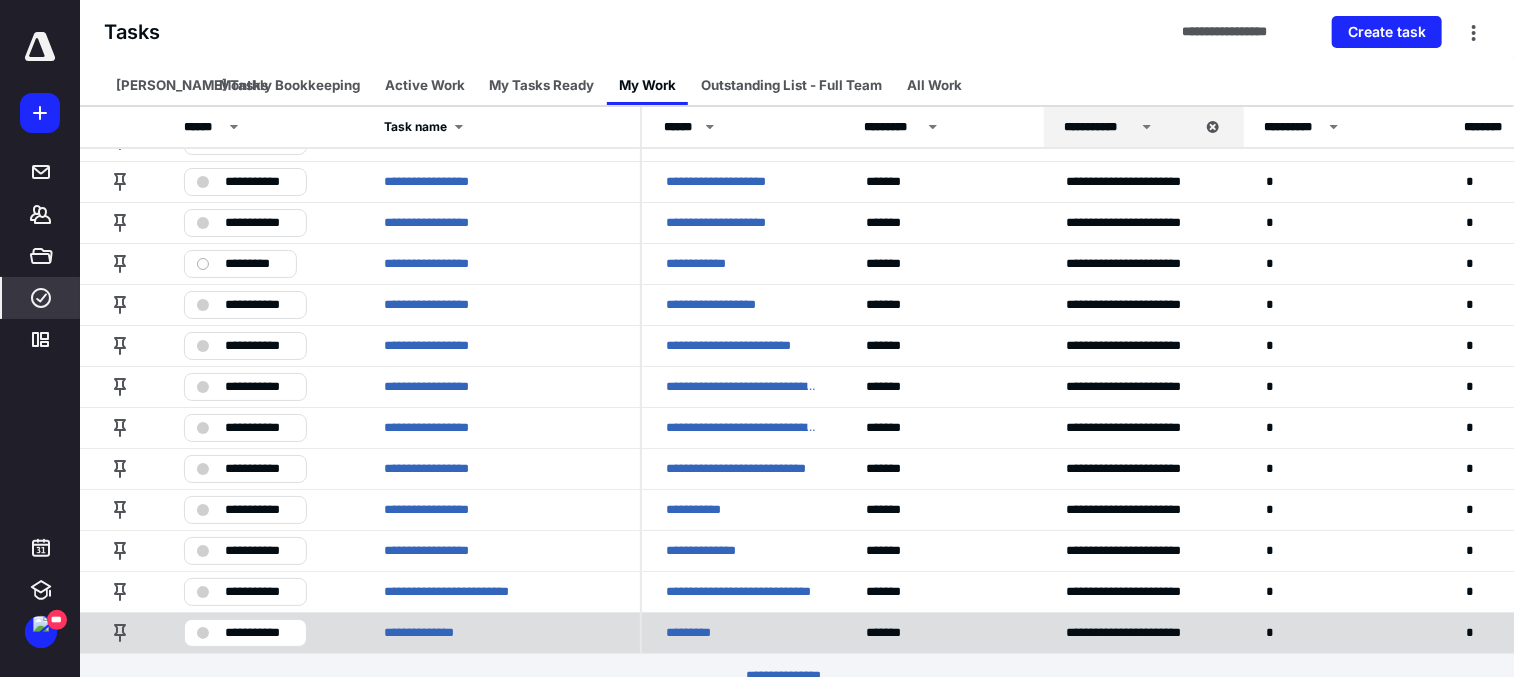 click on "**********" at bounding box center (500, 632) 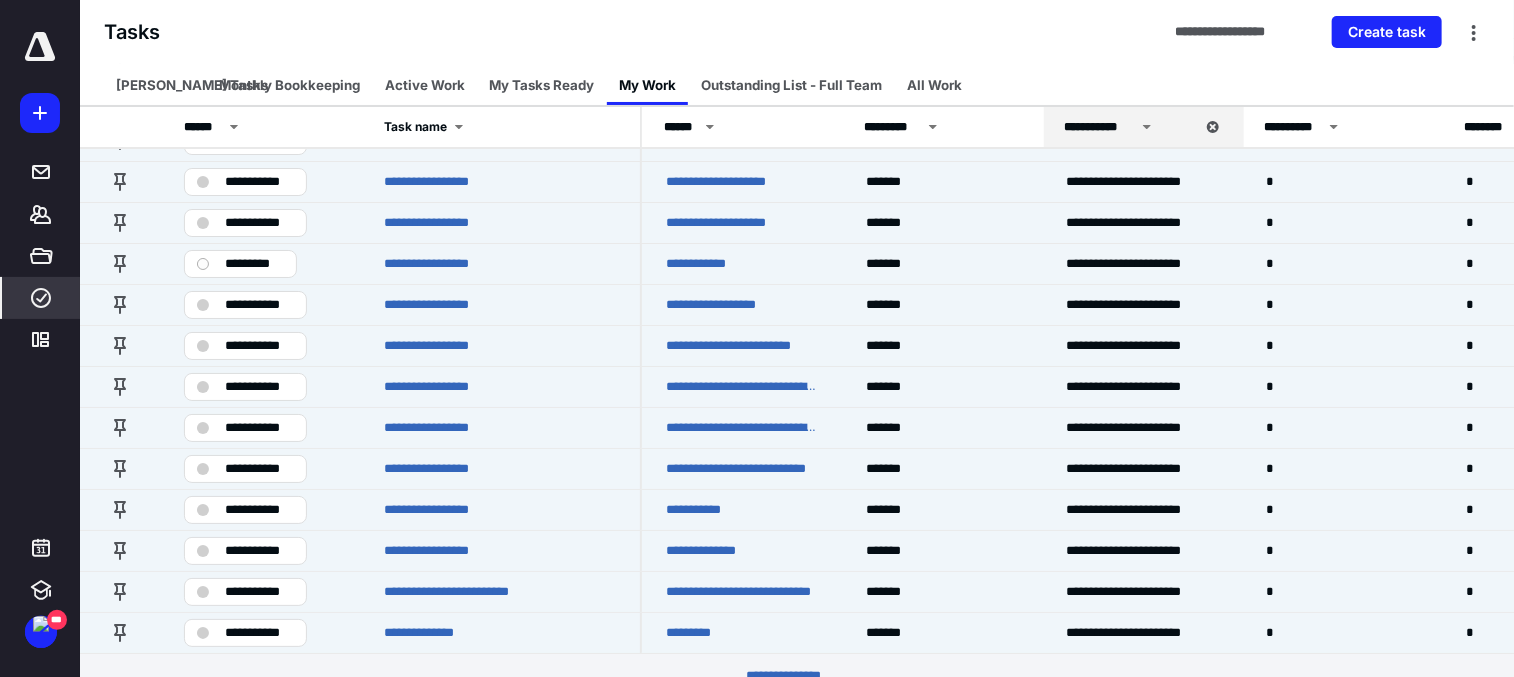 click on "********* *****" at bounding box center (797, 676) 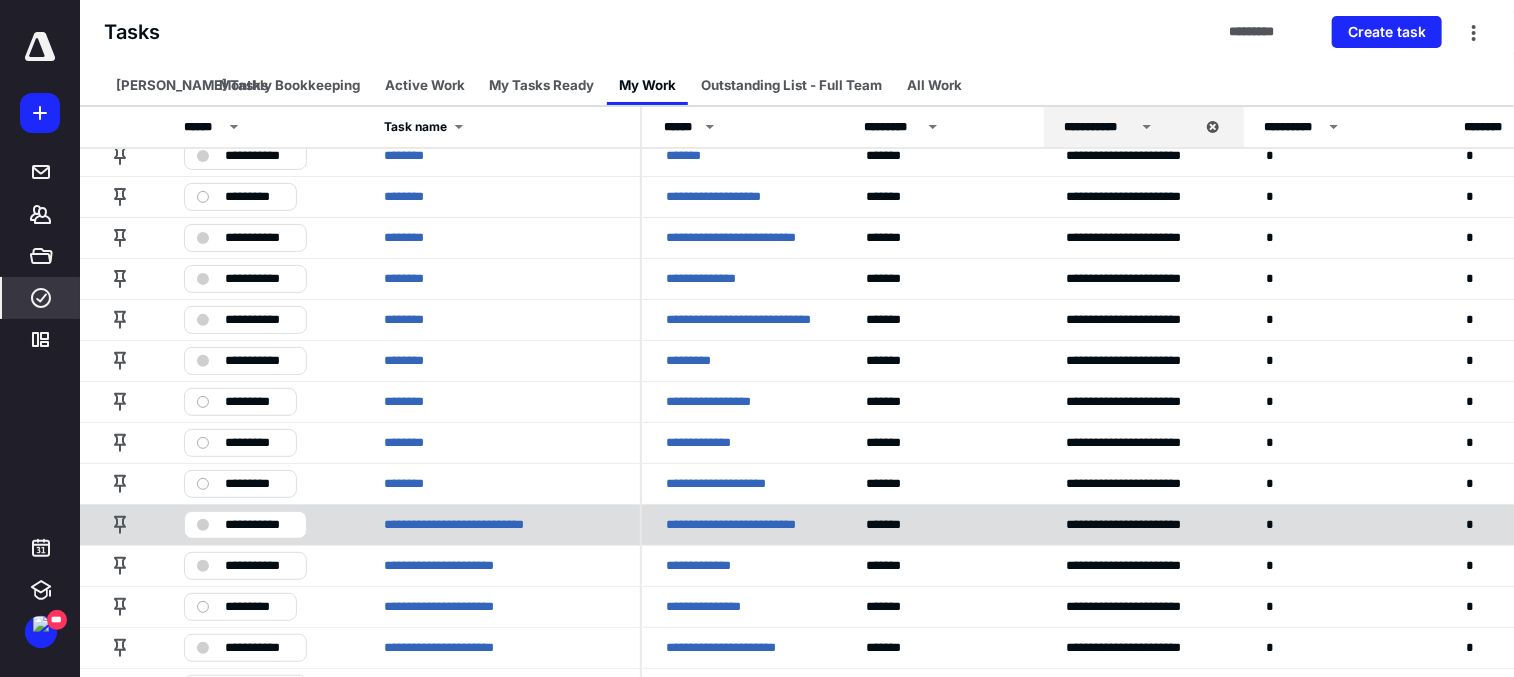 scroll, scrollTop: 0, scrollLeft: 0, axis: both 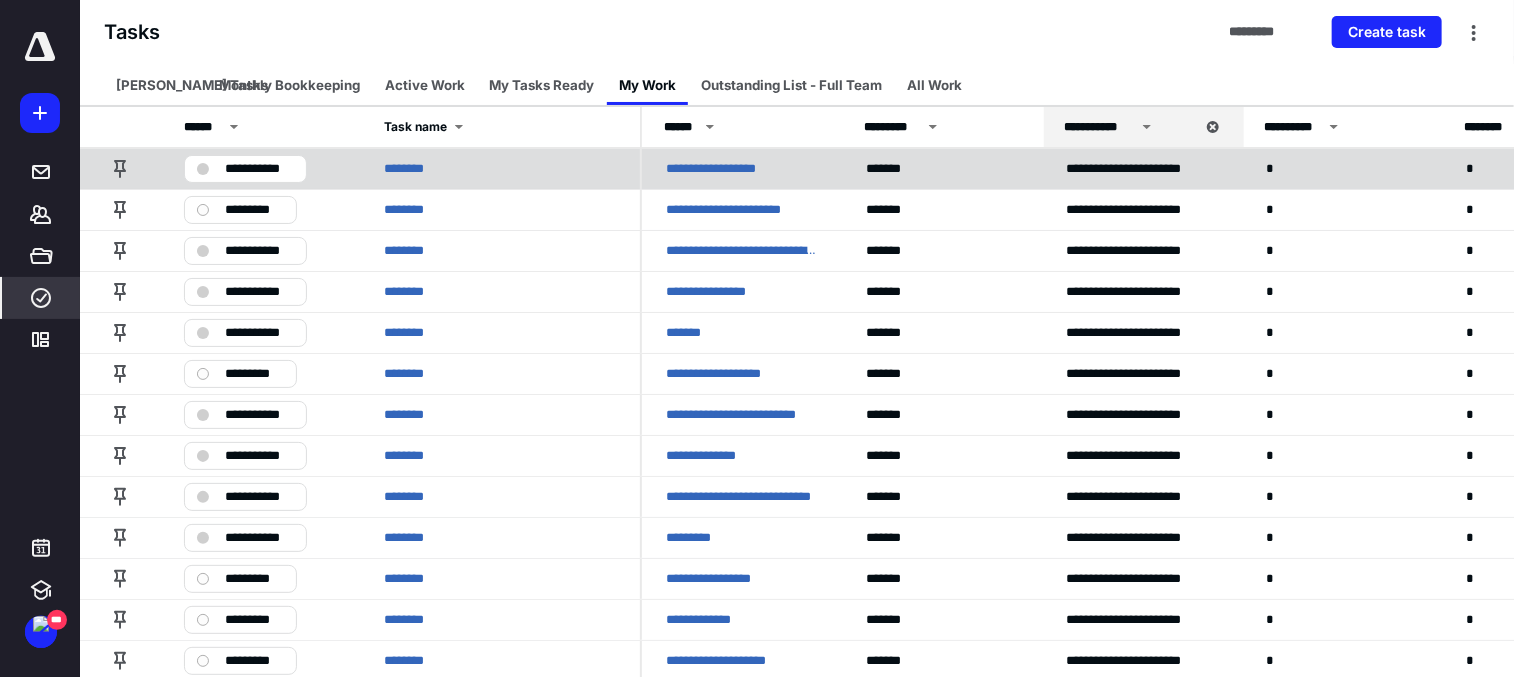 click on "********" at bounding box center [500, 168] 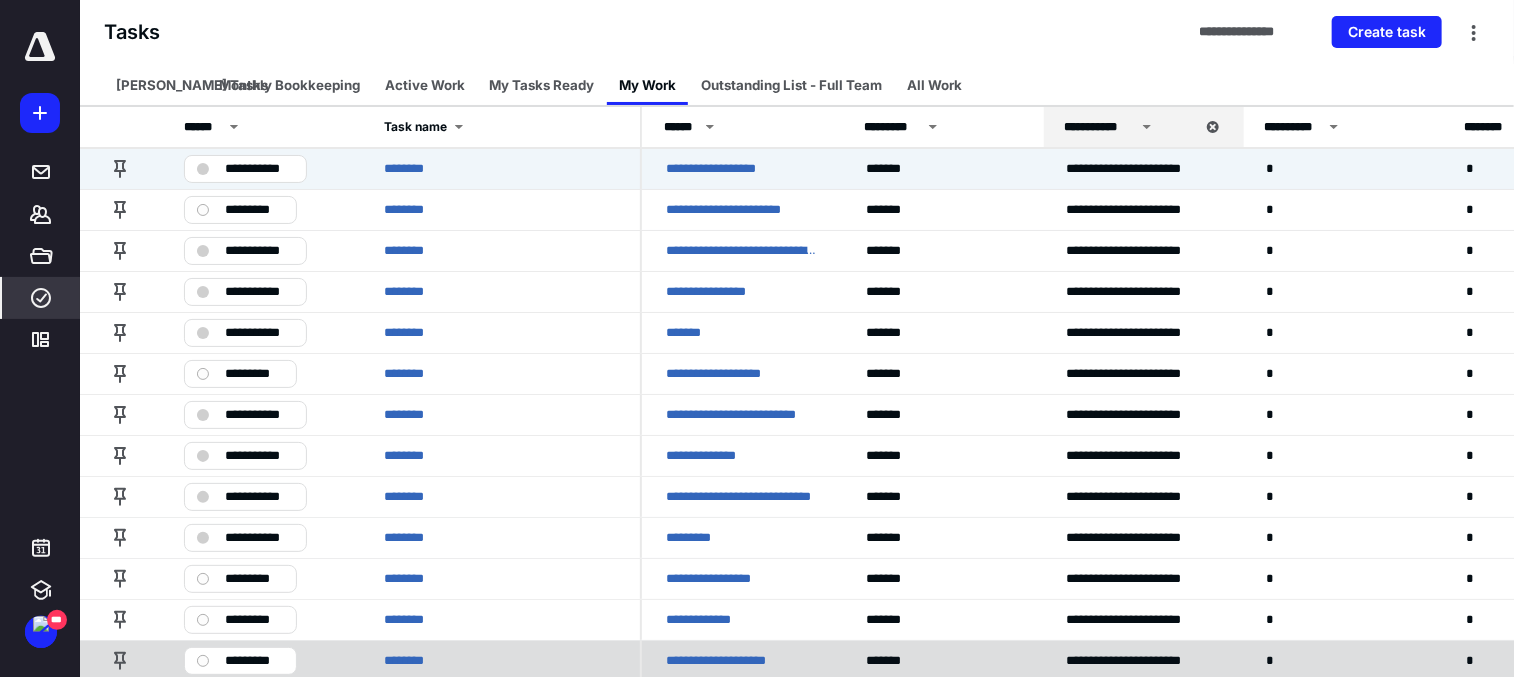click on "********" at bounding box center (500, 660) 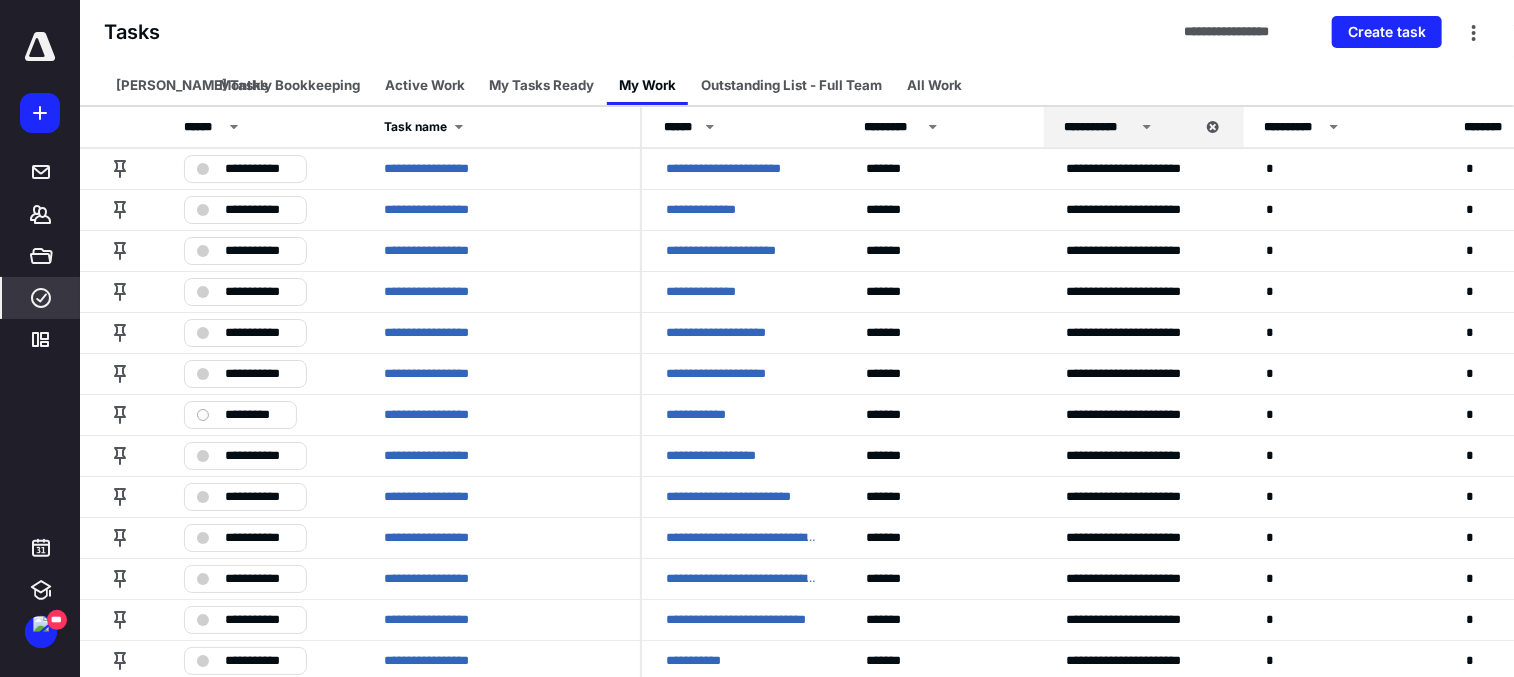 scroll, scrollTop: 3600, scrollLeft: 0, axis: vertical 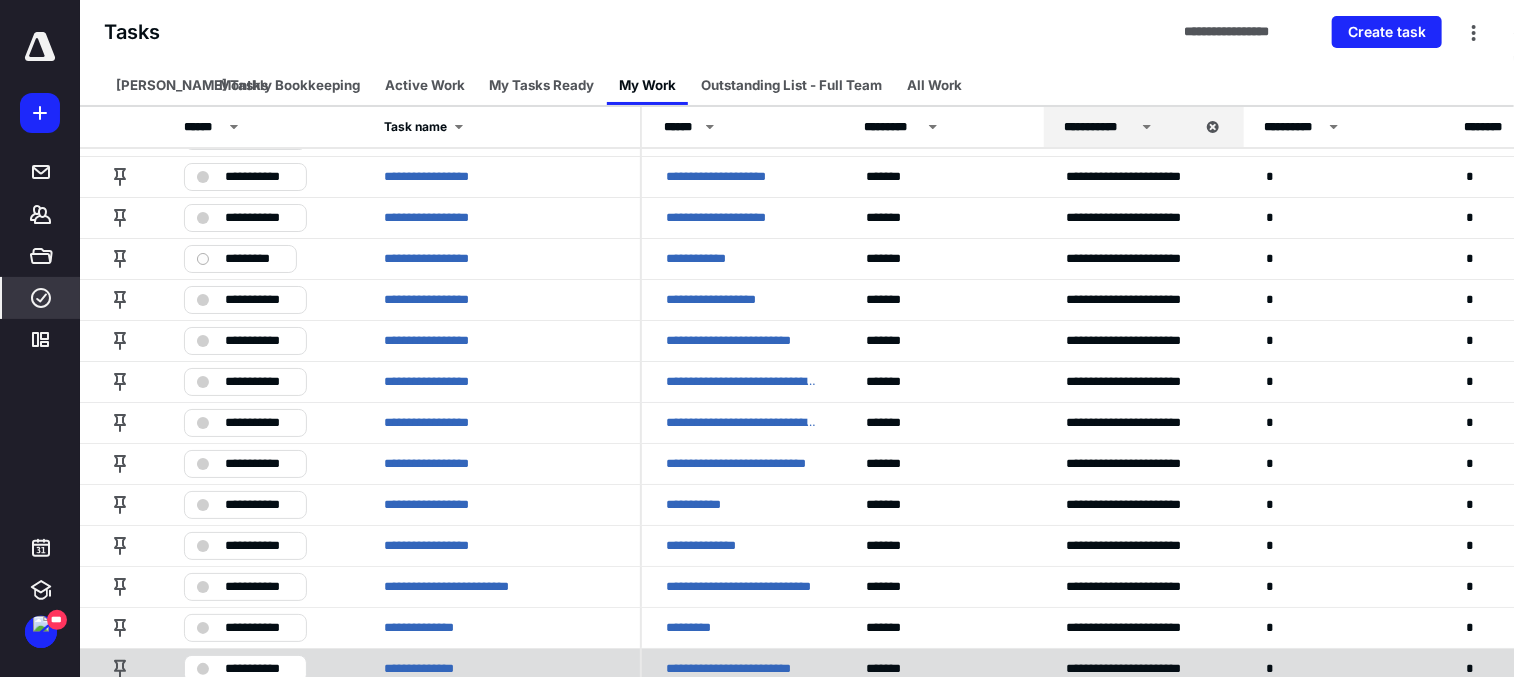 click on "**********" at bounding box center [500, 668] 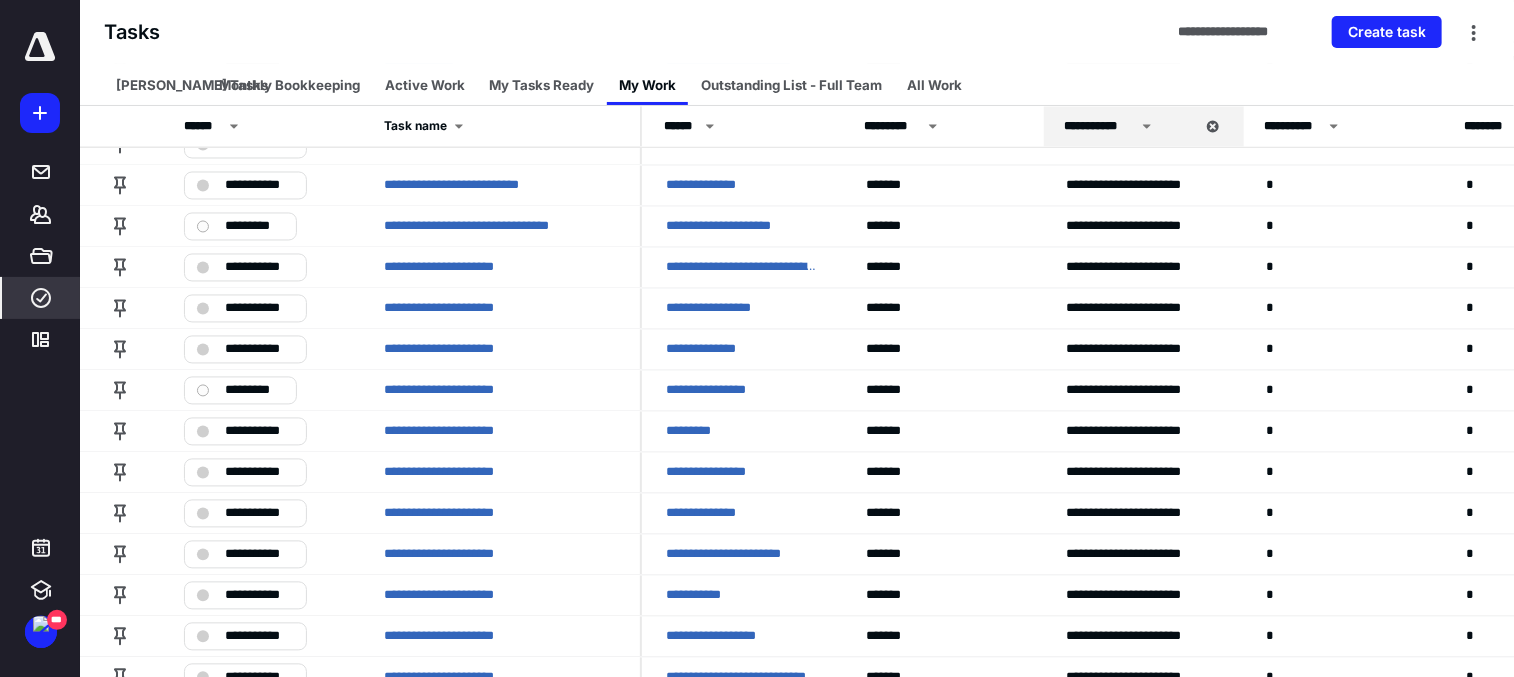 scroll, scrollTop: 6200, scrollLeft: 0, axis: vertical 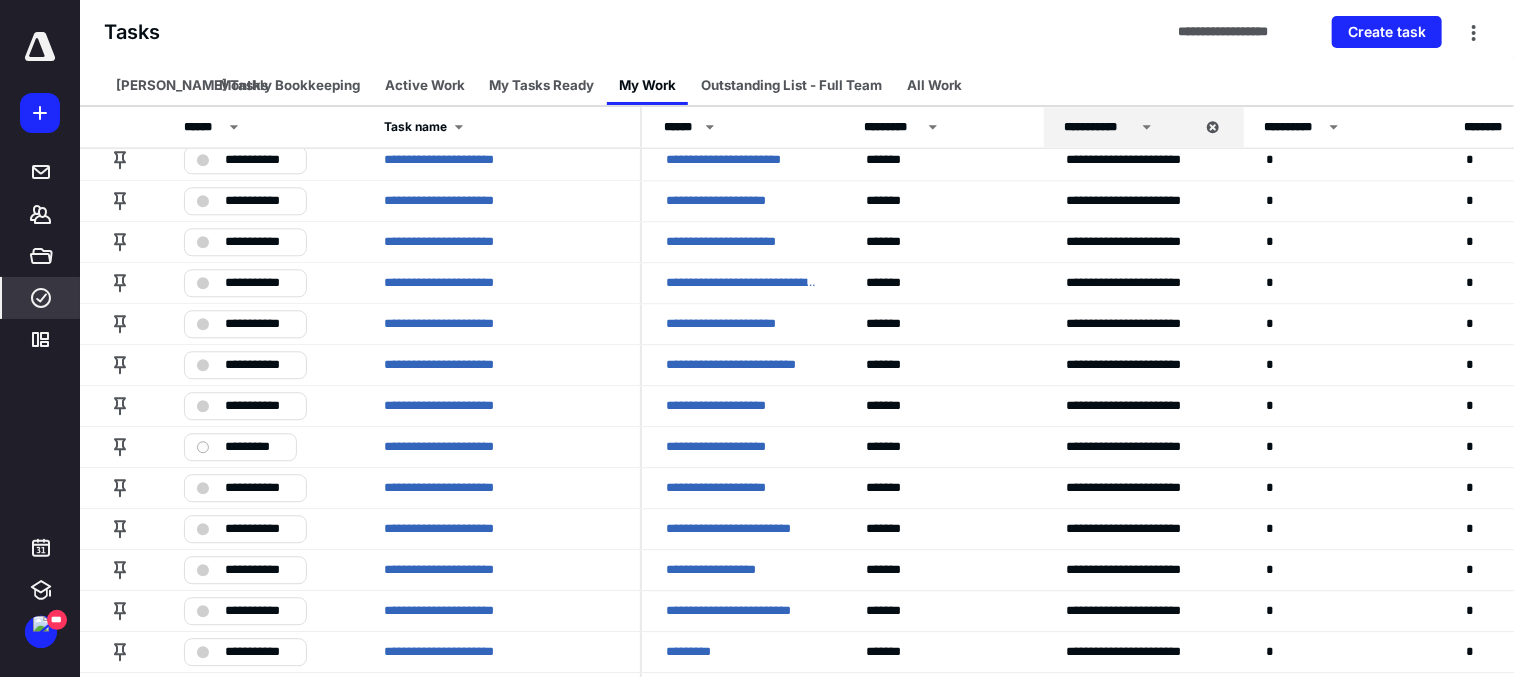 click on "**********" at bounding box center (500, 692) 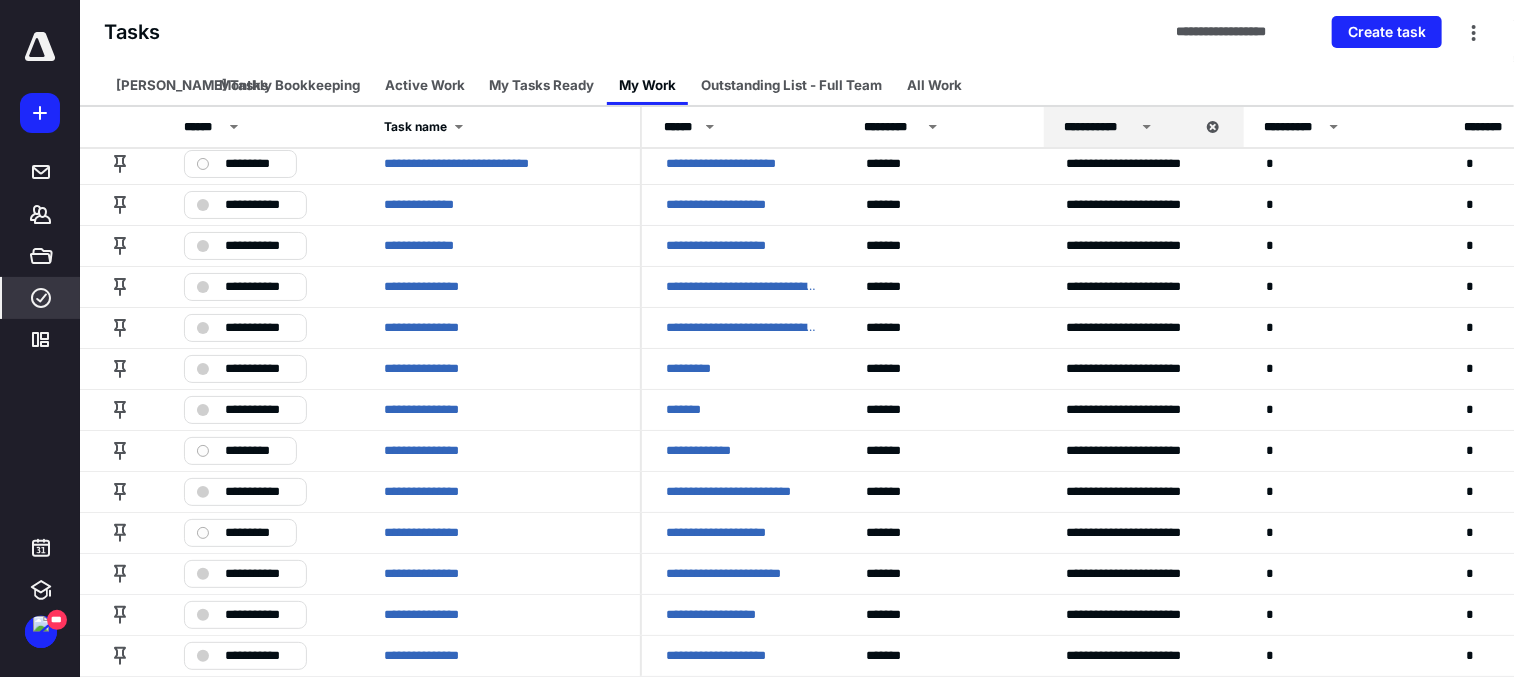 scroll, scrollTop: 7675, scrollLeft: 0, axis: vertical 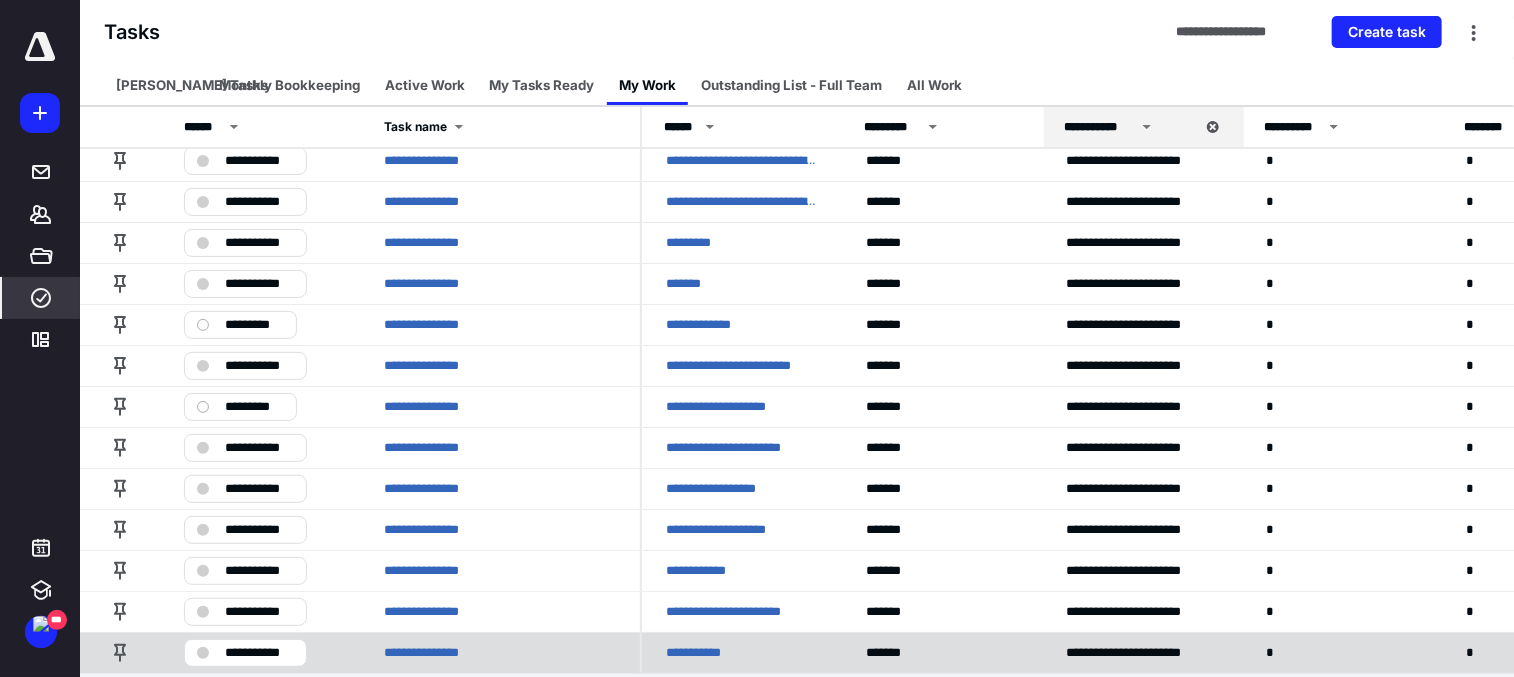 click on "**********" at bounding box center (500, 652) 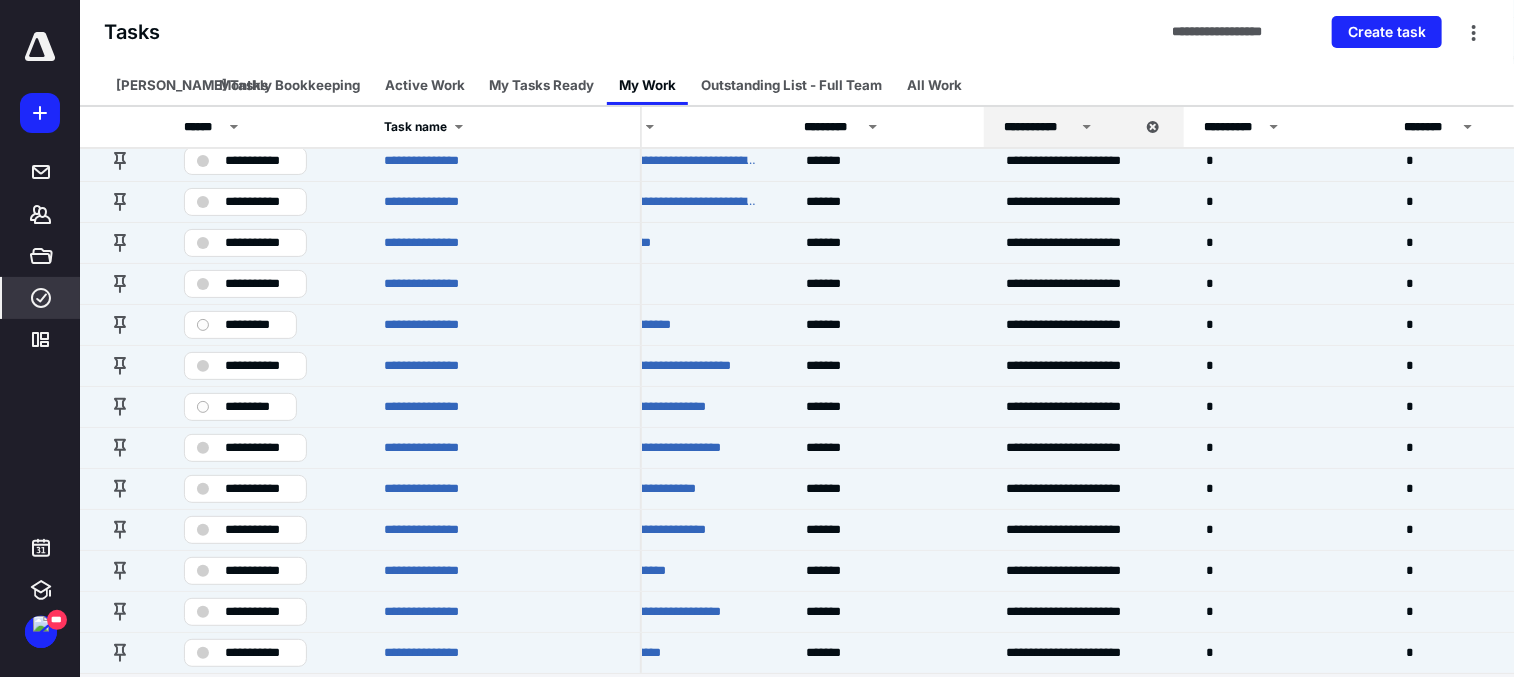scroll, scrollTop: 7675, scrollLeft: 0, axis: vertical 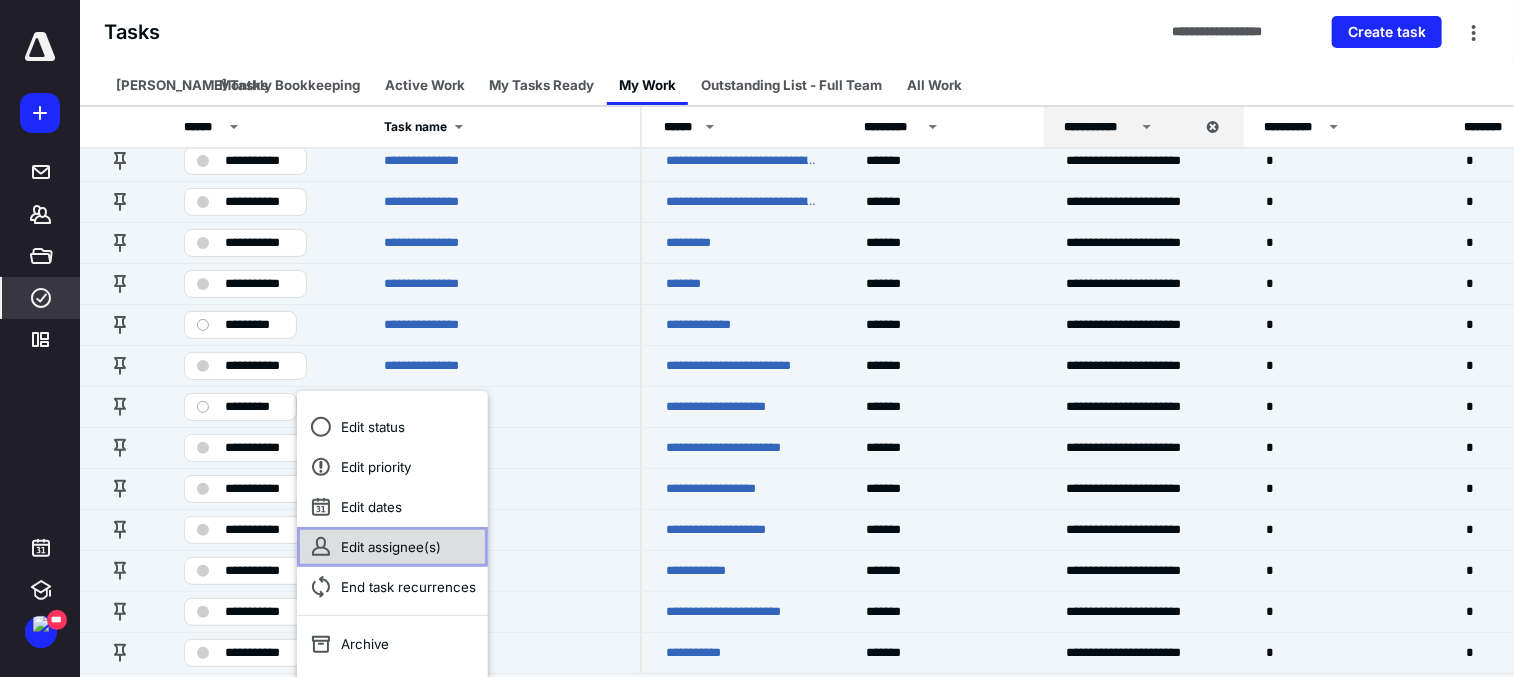click on "Edit assignee(s)" at bounding box center [392, 547] 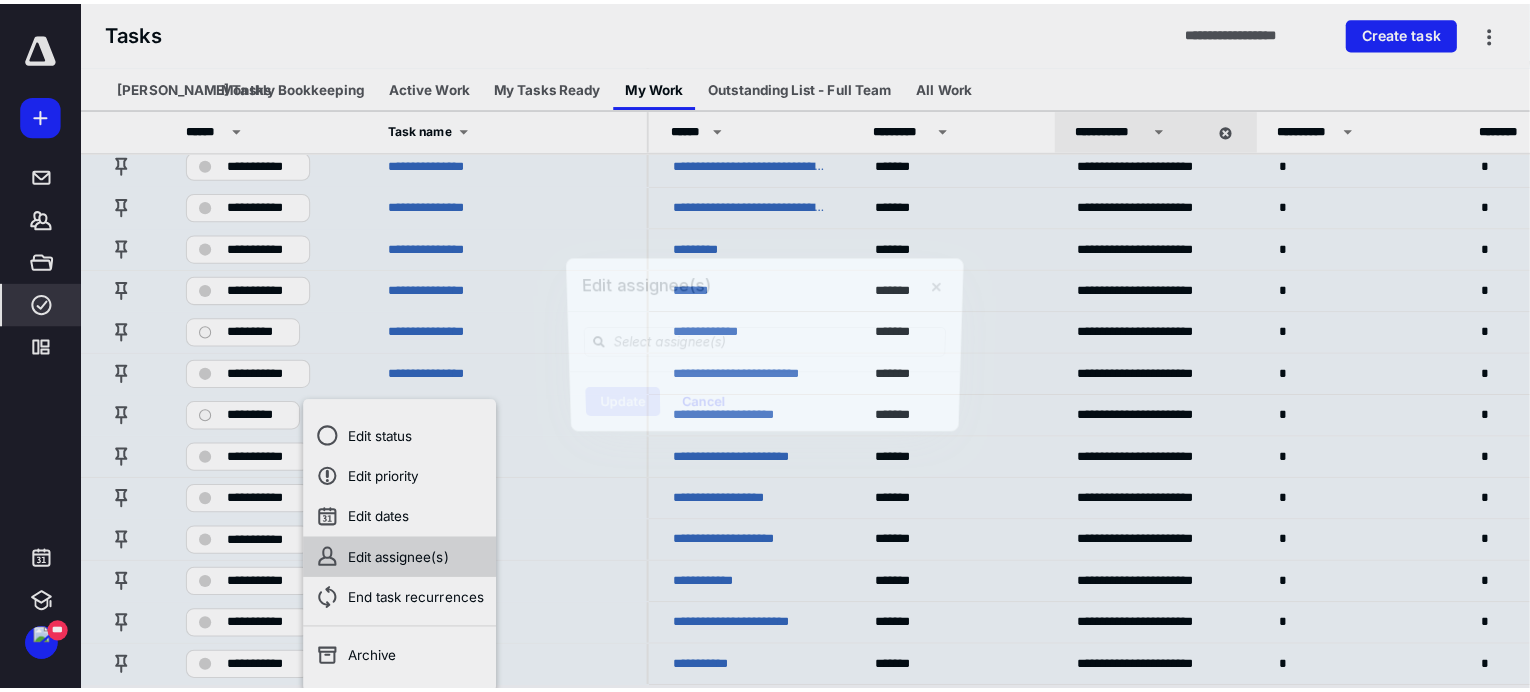 scroll, scrollTop: 7663, scrollLeft: 0, axis: vertical 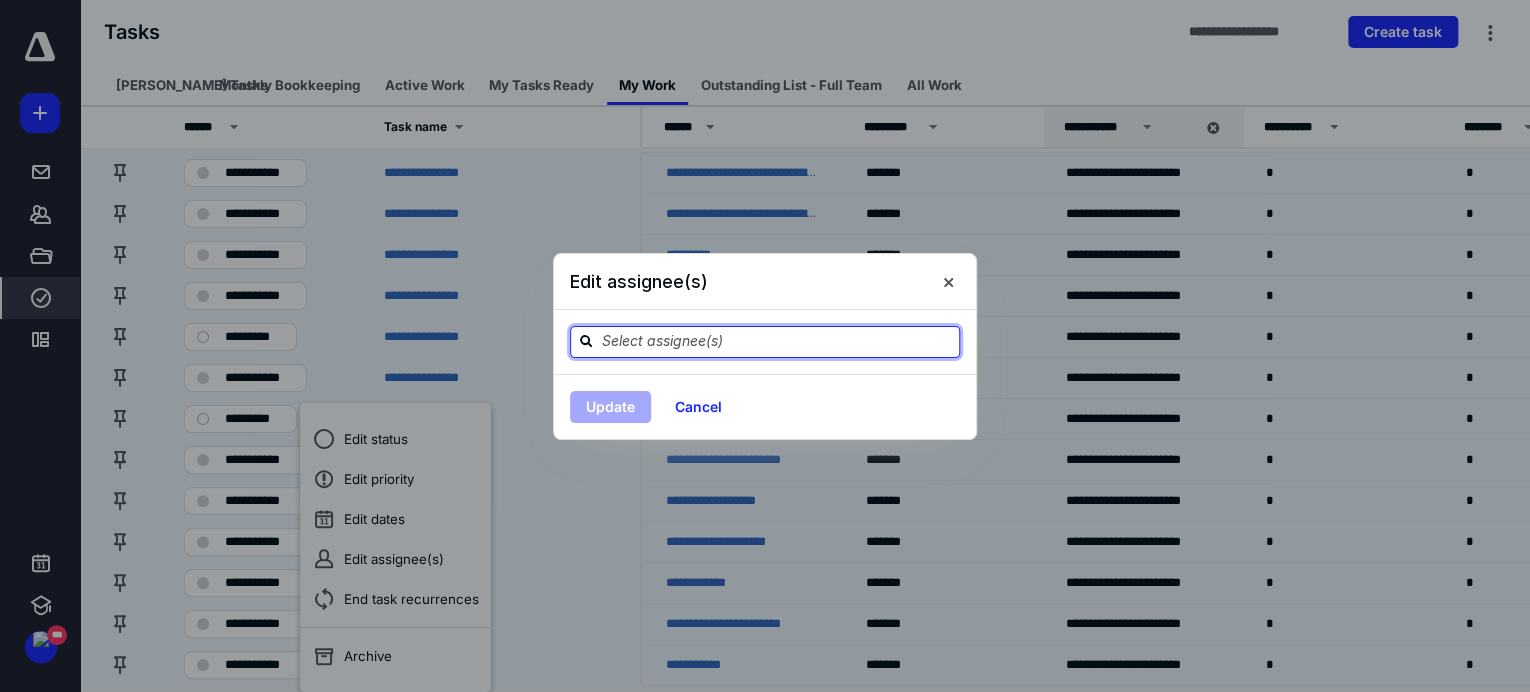 click at bounding box center [777, 341] 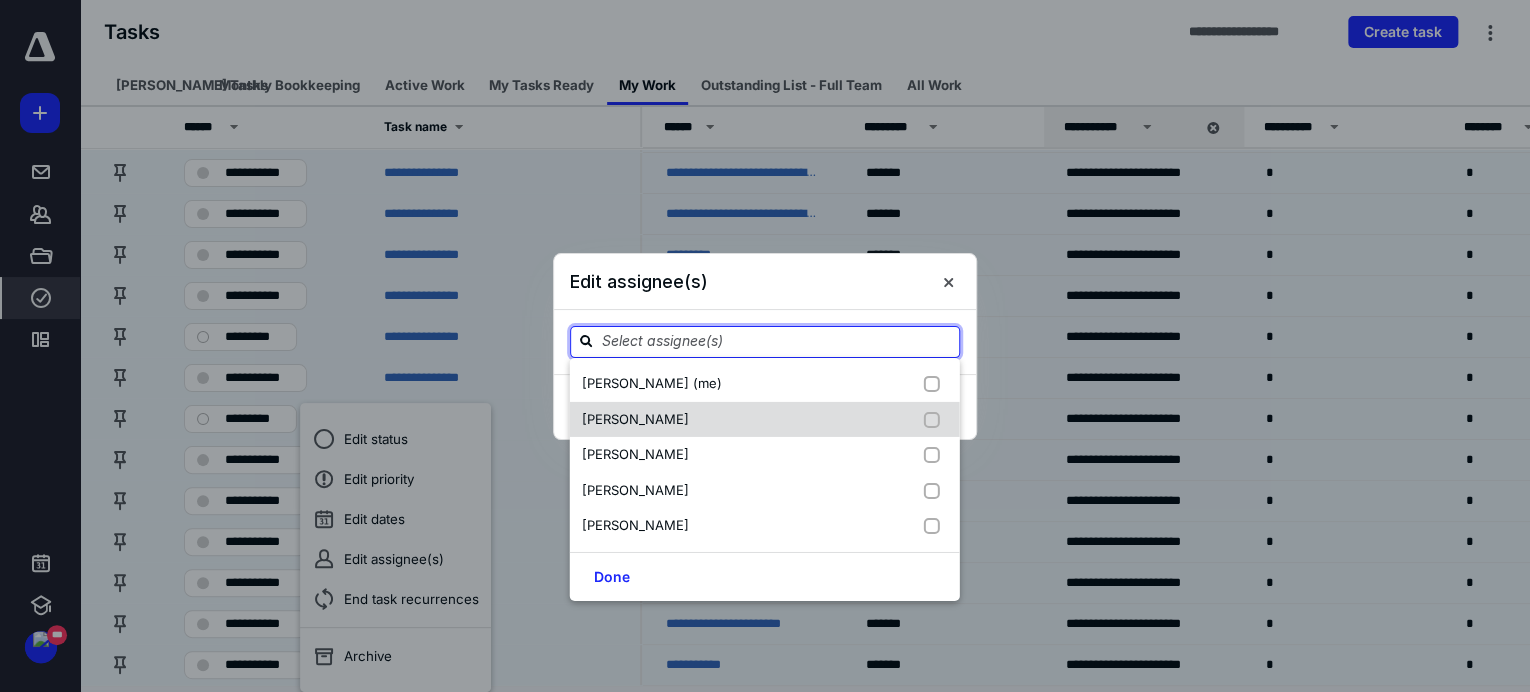 click on "[PERSON_NAME]" at bounding box center [765, 419] 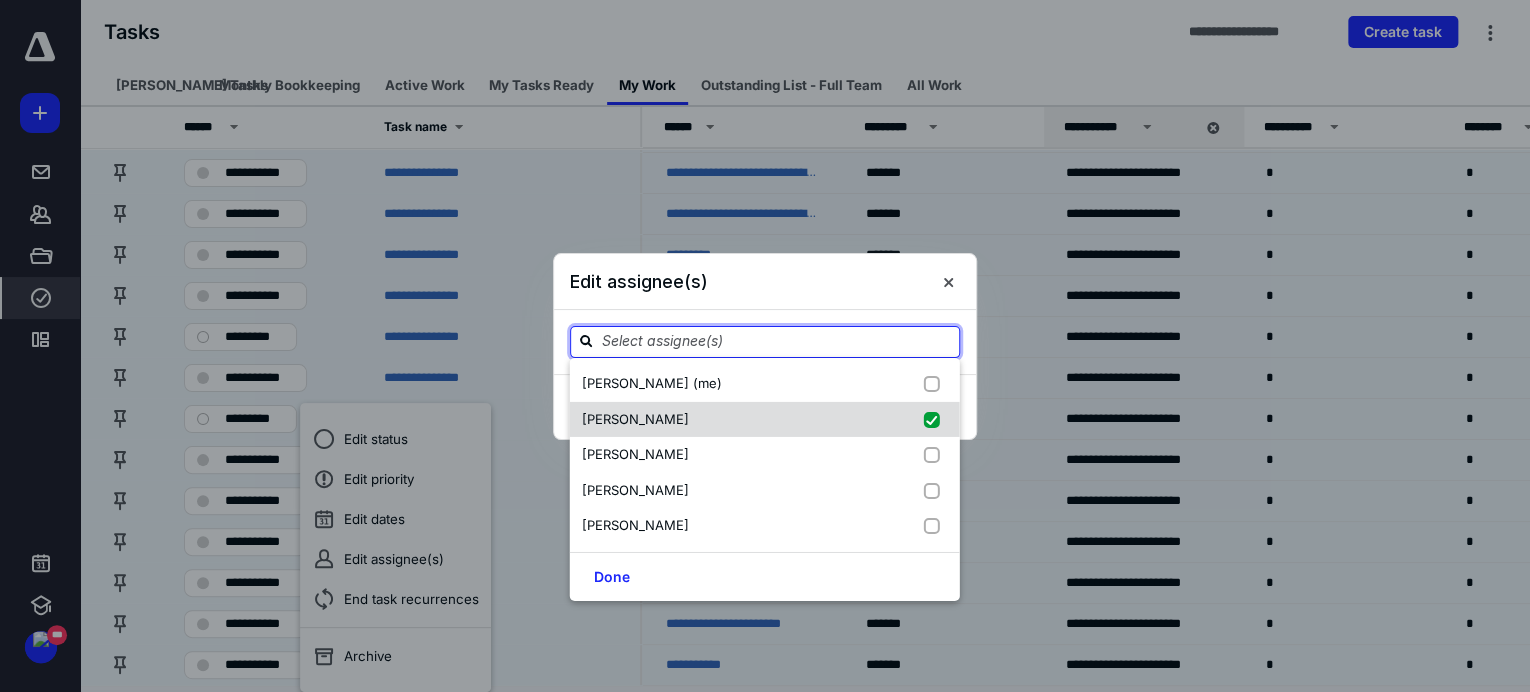checkbox on "true" 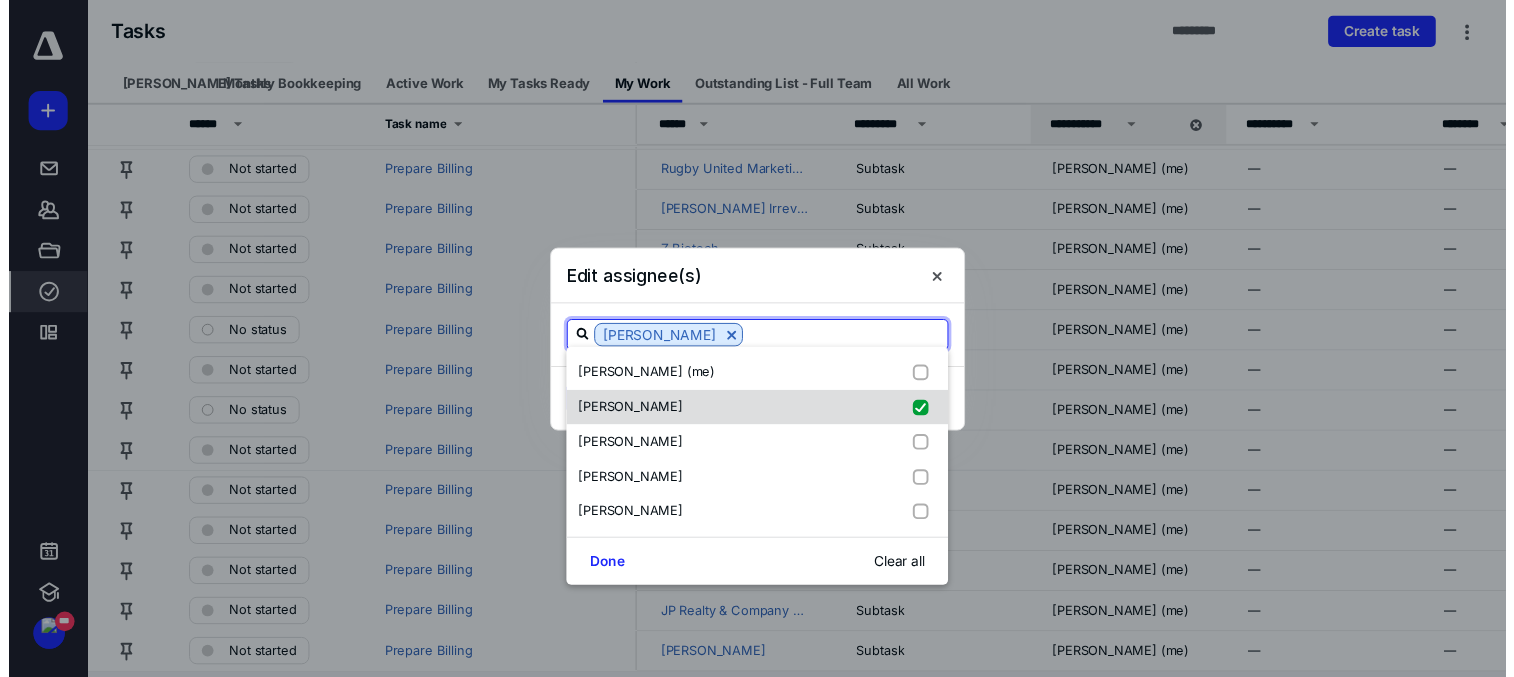 scroll, scrollTop: 7660, scrollLeft: 0, axis: vertical 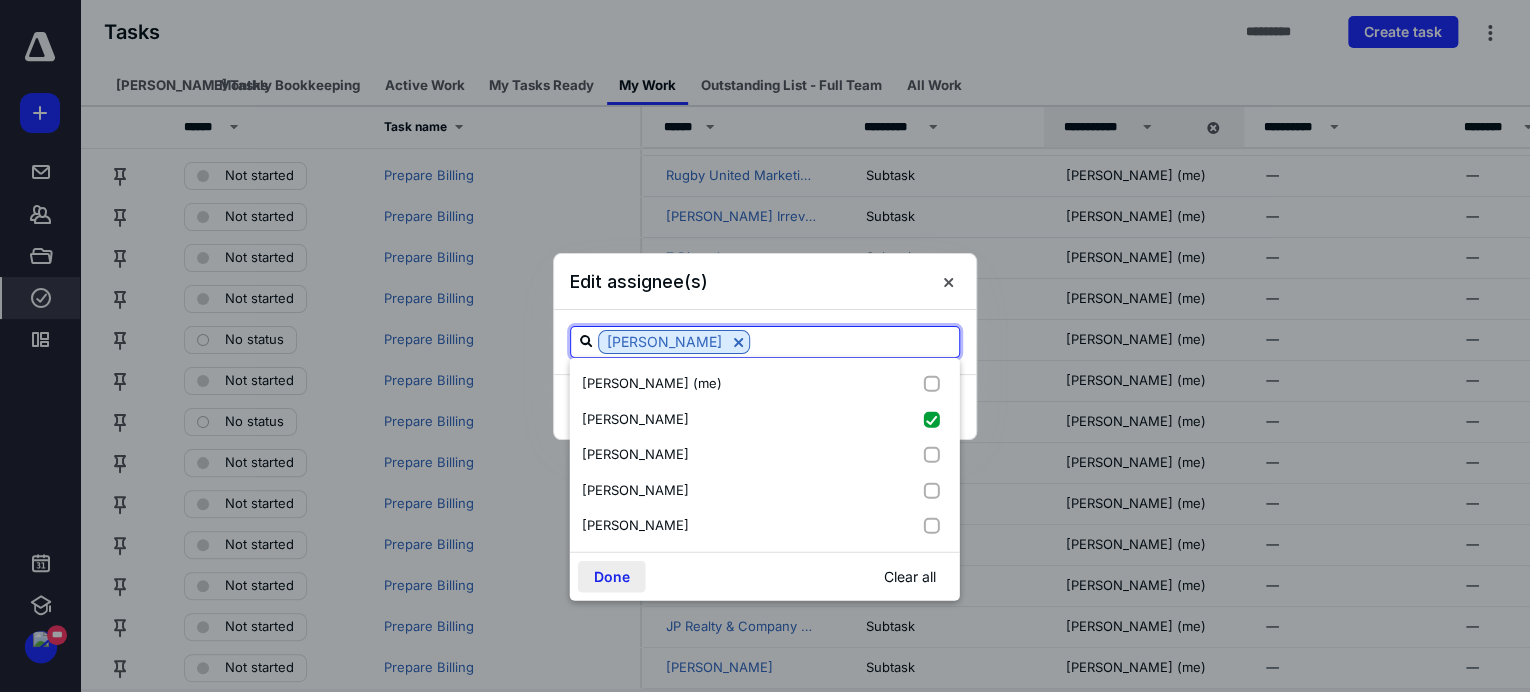 click on "Done" at bounding box center (612, 576) 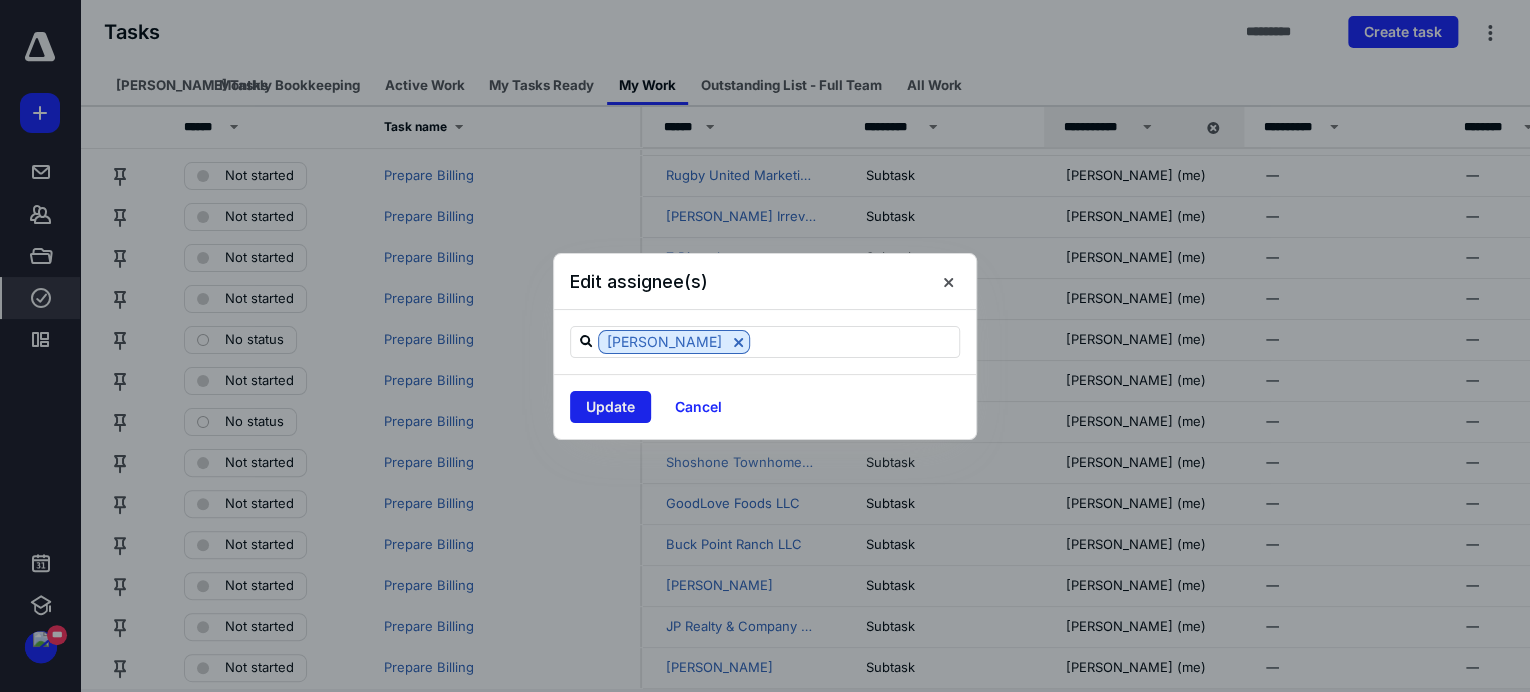 click on "Update" at bounding box center [610, 407] 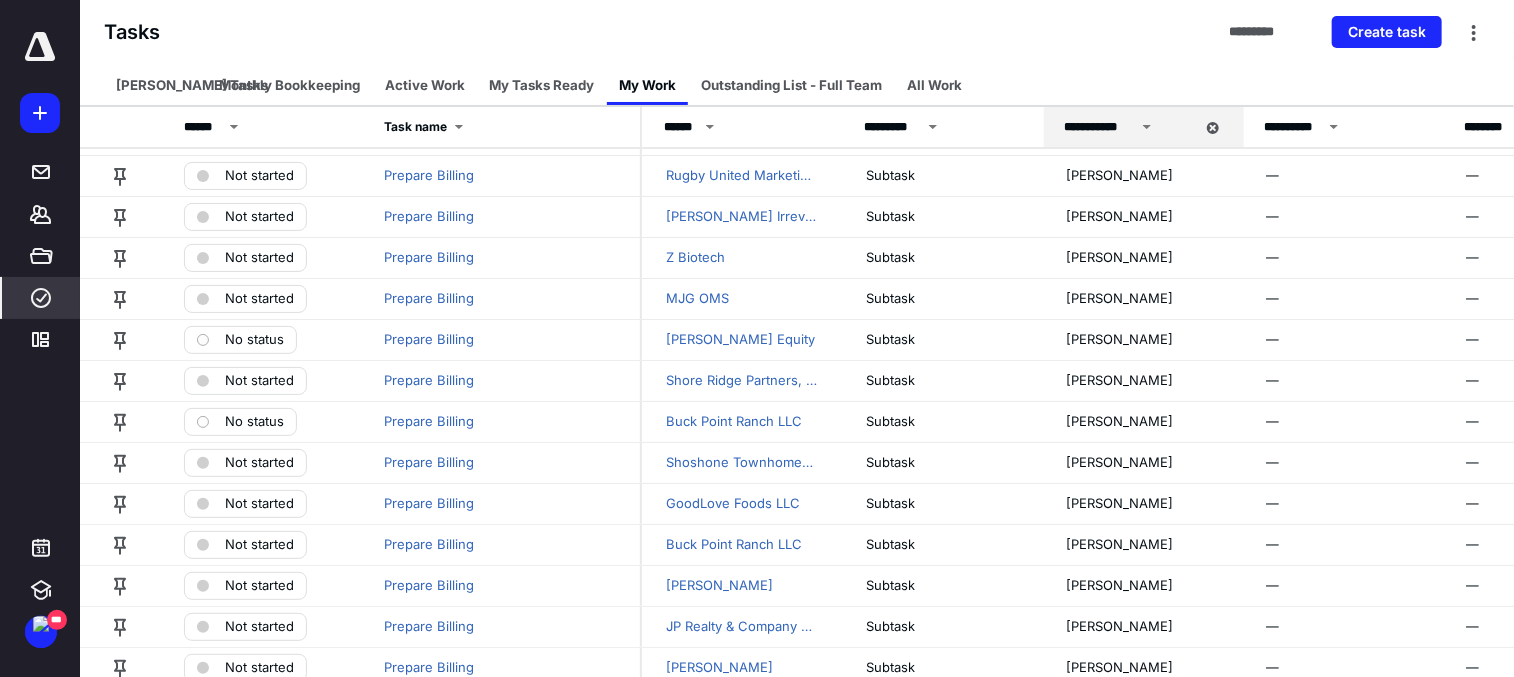 click on "My Work" at bounding box center (647, 85) 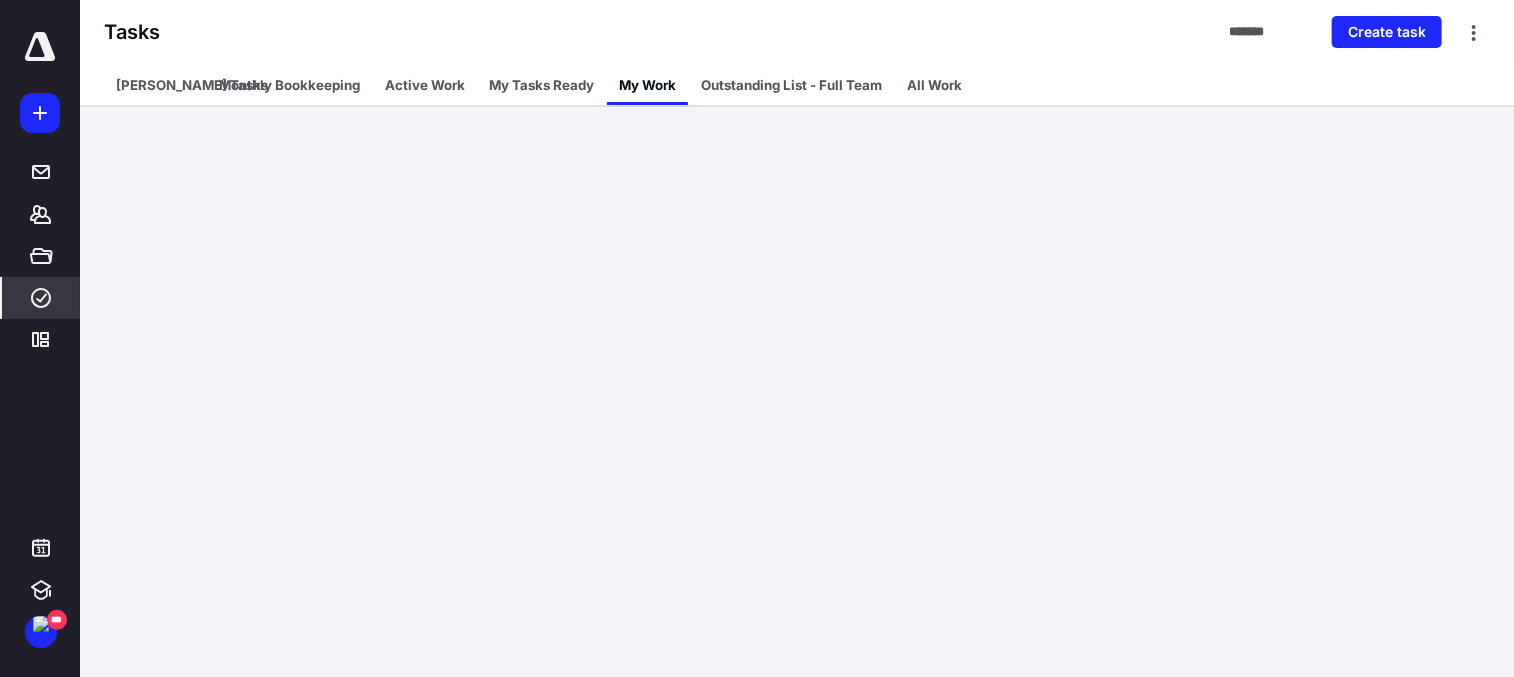 scroll, scrollTop: 3595, scrollLeft: 0, axis: vertical 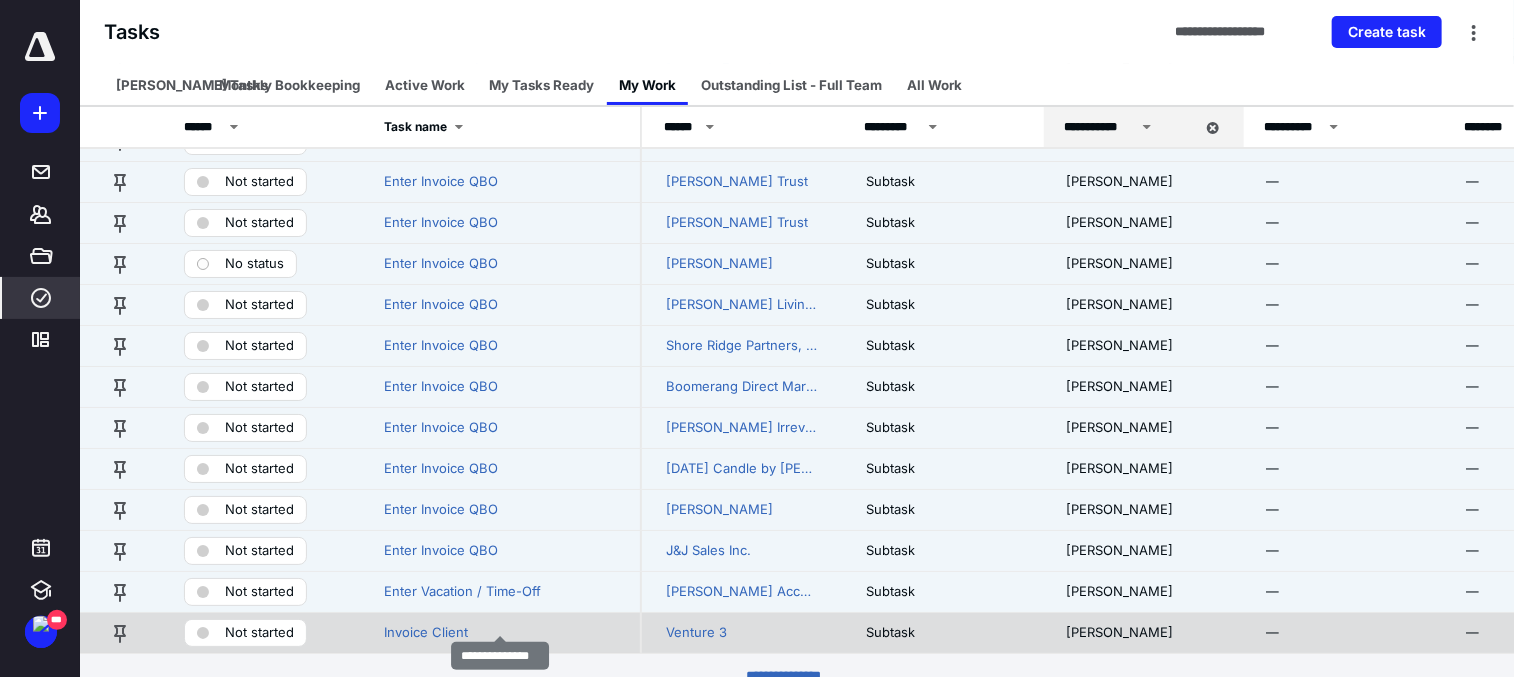 click on "Invoice Client" at bounding box center (500, 632) 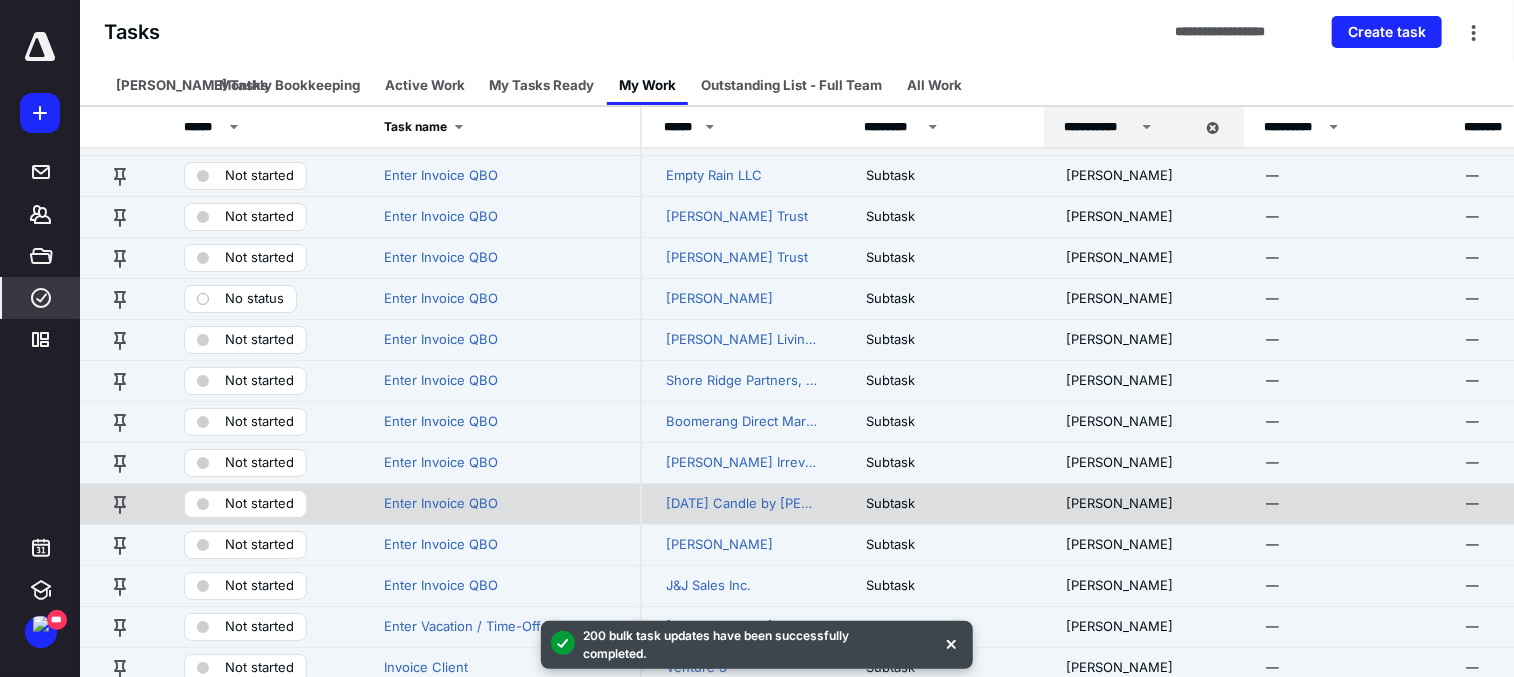 scroll, scrollTop: 3595, scrollLeft: 0, axis: vertical 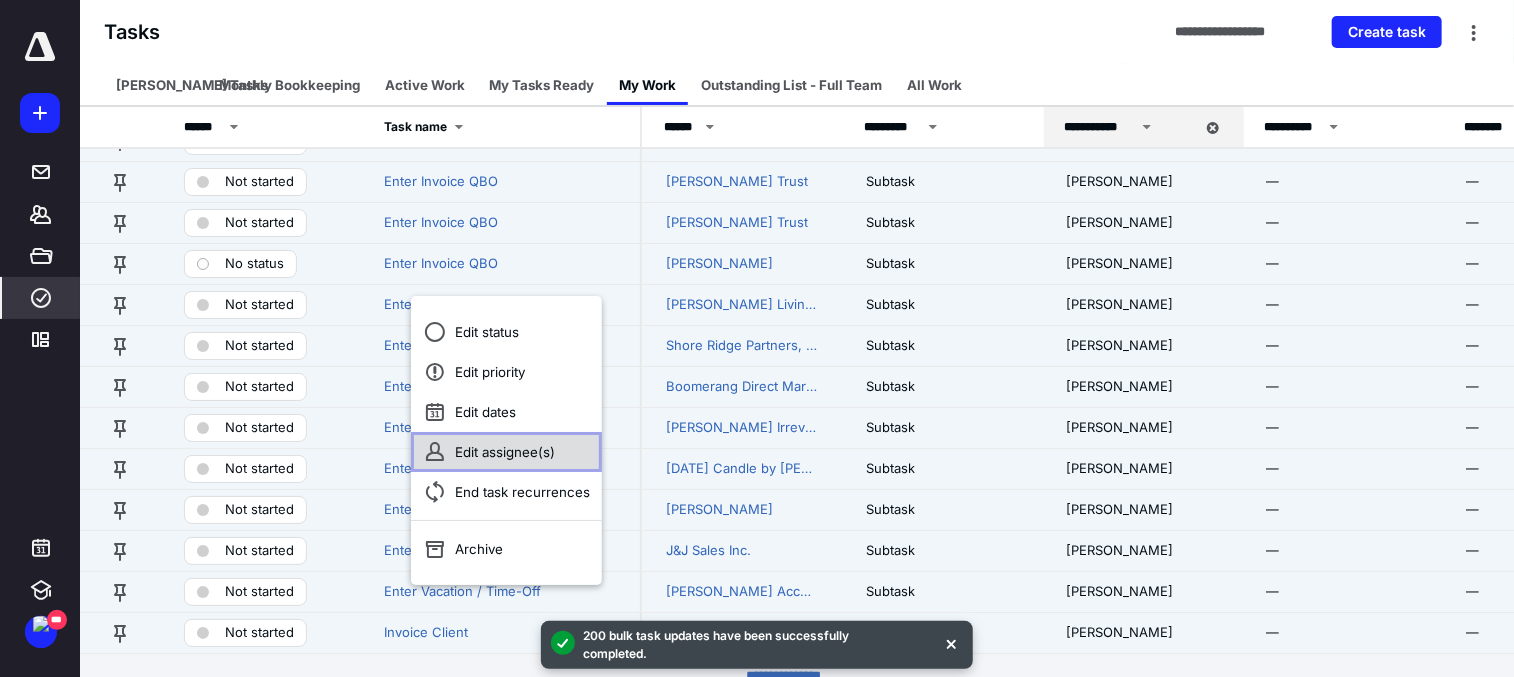 click on "Edit assignee(s)" at bounding box center [506, 452] 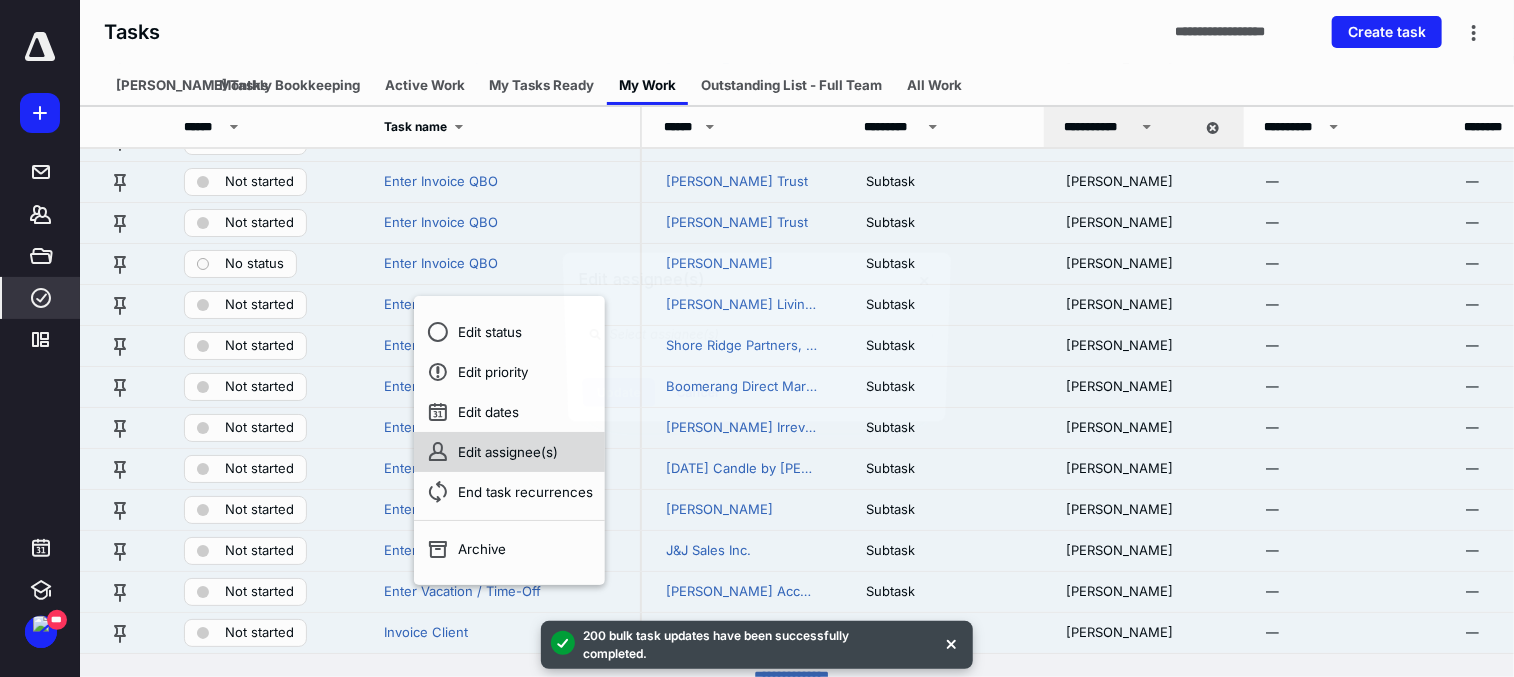 scroll, scrollTop: 3580, scrollLeft: 0, axis: vertical 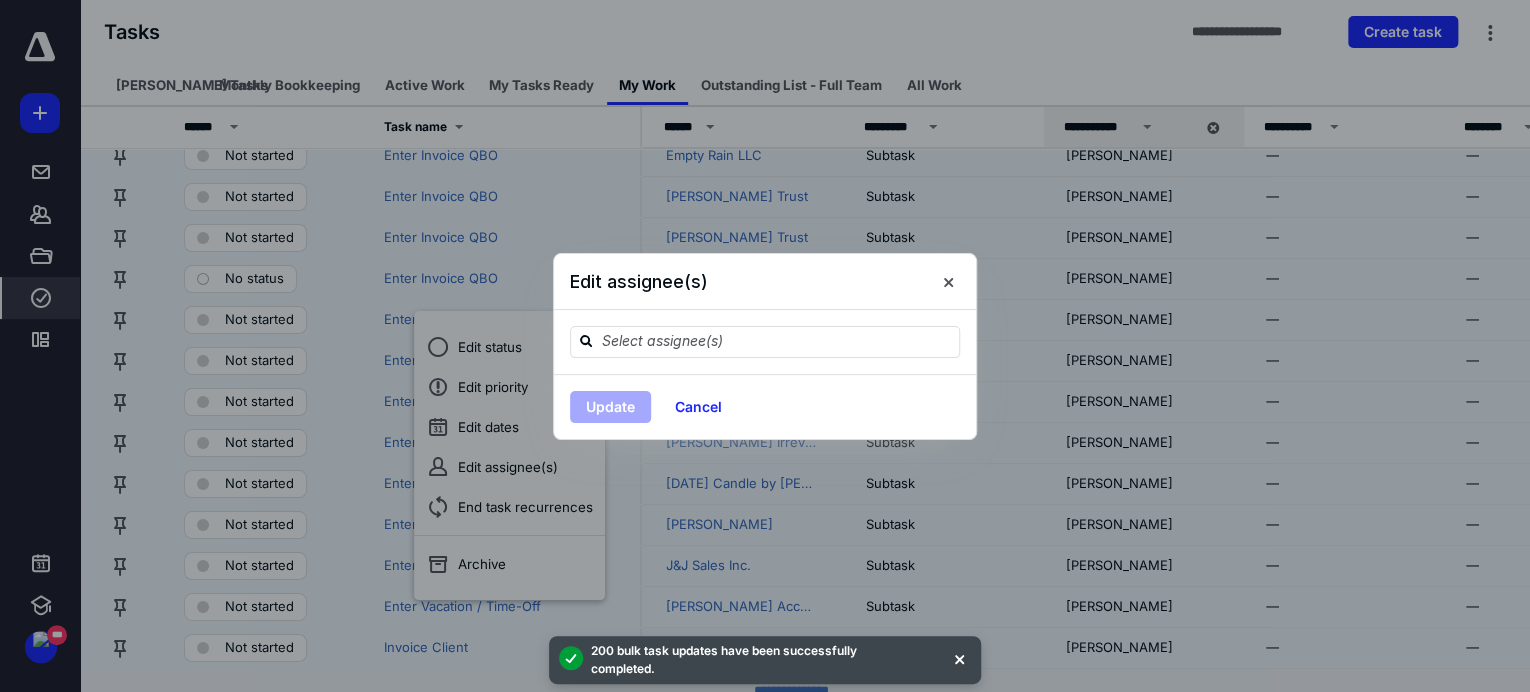 click at bounding box center [765, 342] 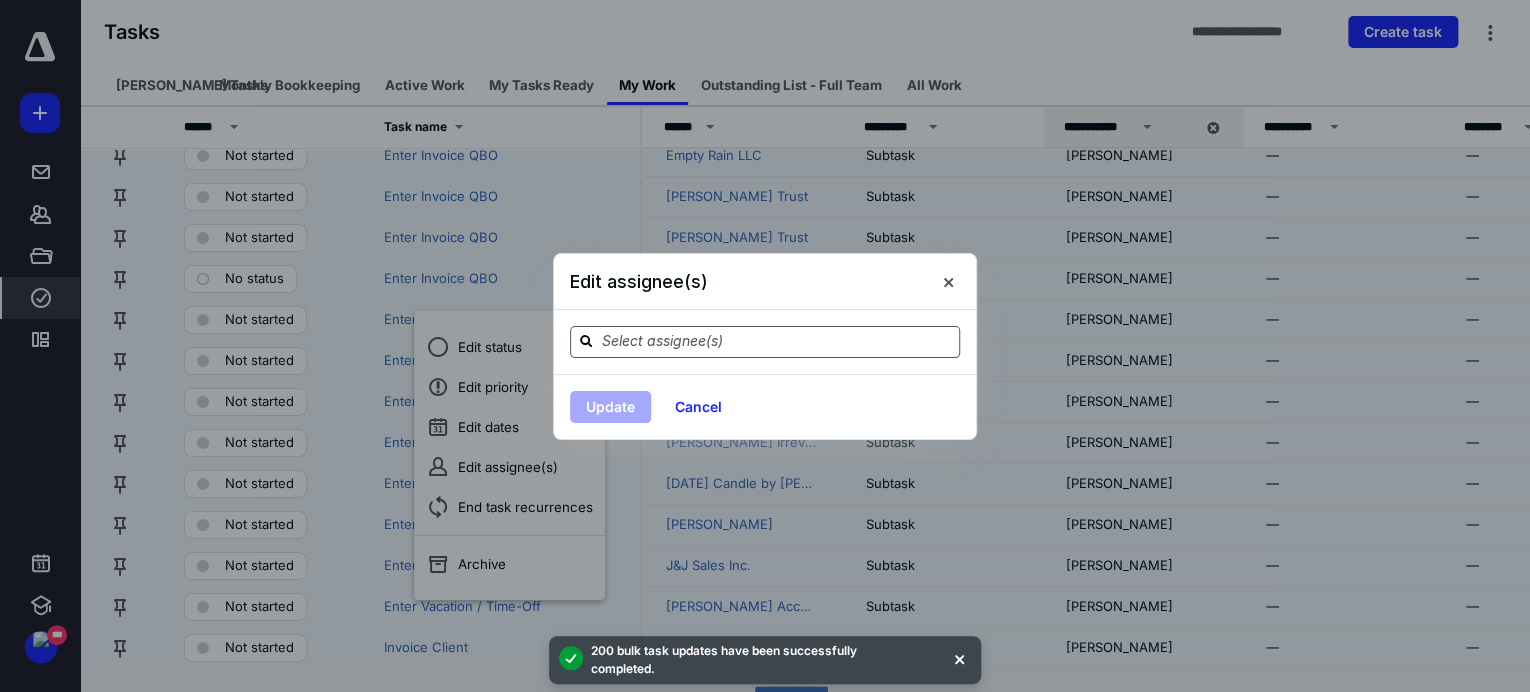 click at bounding box center (777, 341) 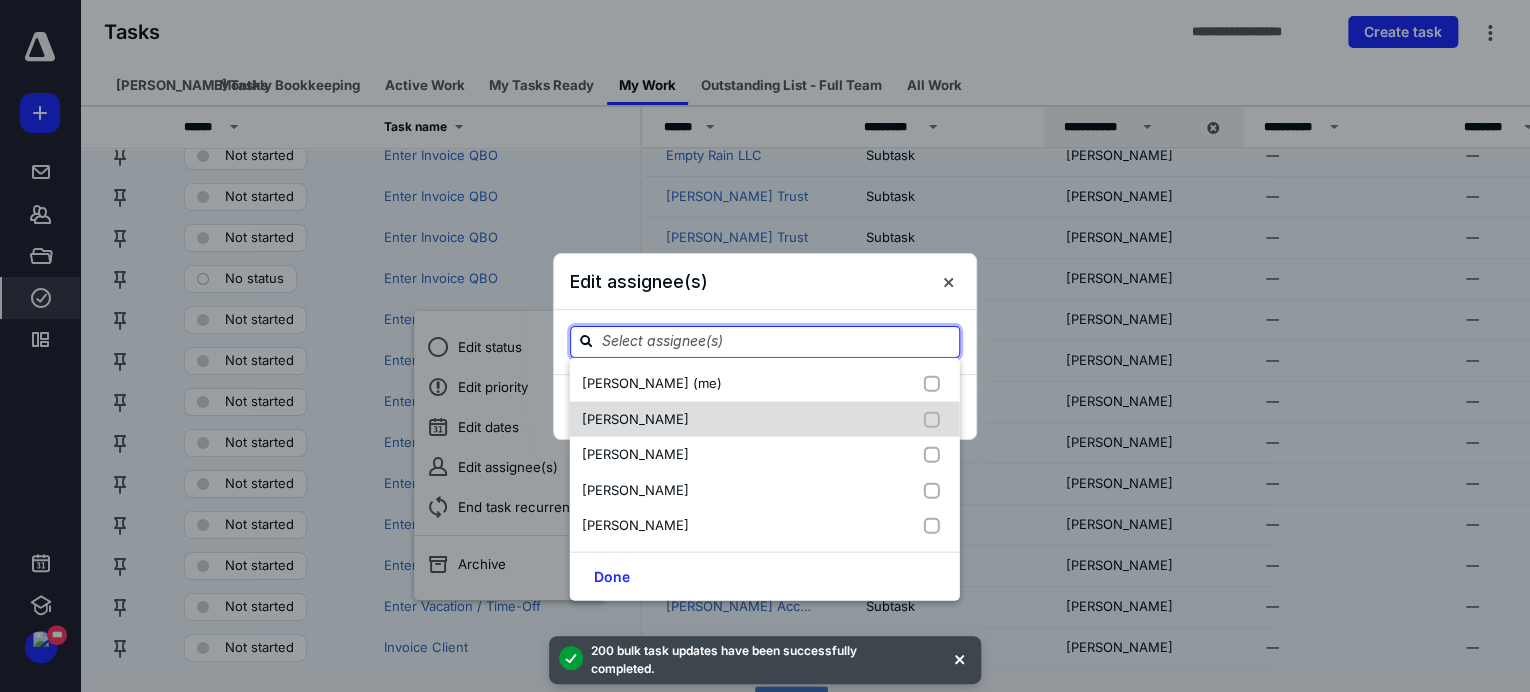 click on "[PERSON_NAME]" at bounding box center (639, 419) 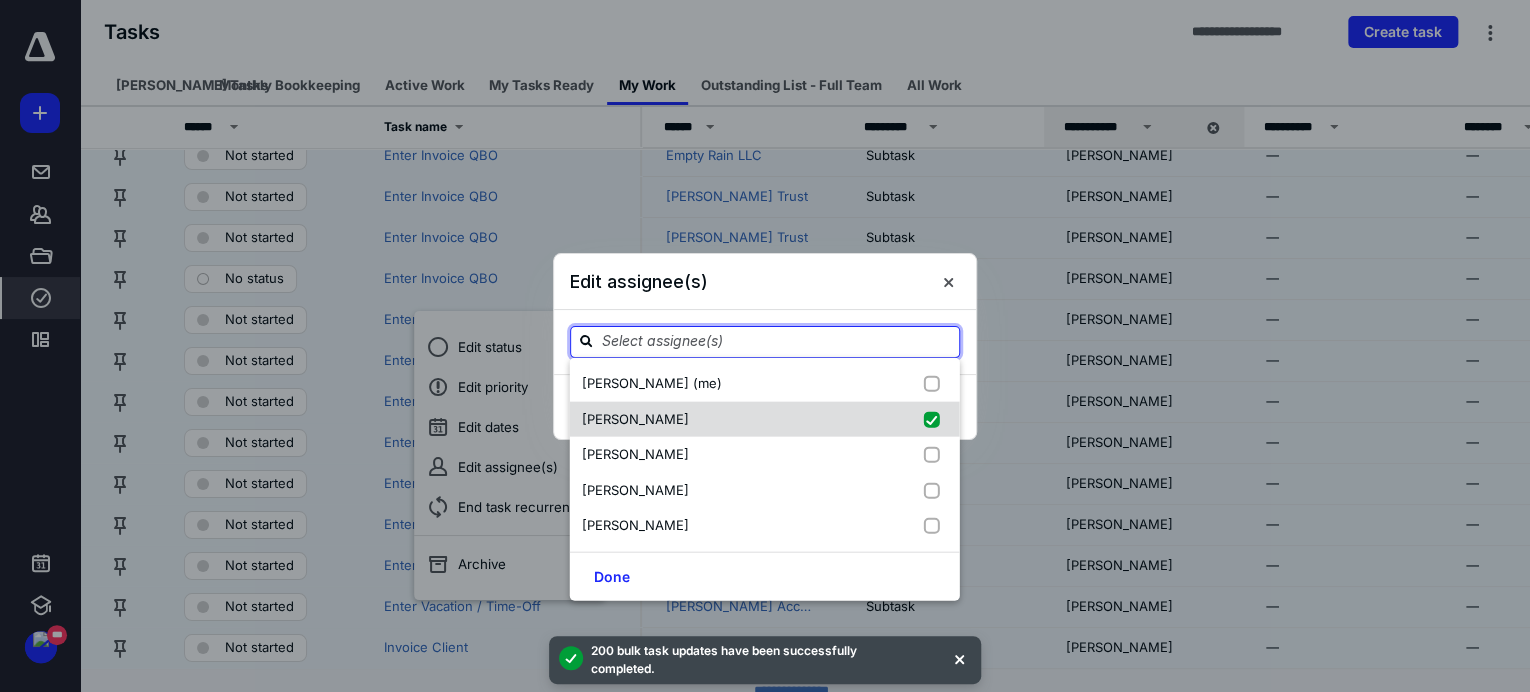 checkbox on "true" 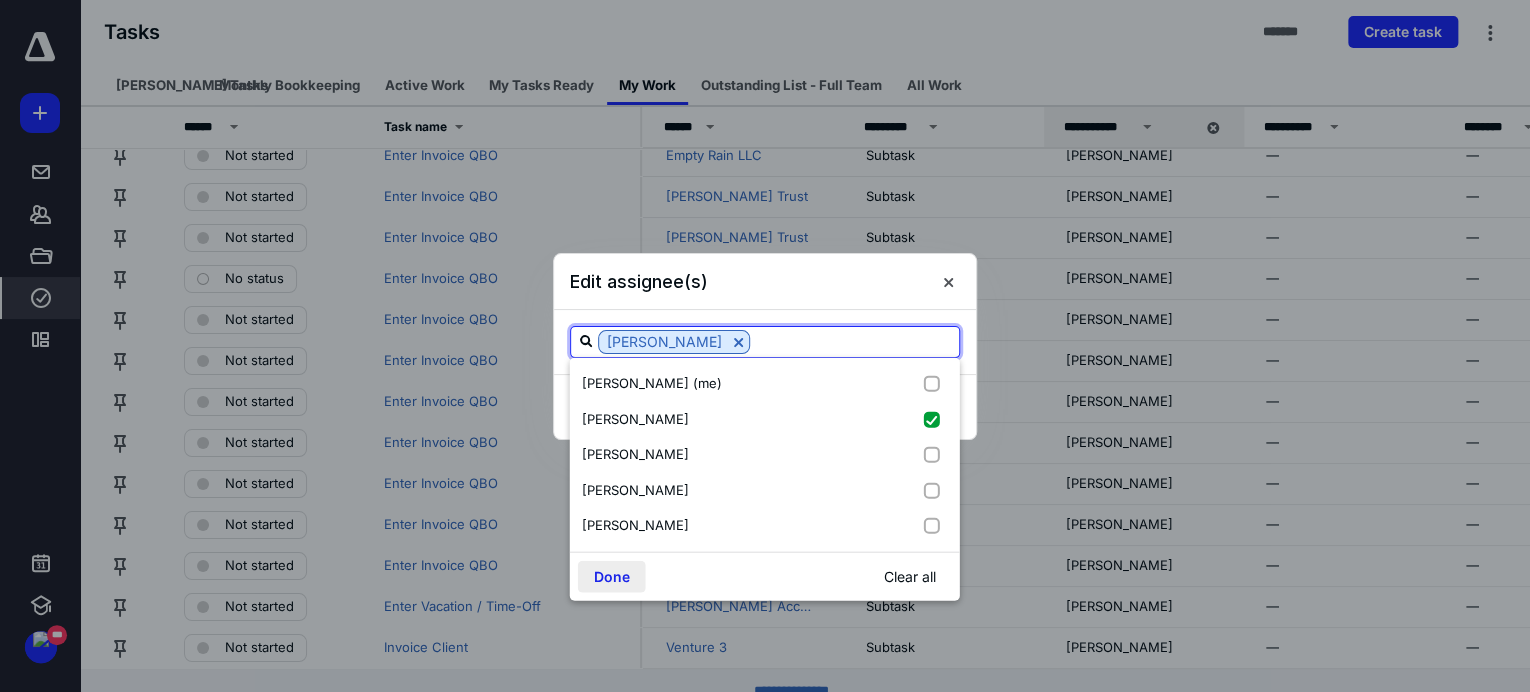 click on "Done" at bounding box center (612, 576) 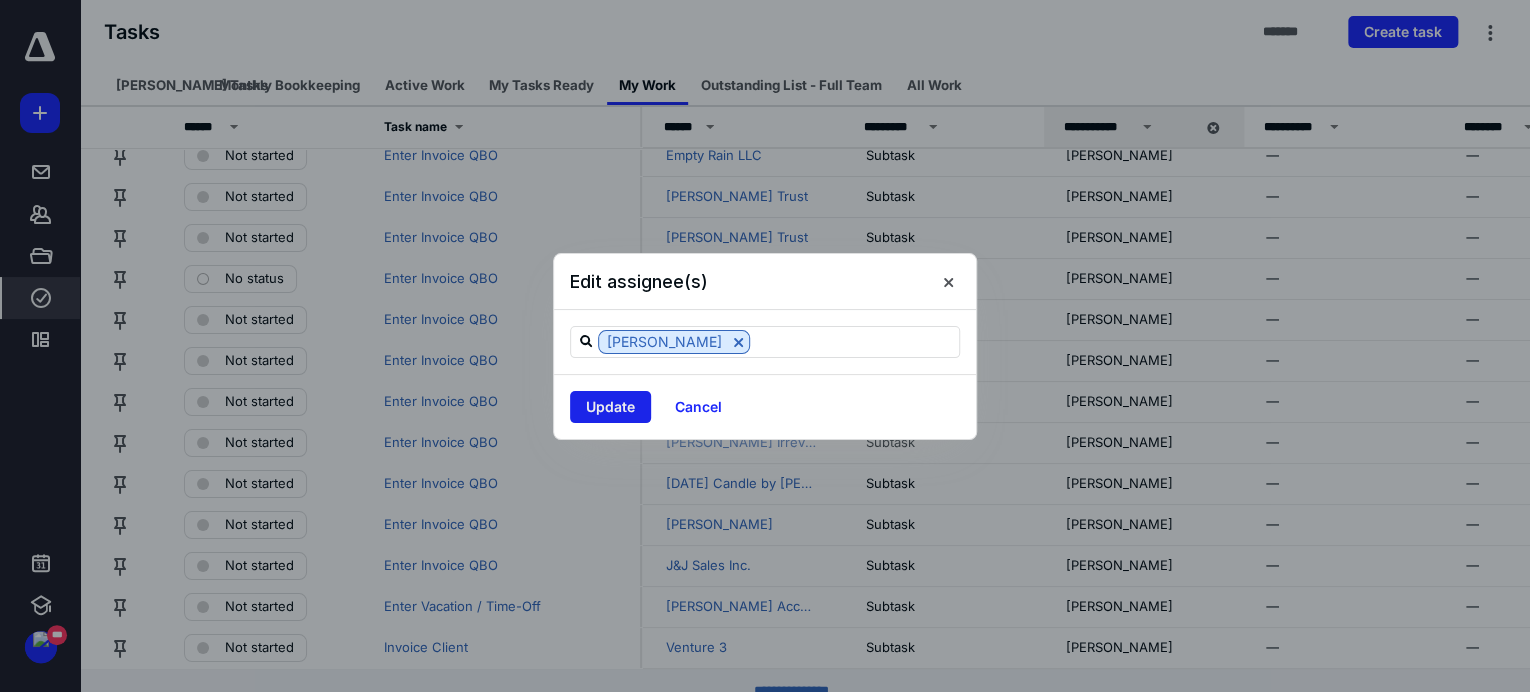 click on "Update" at bounding box center (610, 407) 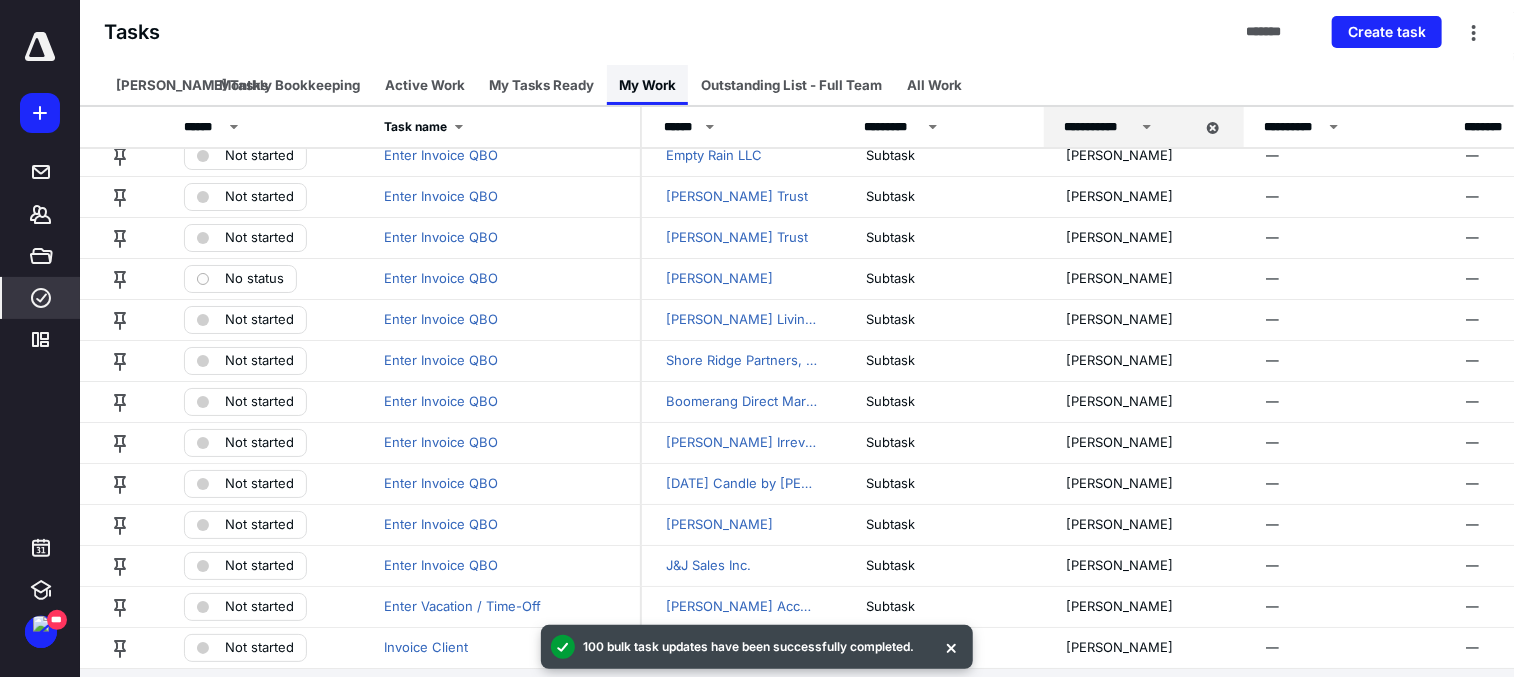 click on "My Work" at bounding box center (647, 85) 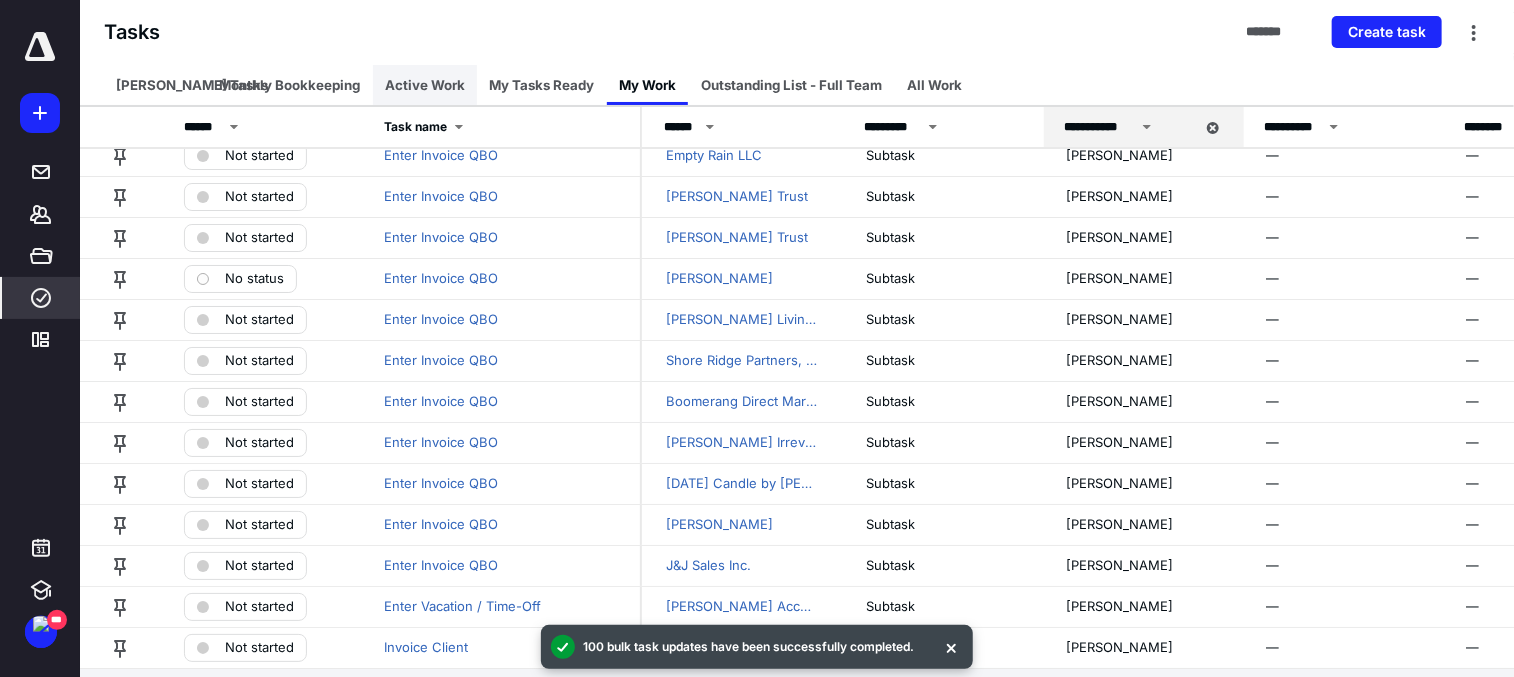 click on "Active Work" at bounding box center [425, 85] 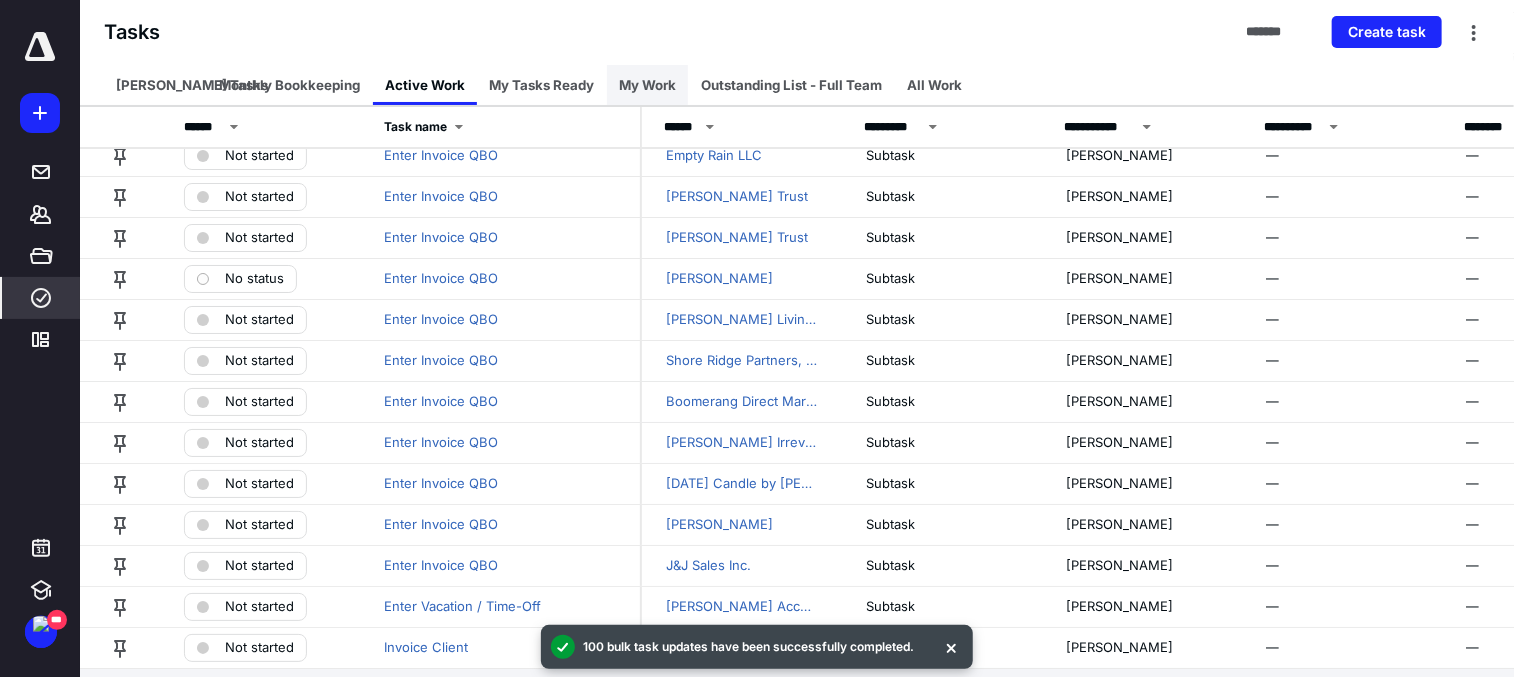 click on "My Work" at bounding box center [647, 85] 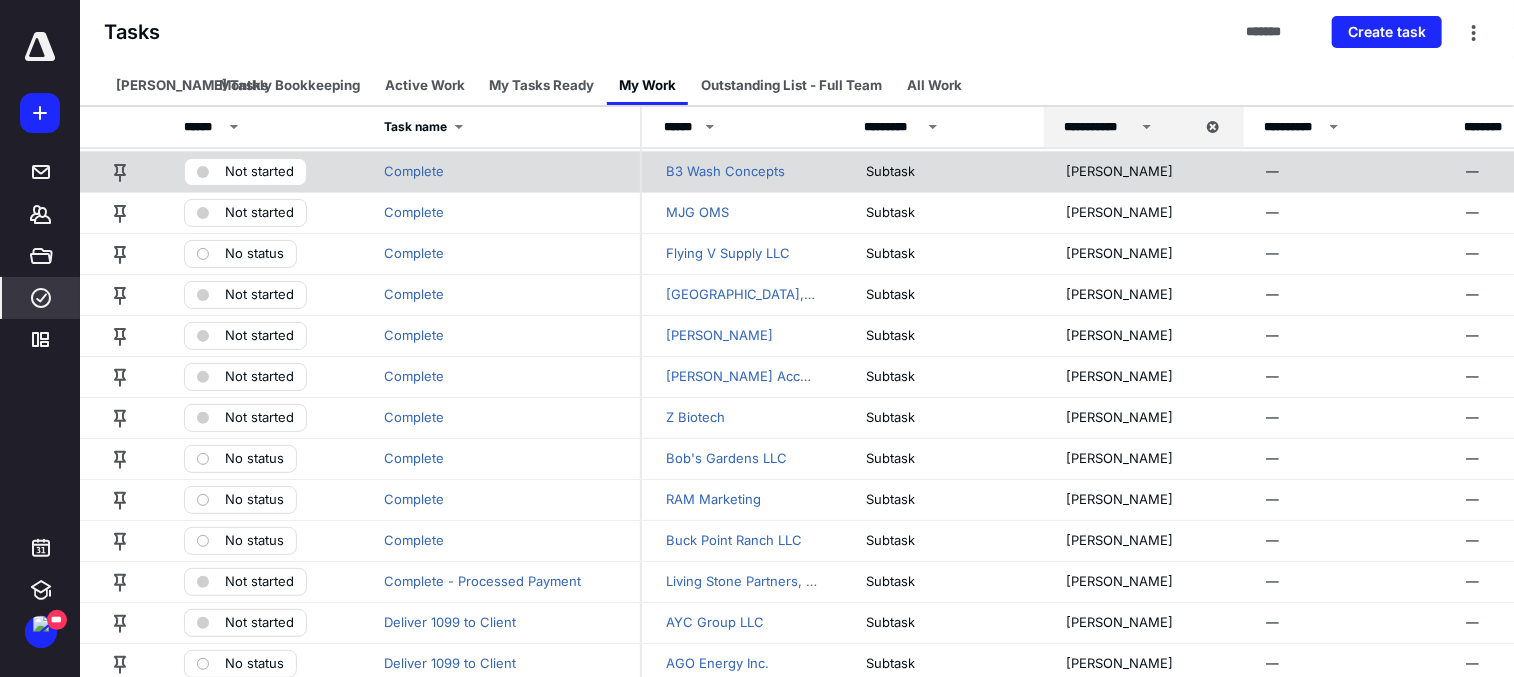 scroll, scrollTop: 0, scrollLeft: 0, axis: both 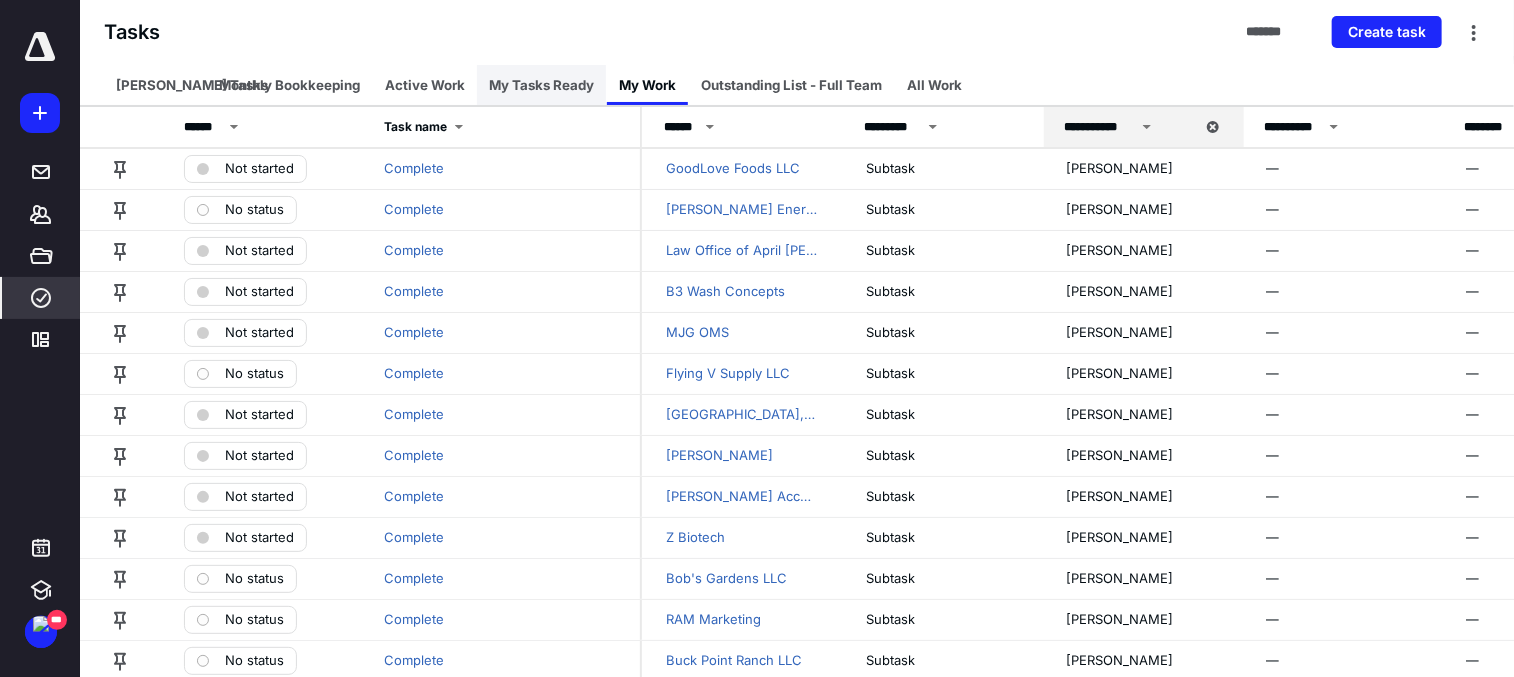 click on "My Tasks Ready" at bounding box center (541, 85) 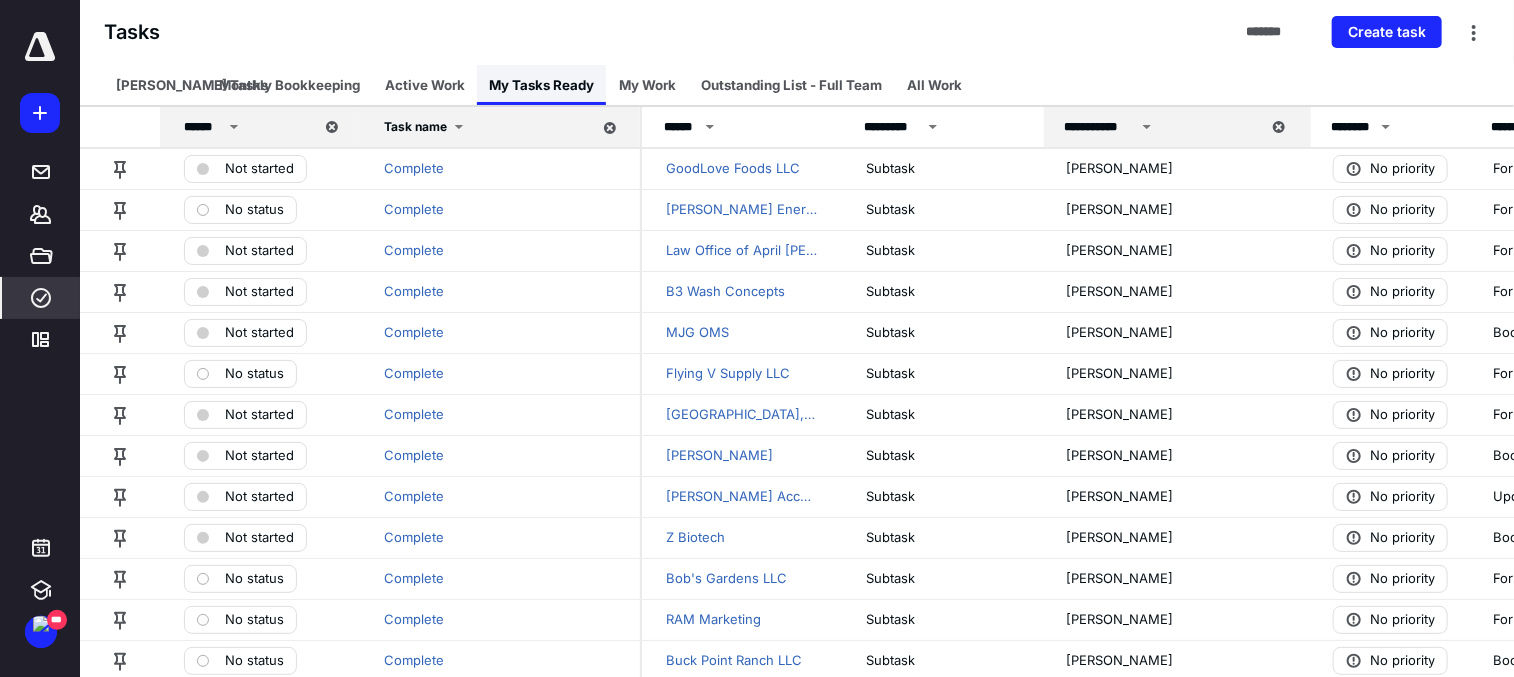 click on "My Tasks Ready" at bounding box center [541, 85] 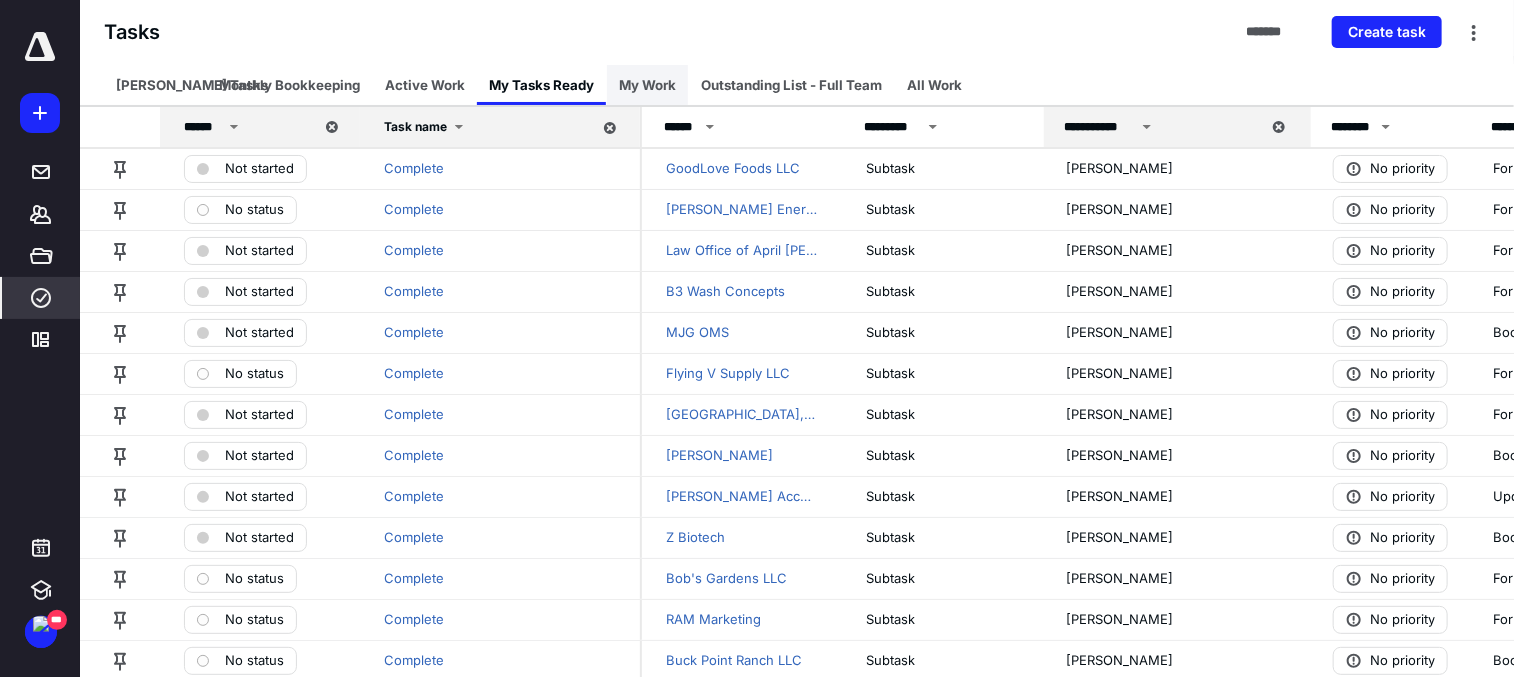 click on "My Work" at bounding box center (647, 85) 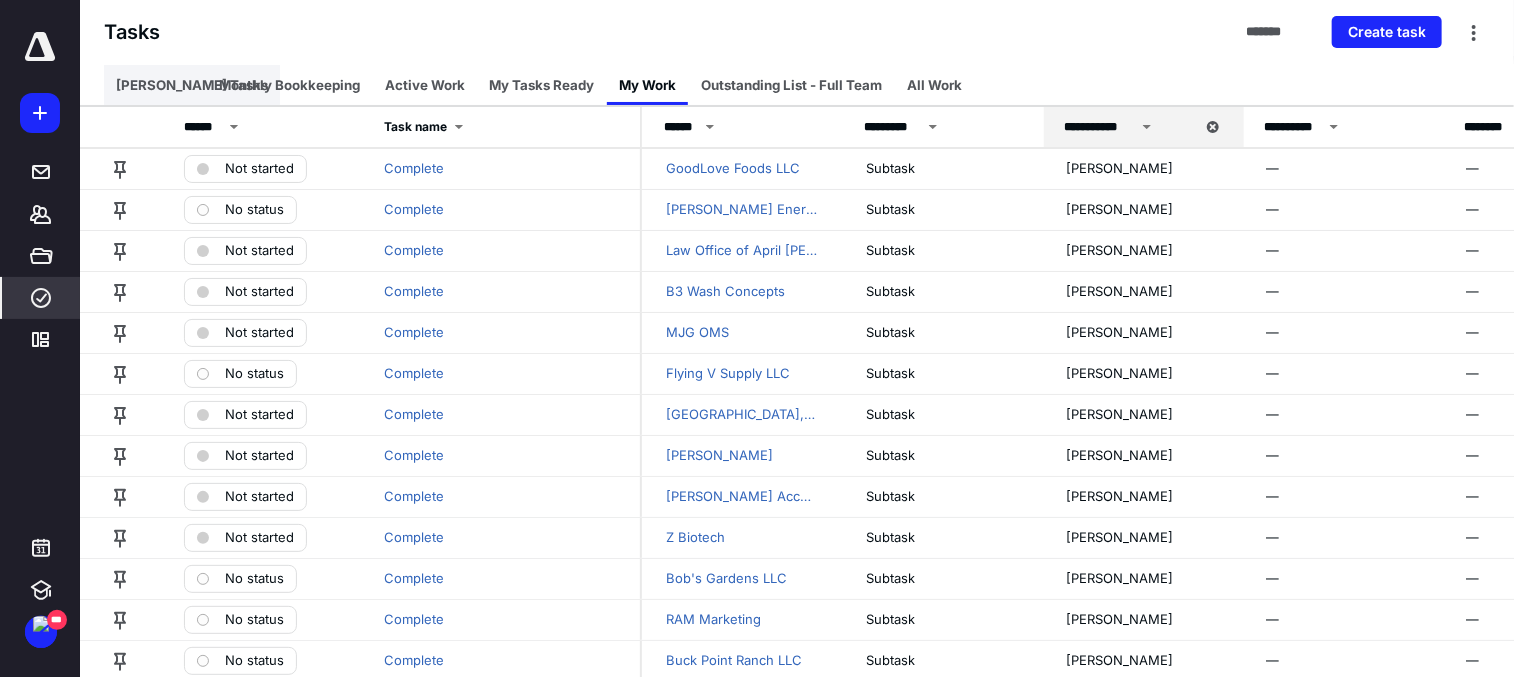 click on "[PERSON_NAME] Tasks" at bounding box center (192, 85) 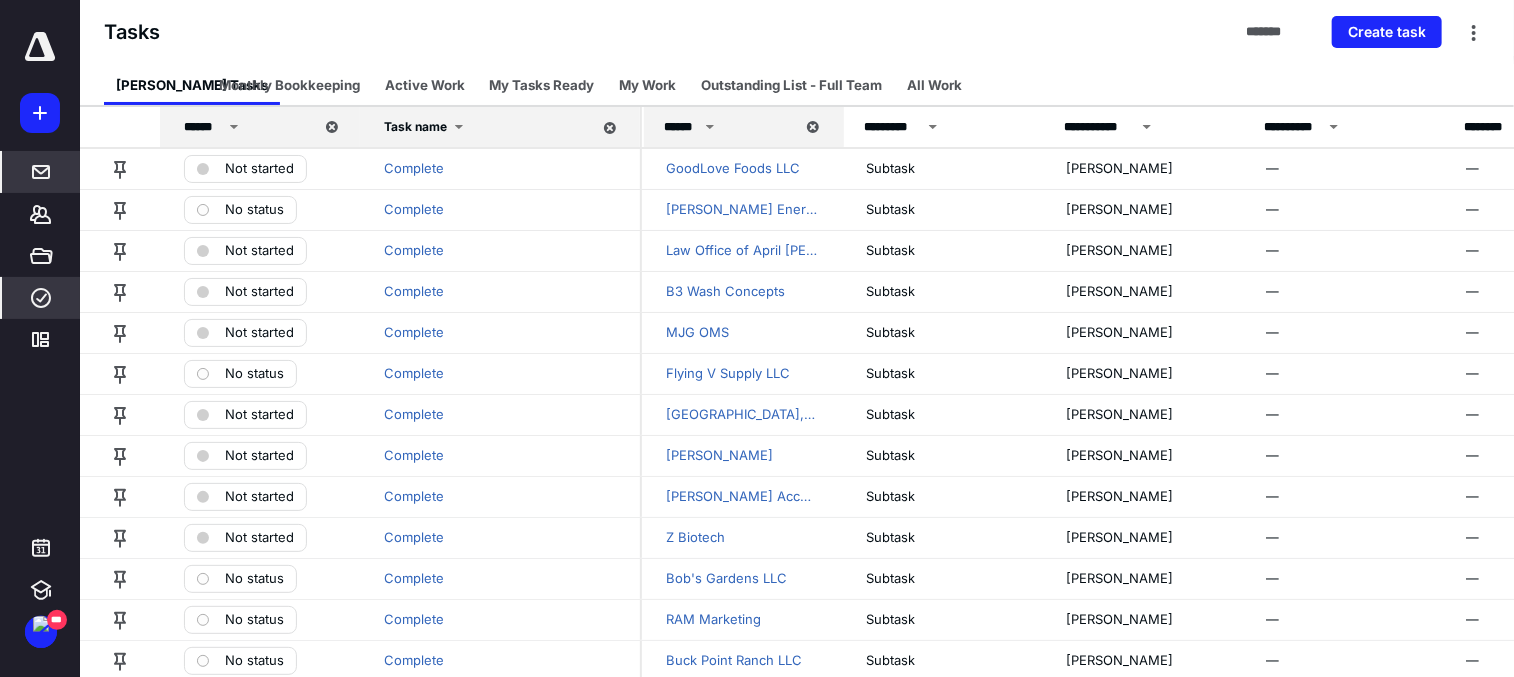 click 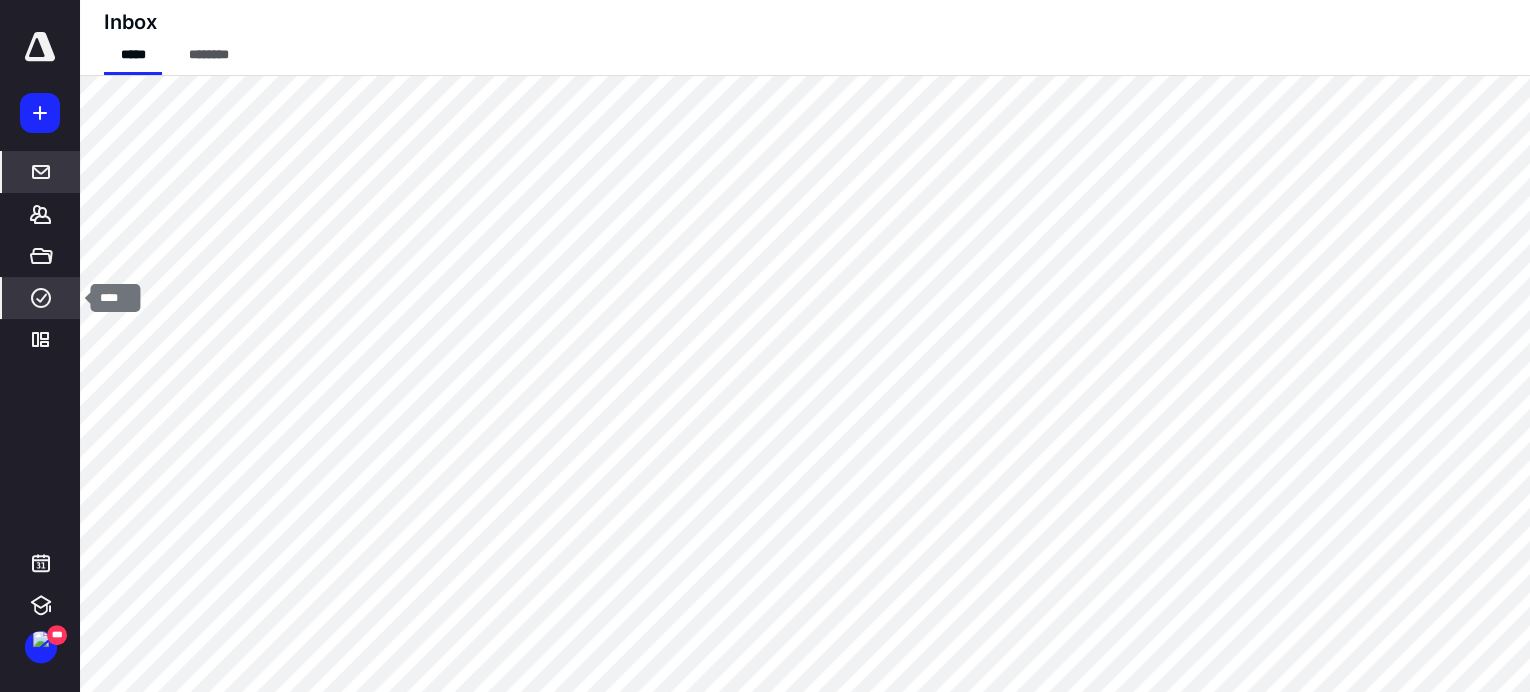 click 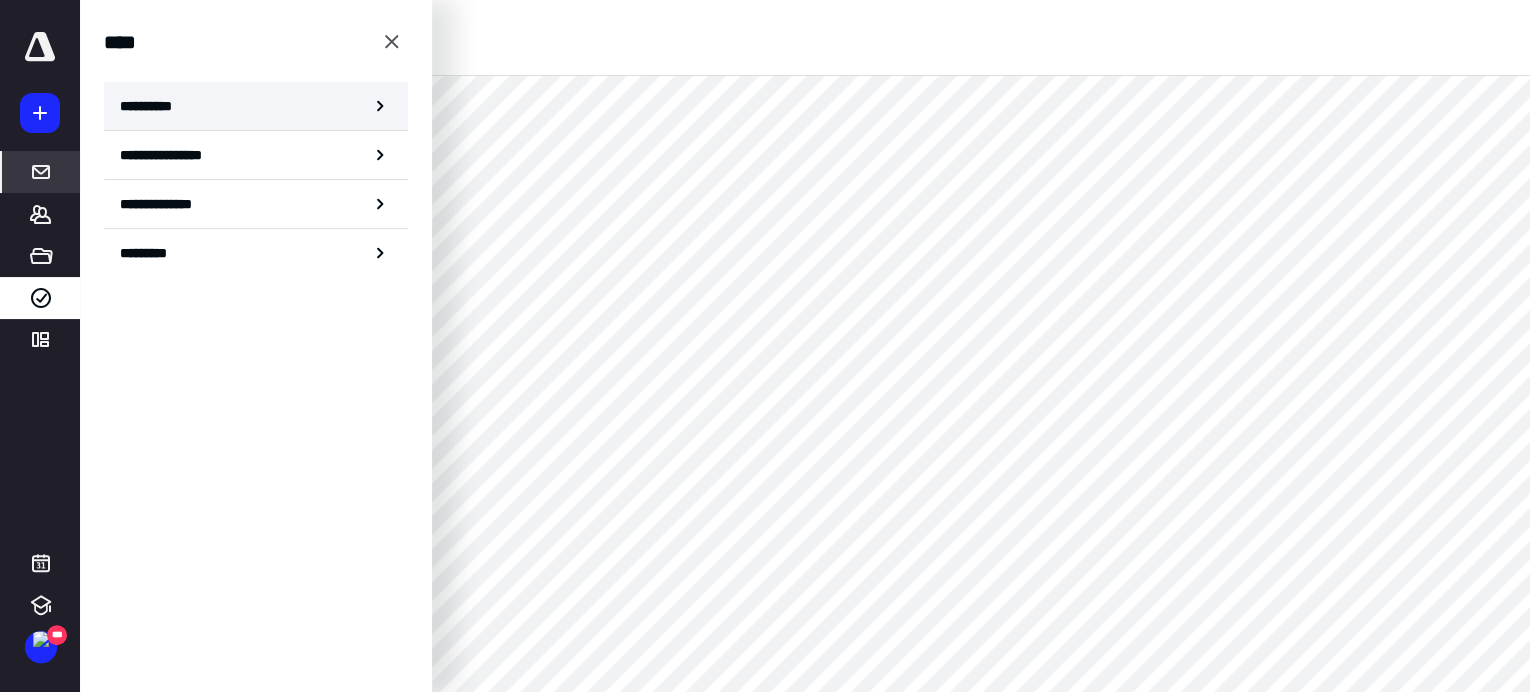 click on "**********" at bounding box center (153, 106) 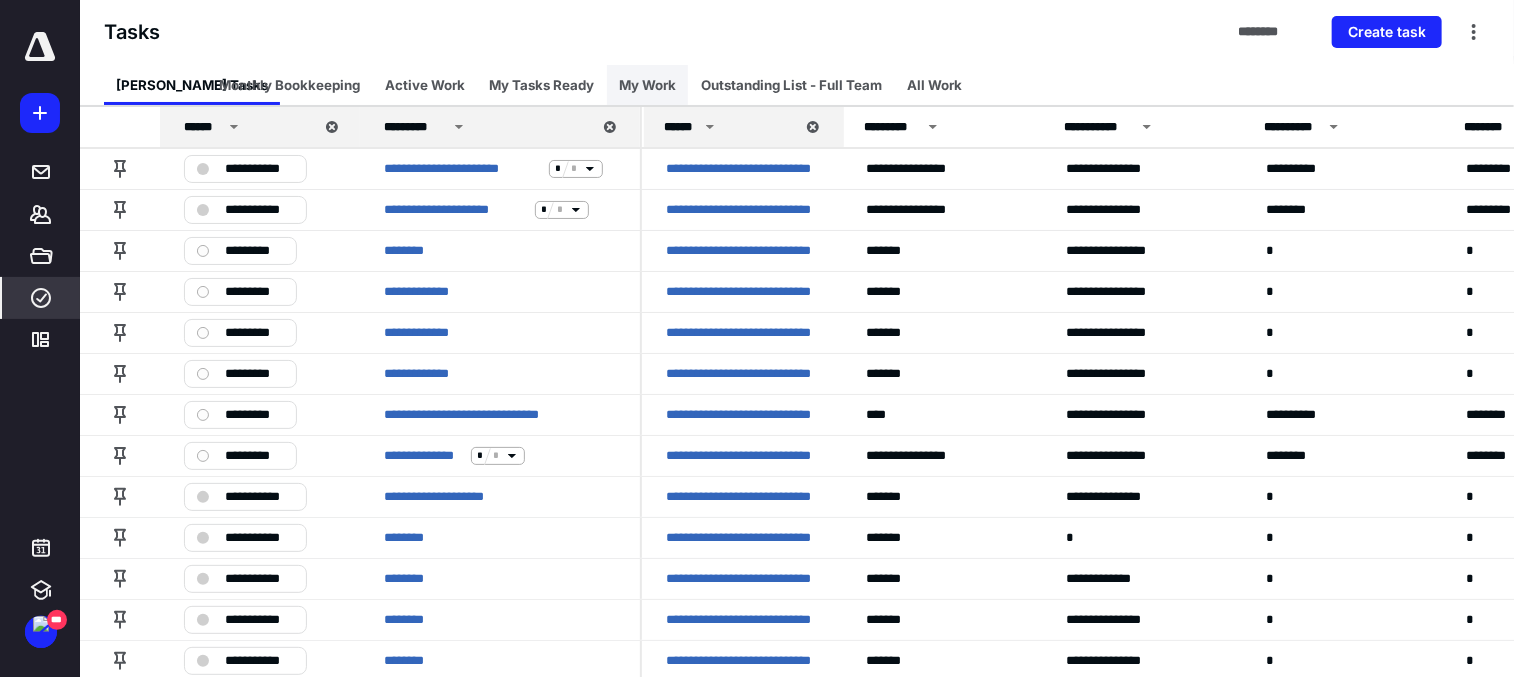 click on "My Work" at bounding box center (647, 85) 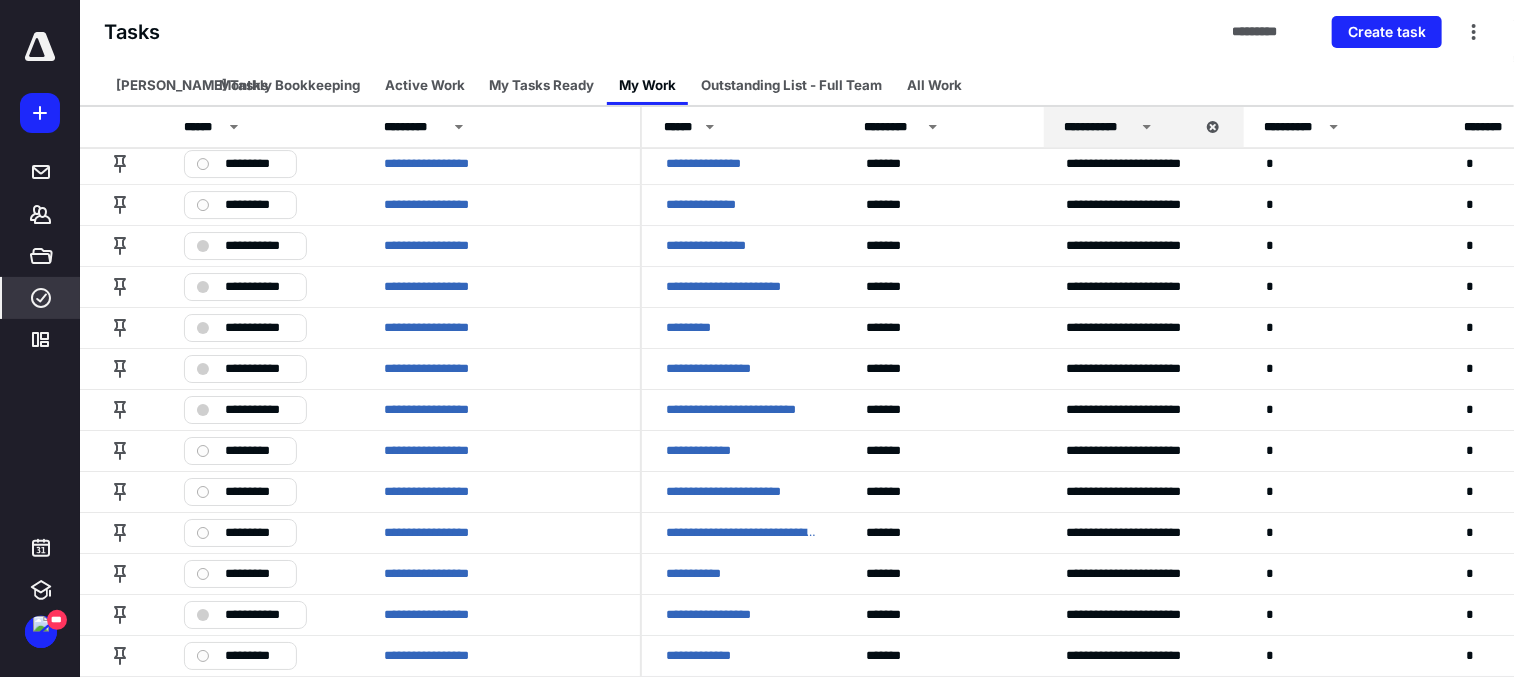 scroll, scrollTop: 3595, scrollLeft: 0, axis: vertical 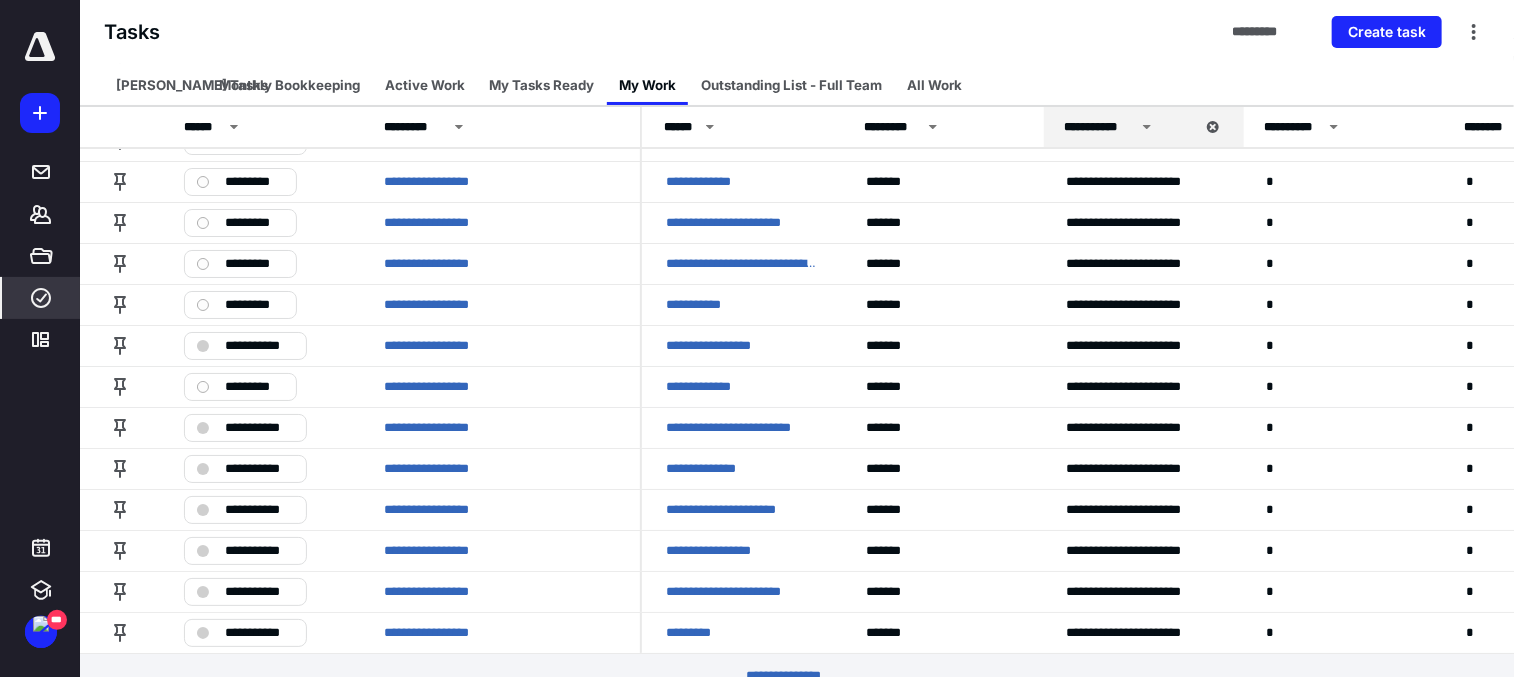 click on "********* *****" at bounding box center (797, 676) 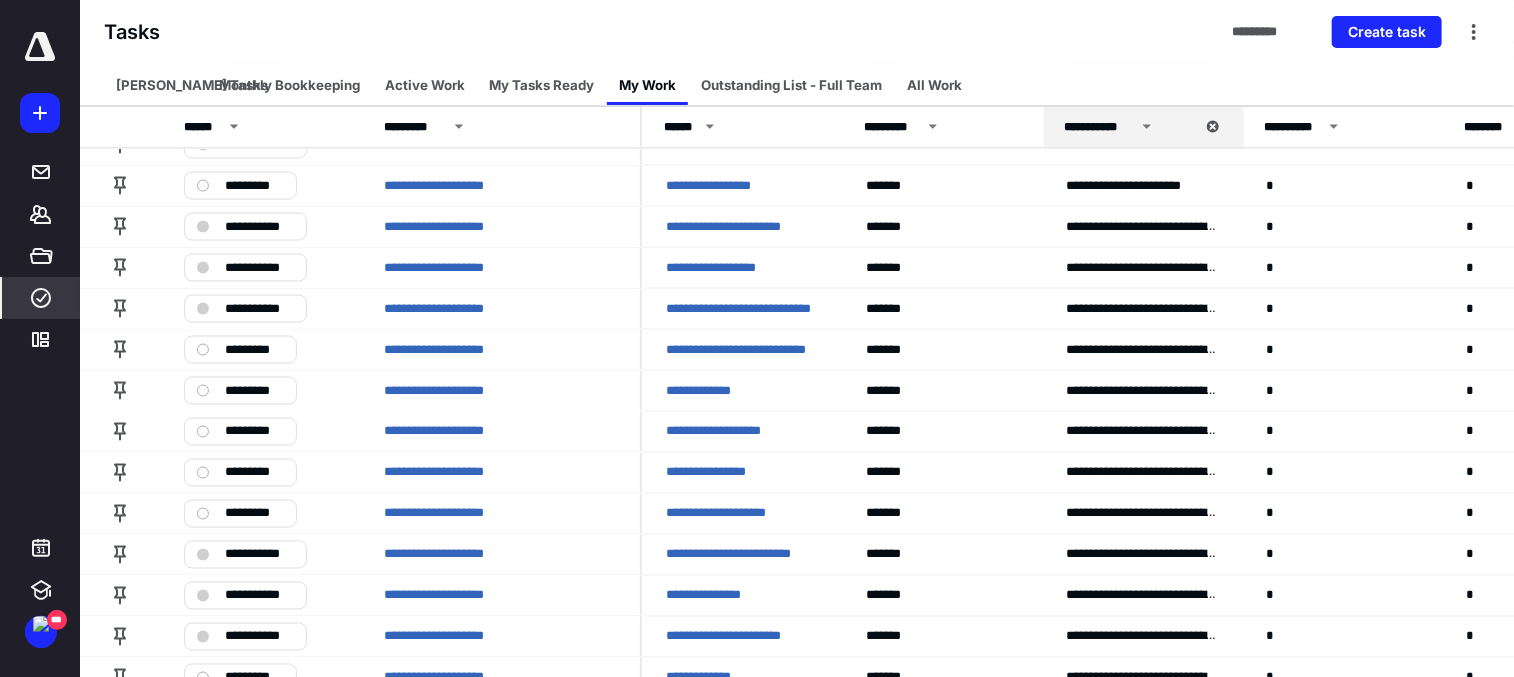 scroll, scrollTop: 5452, scrollLeft: 0, axis: vertical 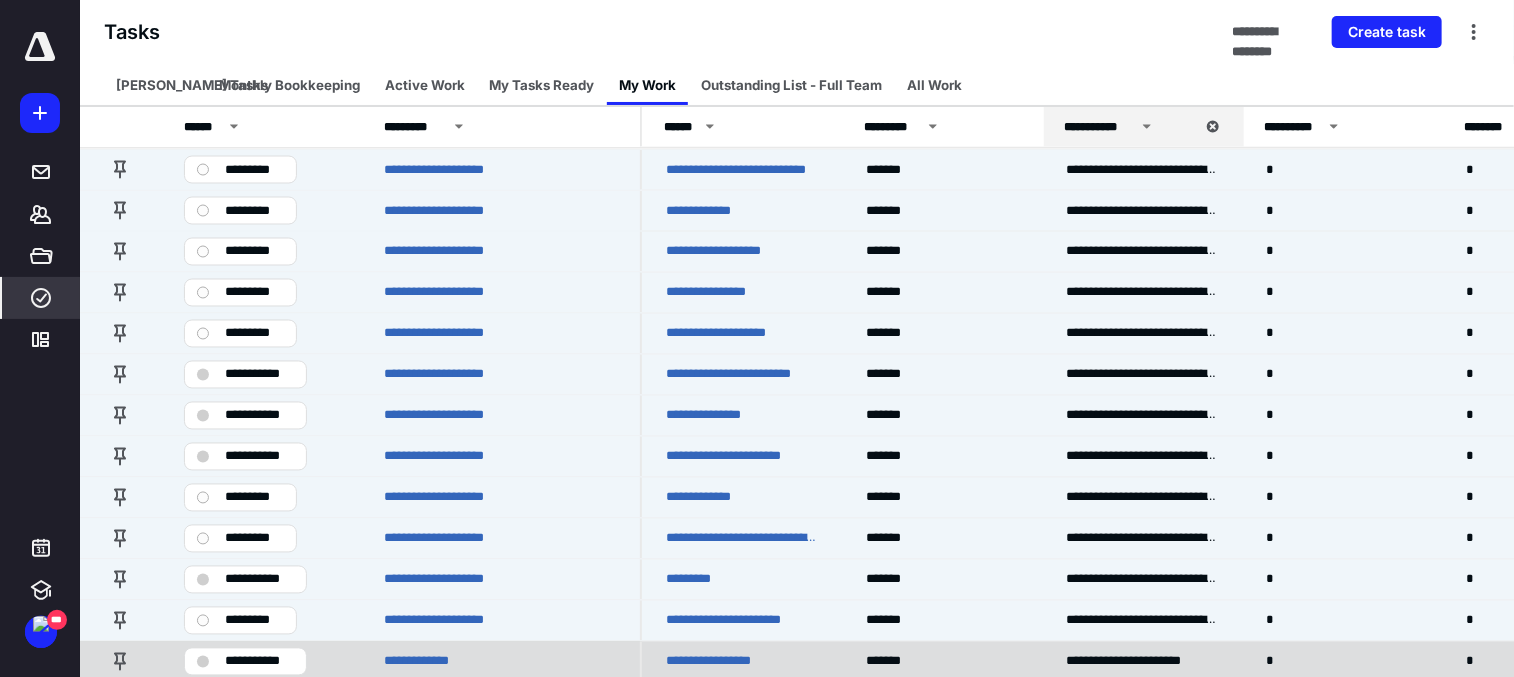 click on "**********" at bounding box center (500, 661) 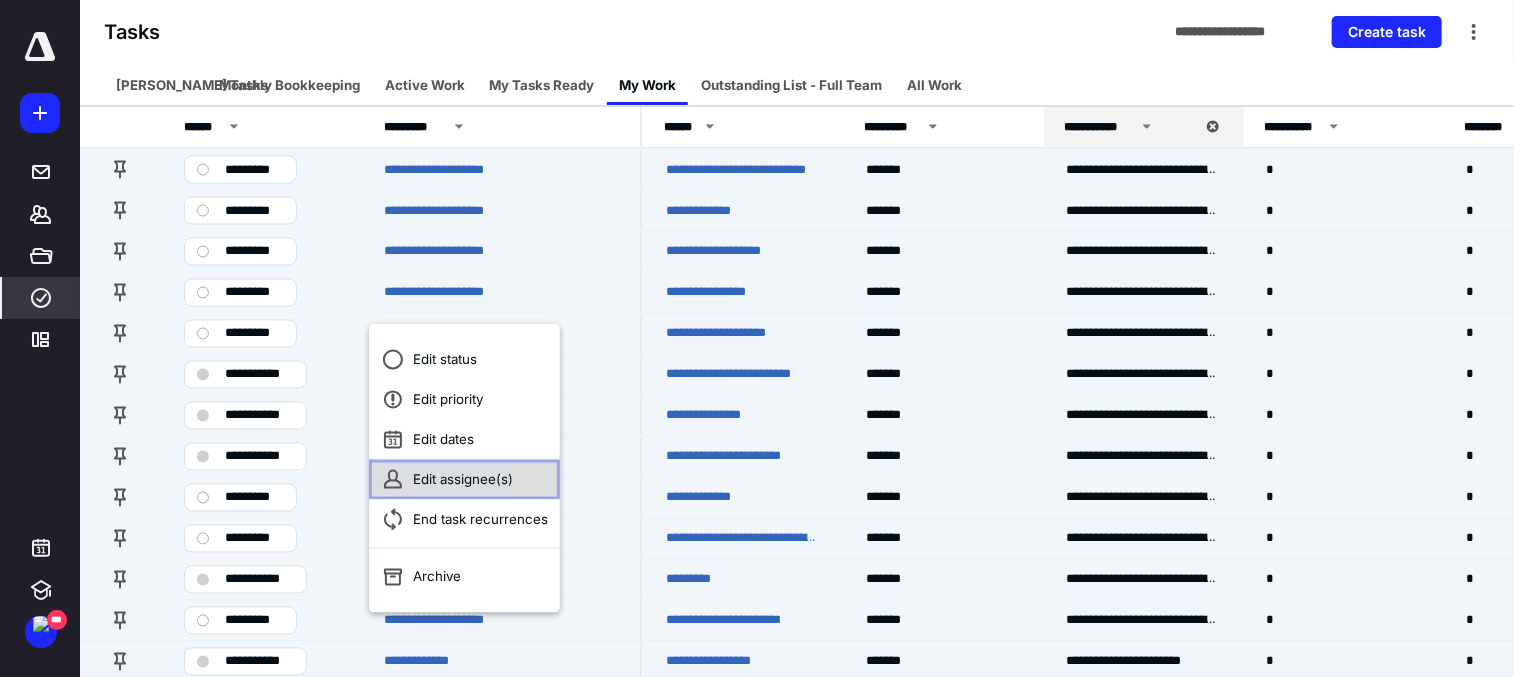 click on "Edit assignee(s)" at bounding box center (464, 480) 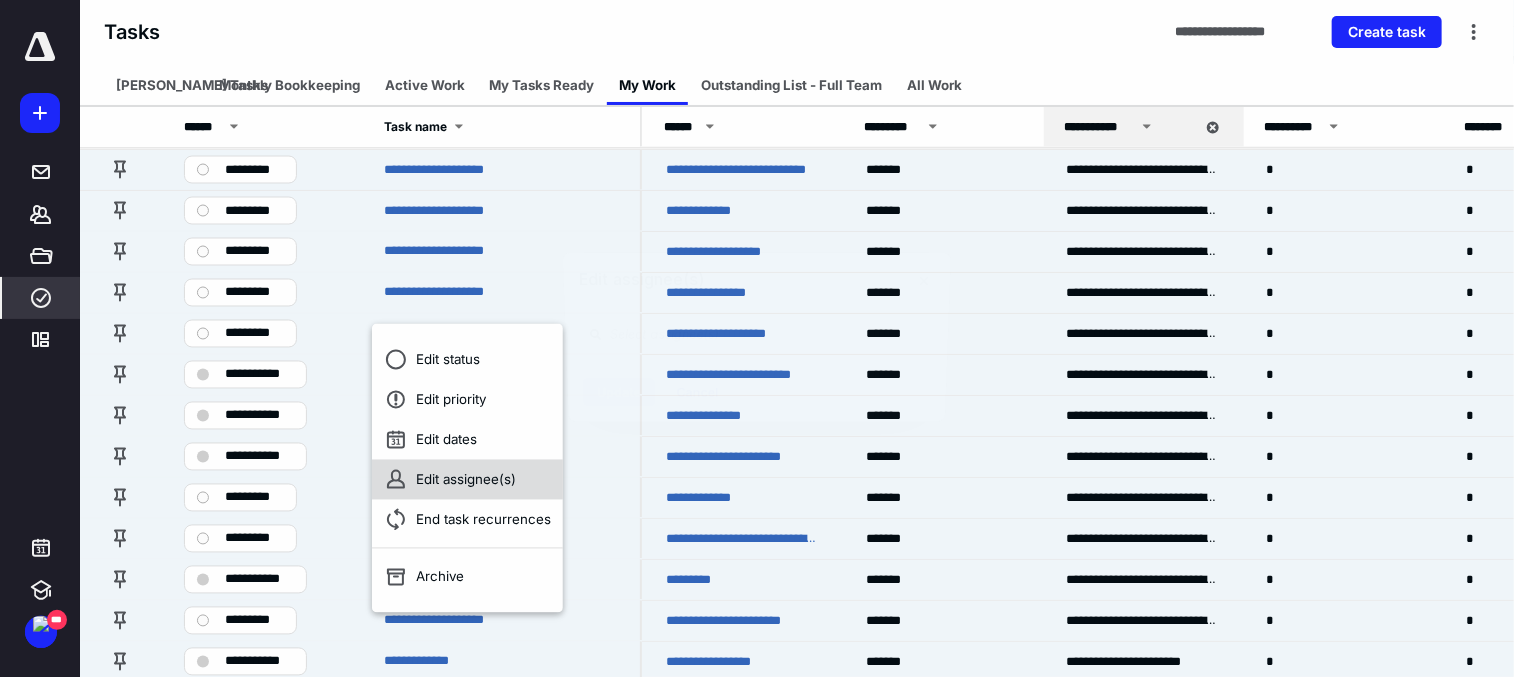 scroll, scrollTop: 5437, scrollLeft: 0, axis: vertical 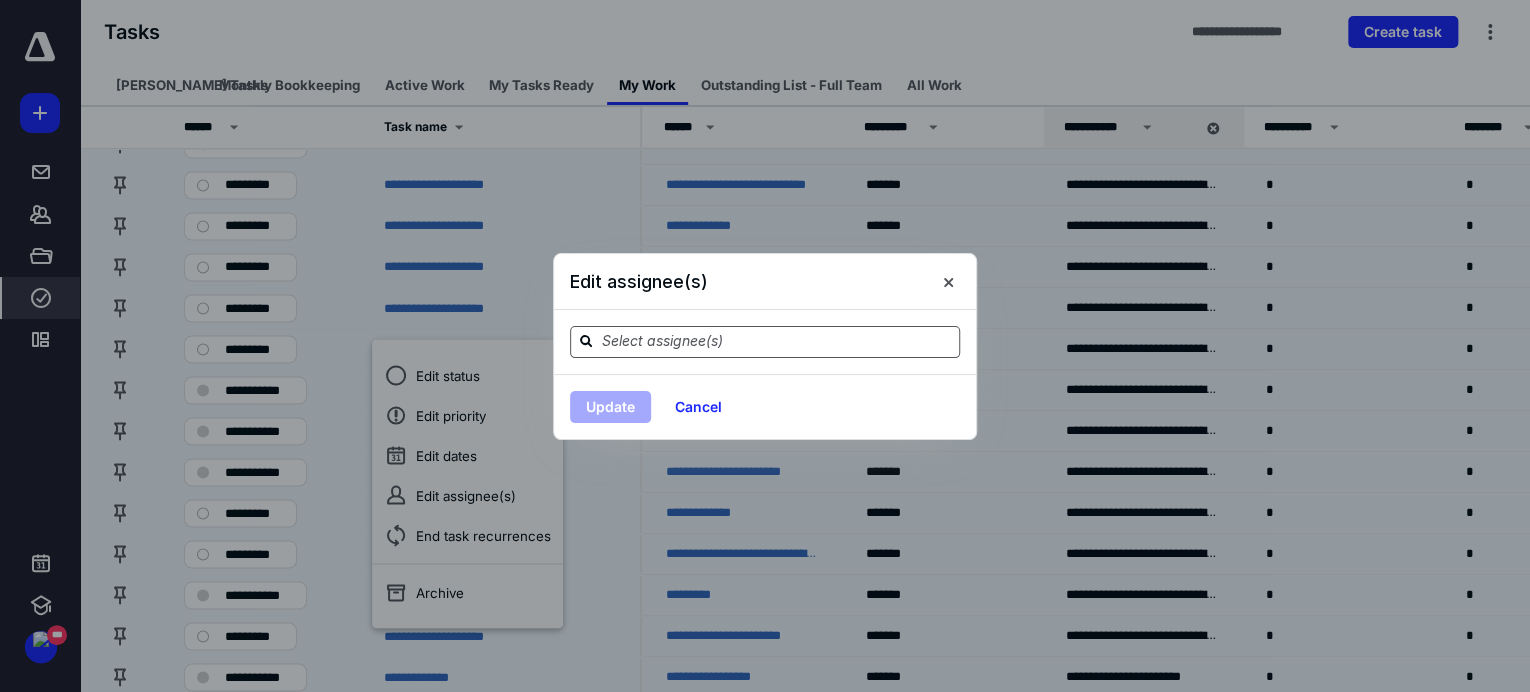 click at bounding box center [777, 341] 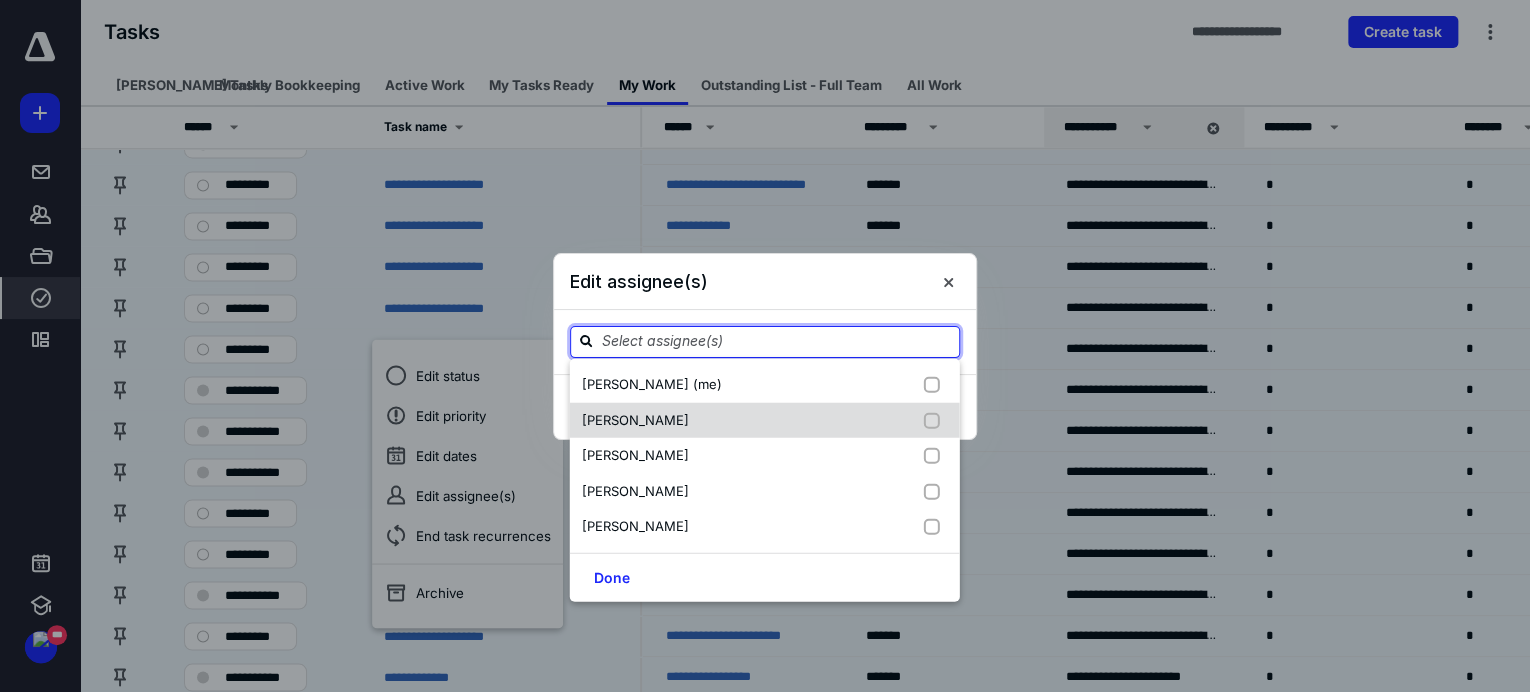 click on "[PERSON_NAME]" at bounding box center (639, 420) 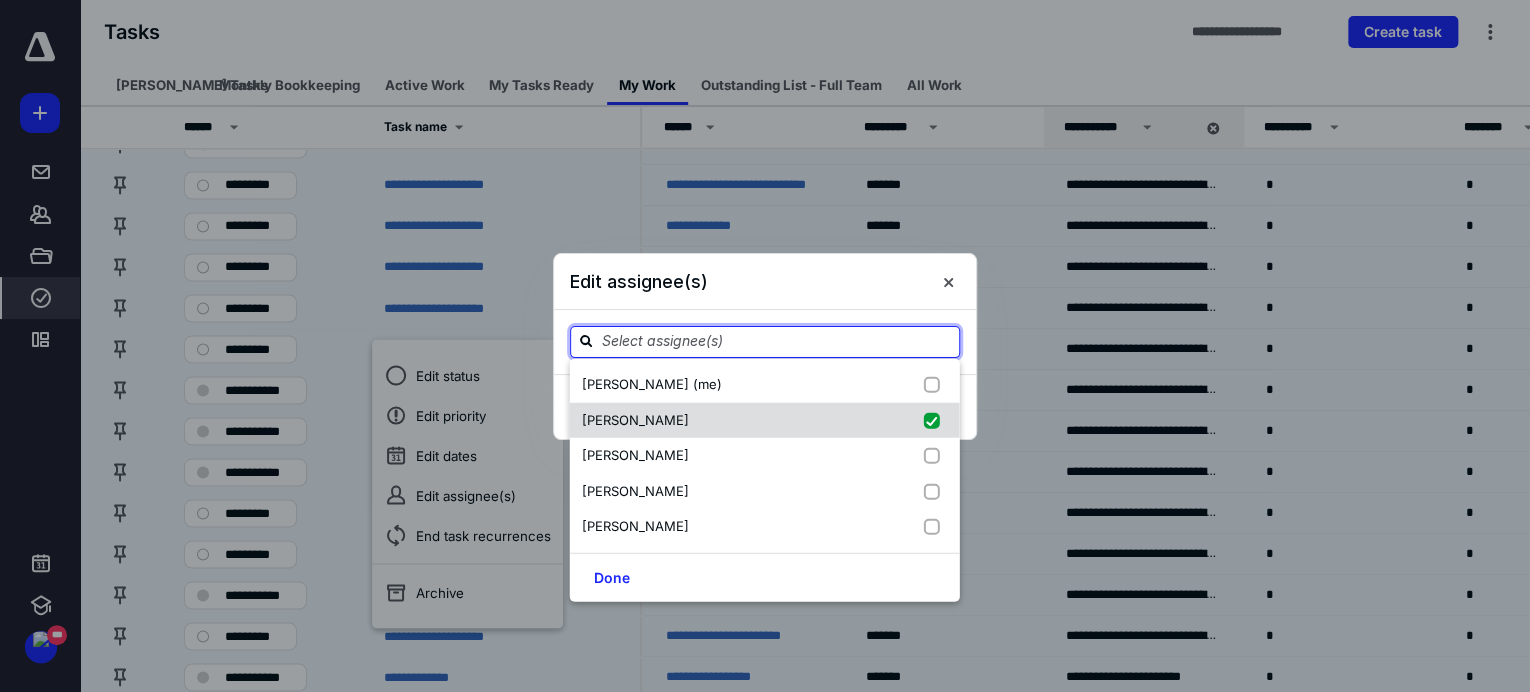 checkbox on "true" 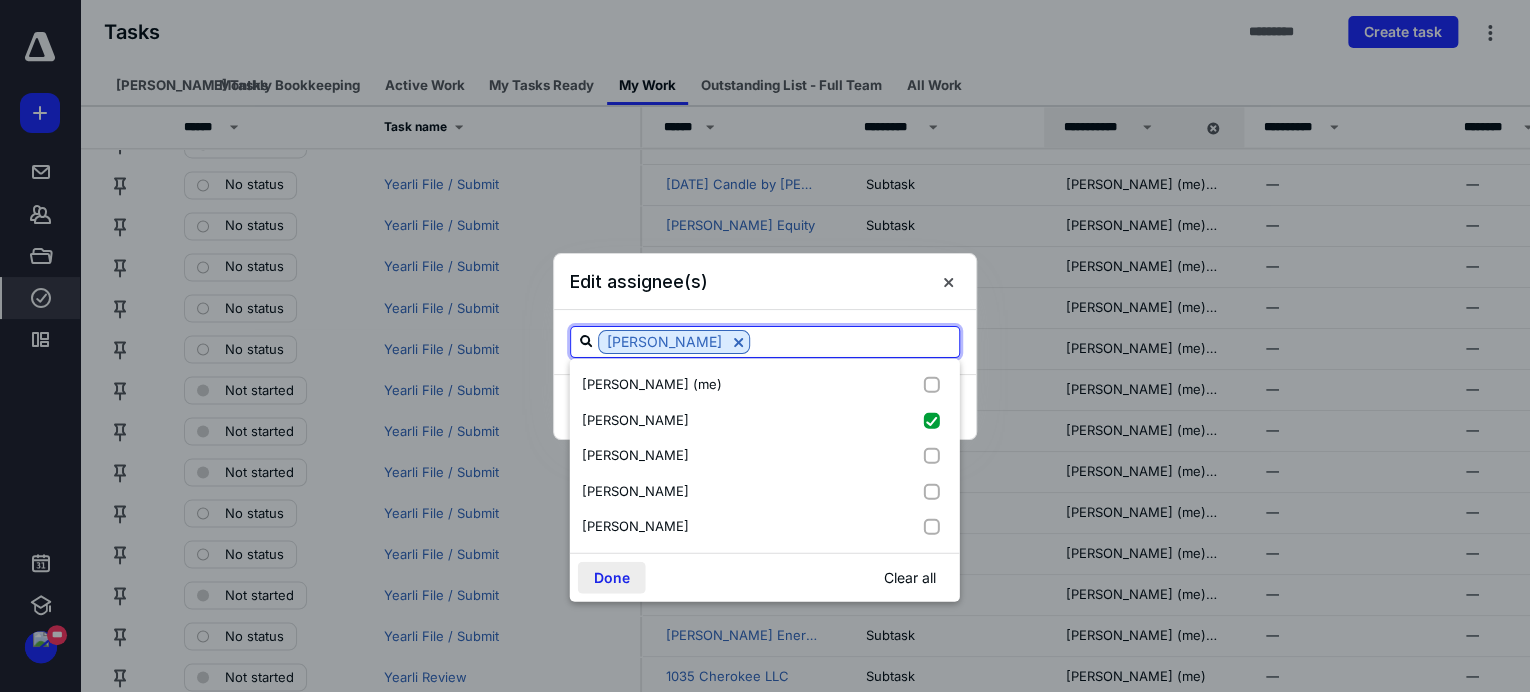 click on "Done" at bounding box center [612, 577] 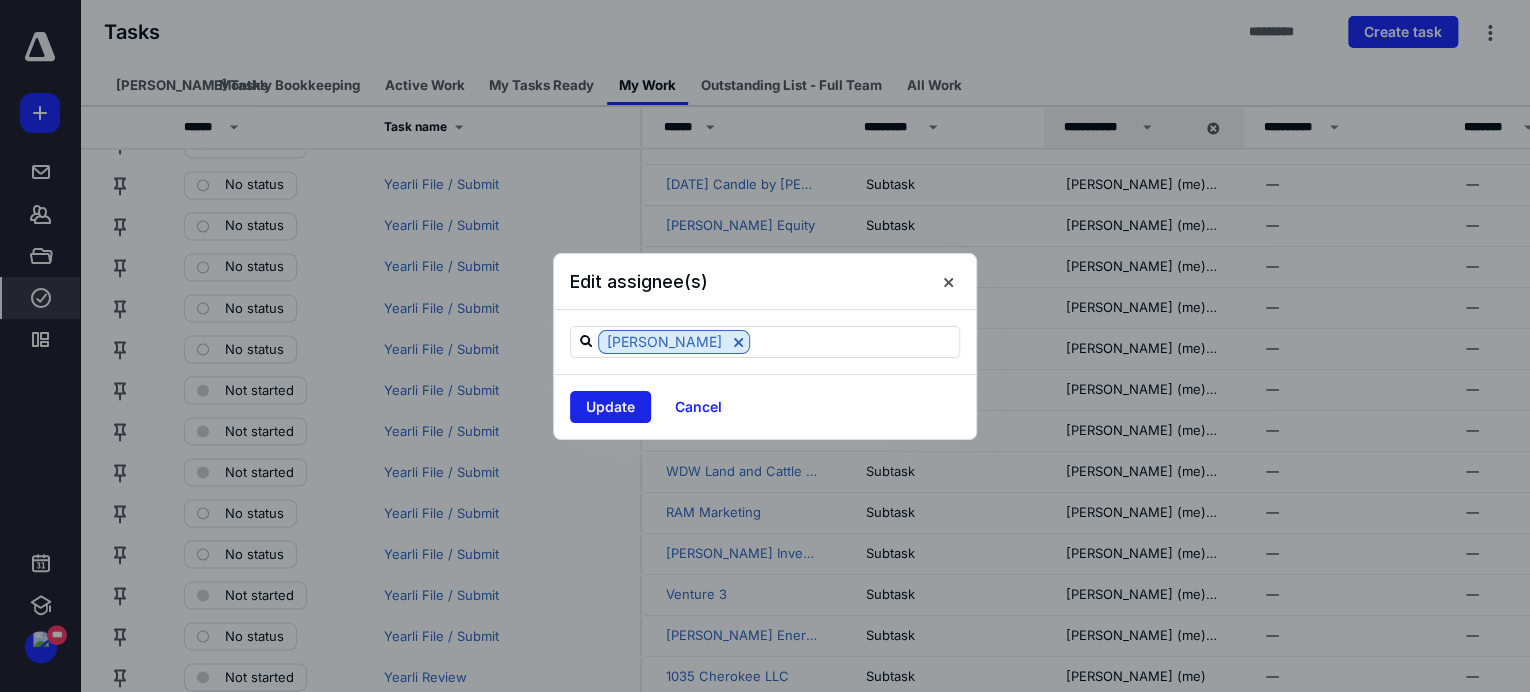 click on "Update" at bounding box center [610, 407] 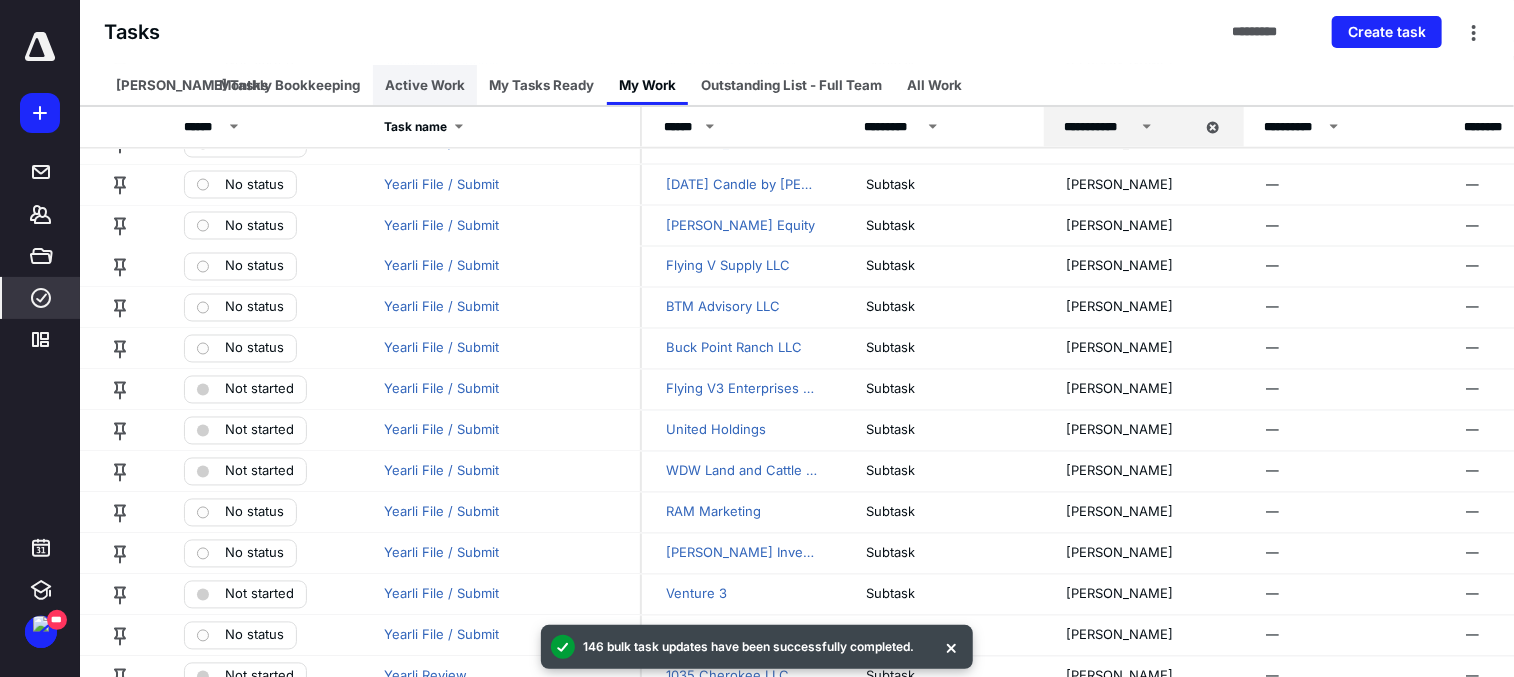 click on "Active Work" at bounding box center [425, 85] 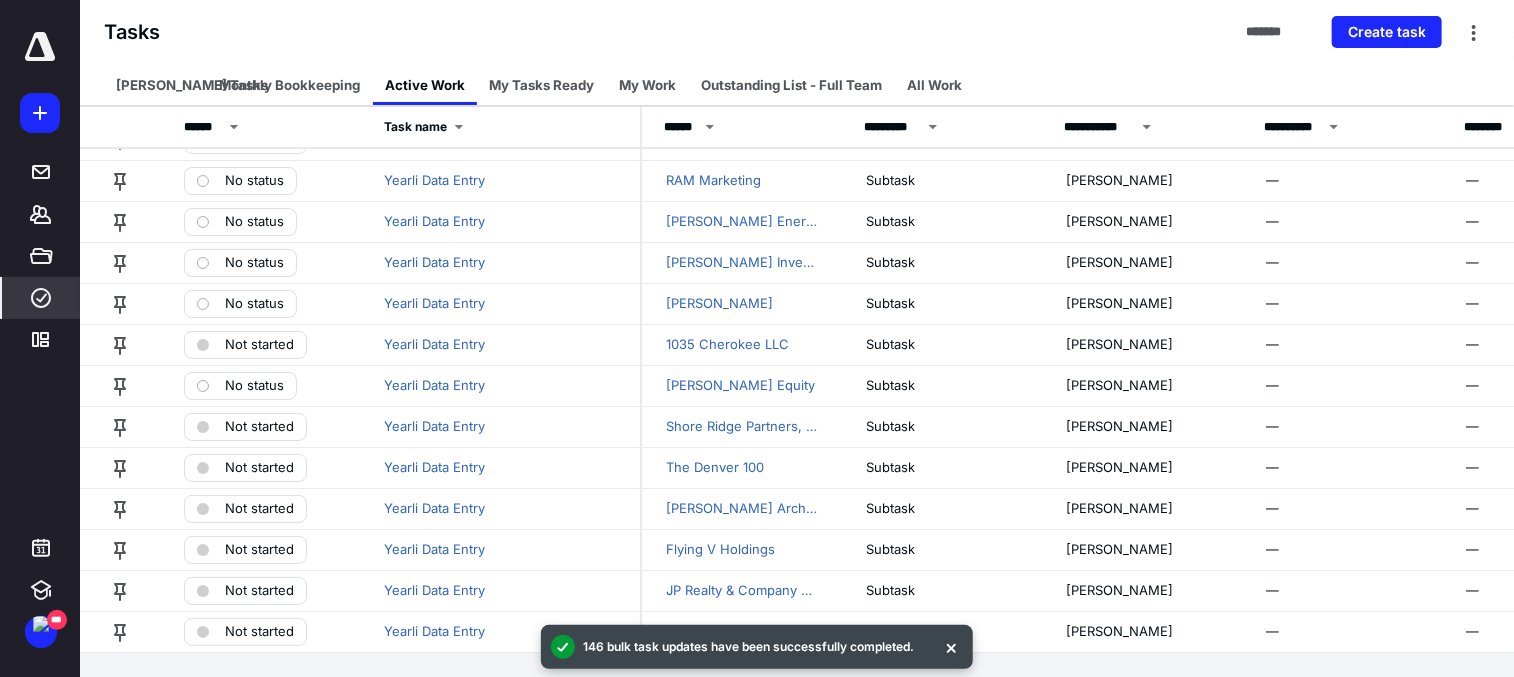 scroll, scrollTop: 3576, scrollLeft: 0, axis: vertical 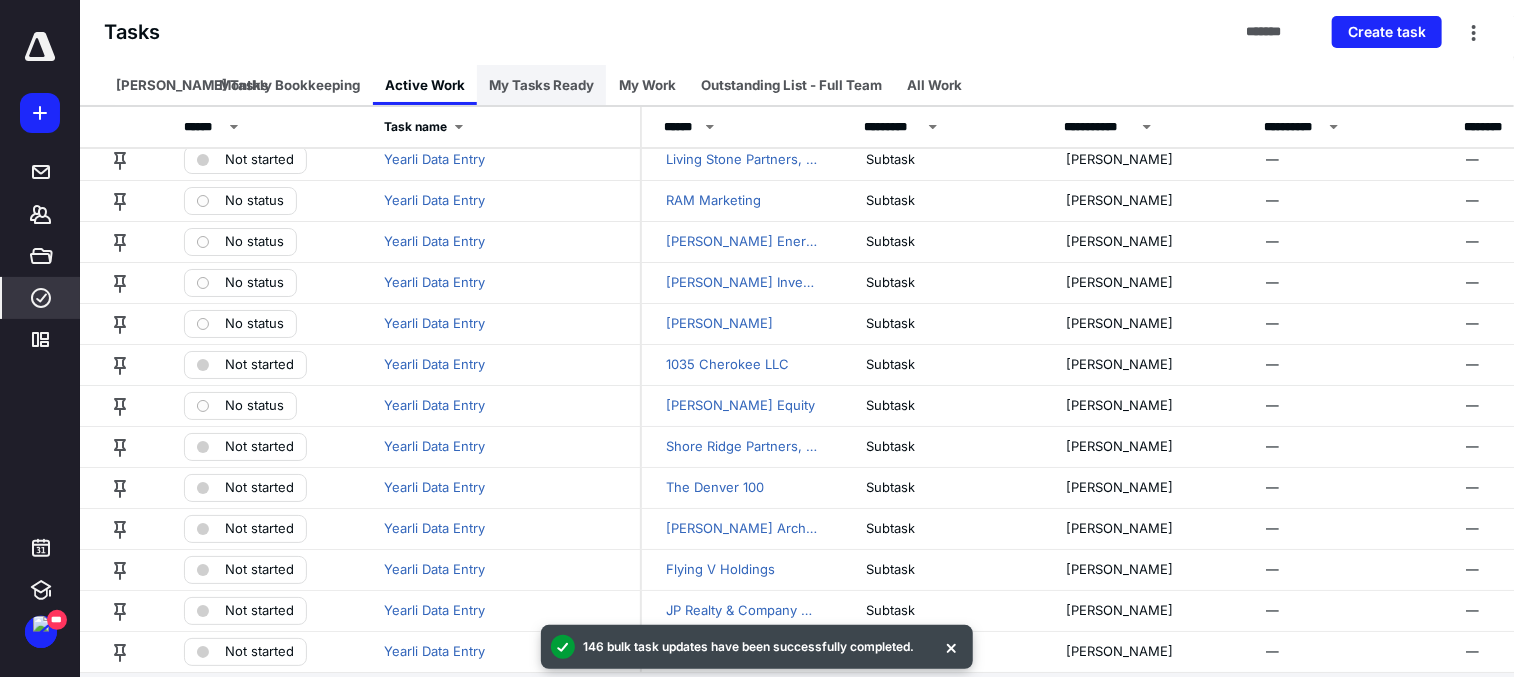 click on "My Tasks Ready" at bounding box center (541, 85) 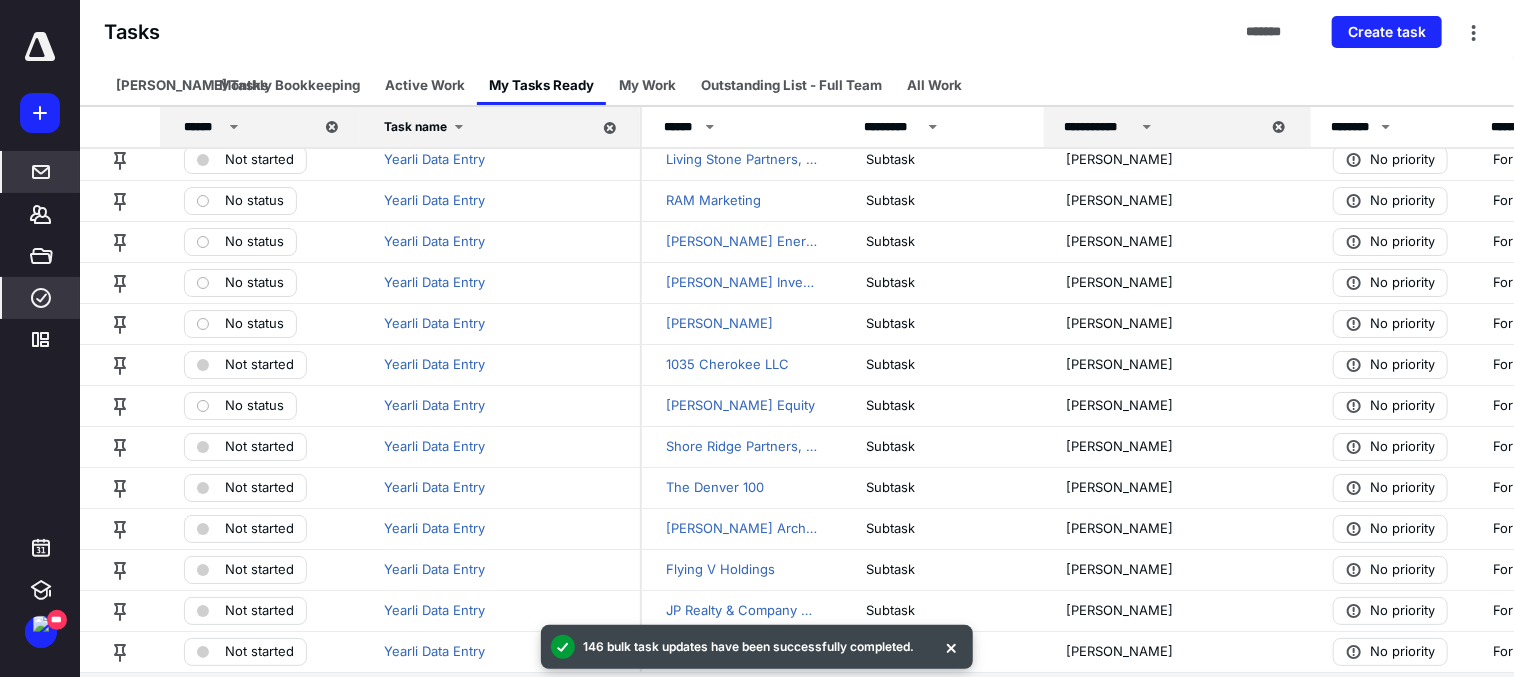 click 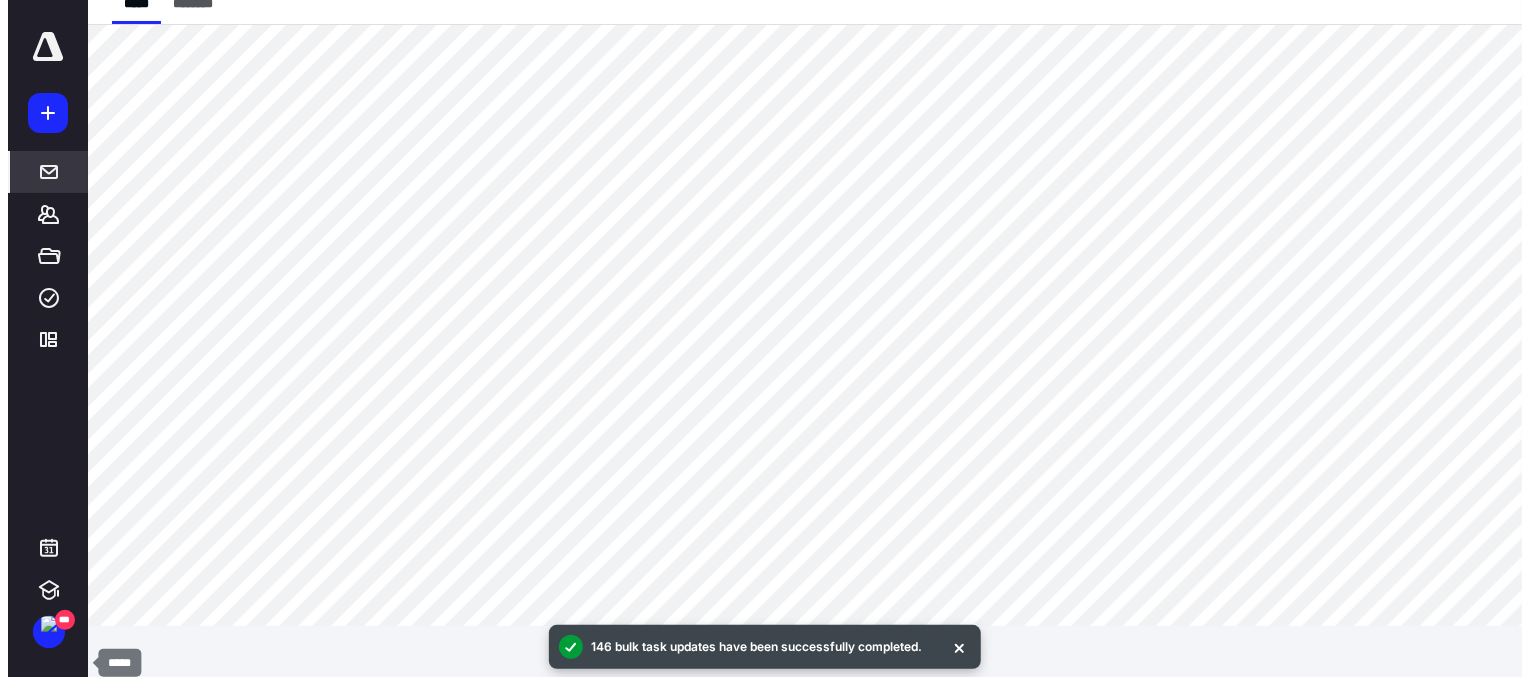 scroll, scrollTop: 0, scrollLeft: 0, axis: both 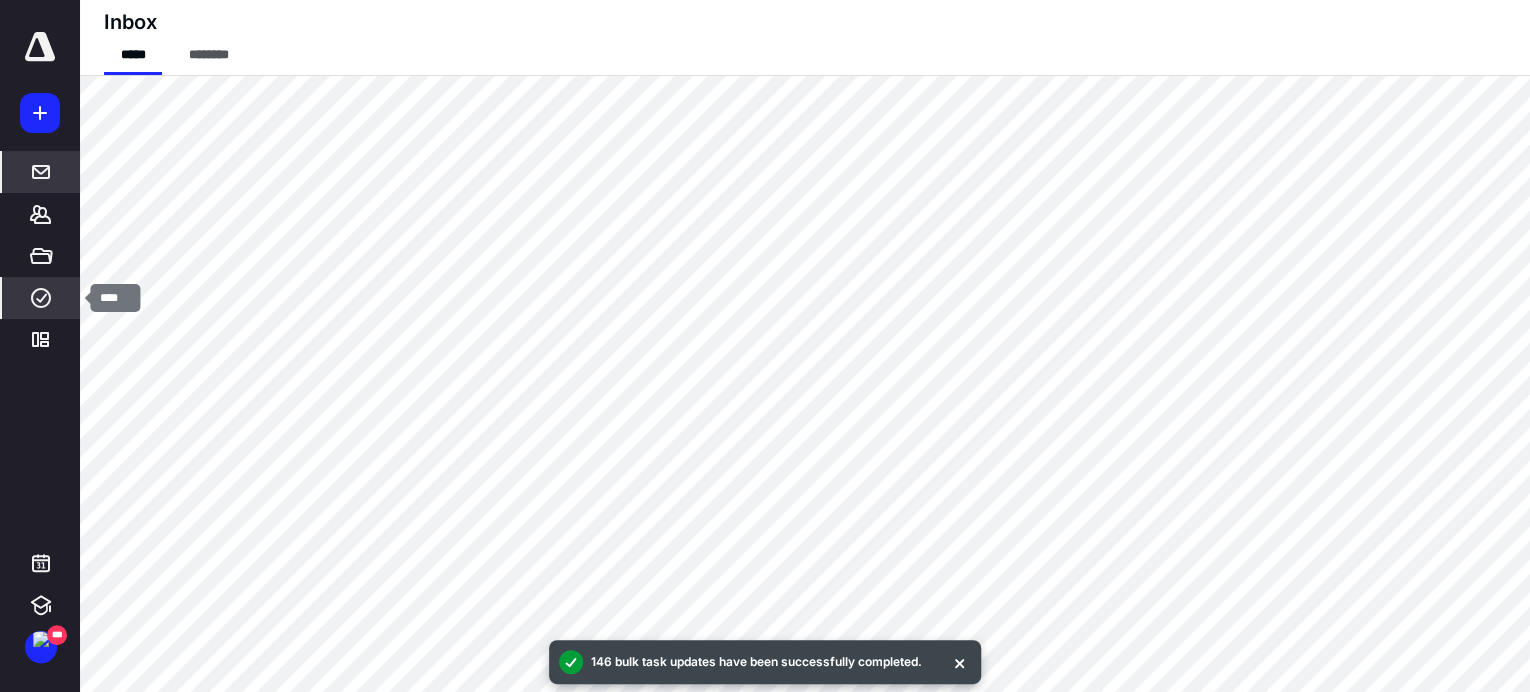 click 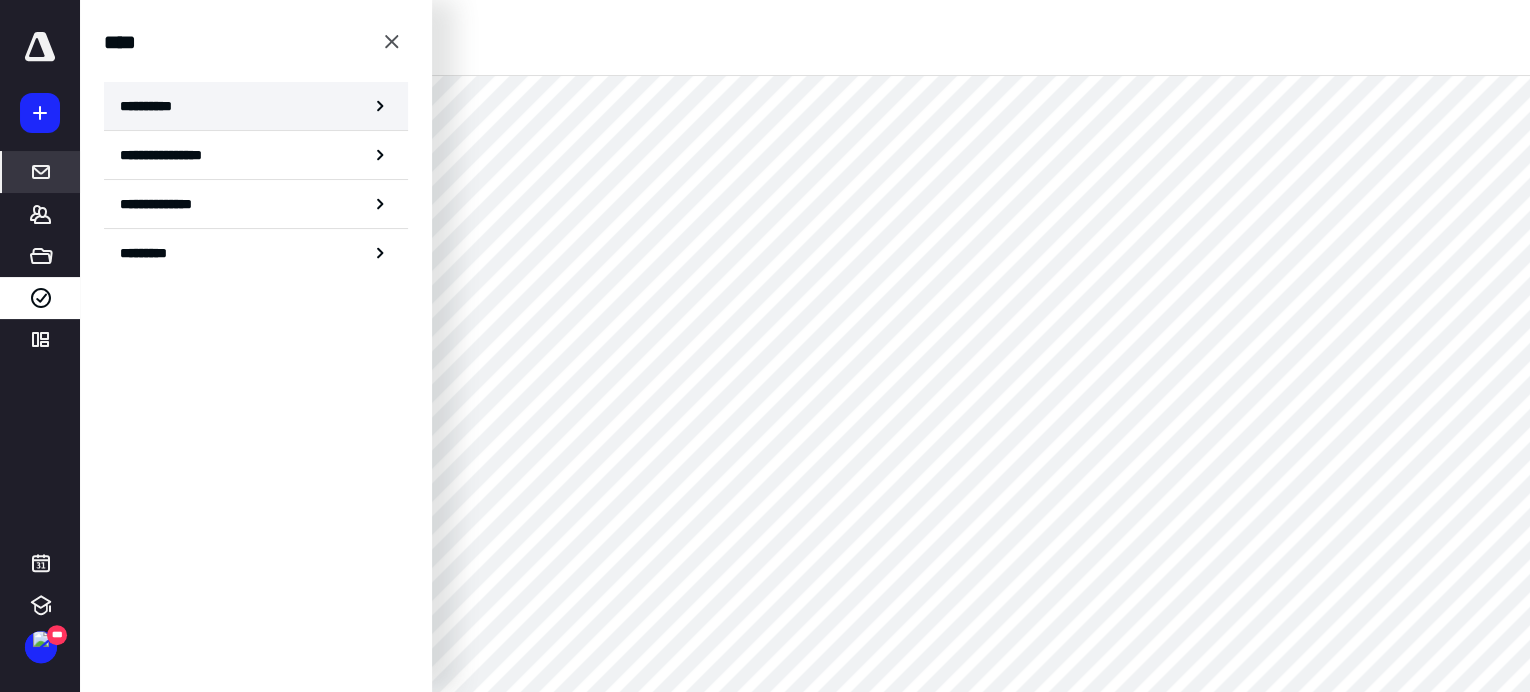 click on "**********" at bounding box center [153, 106] 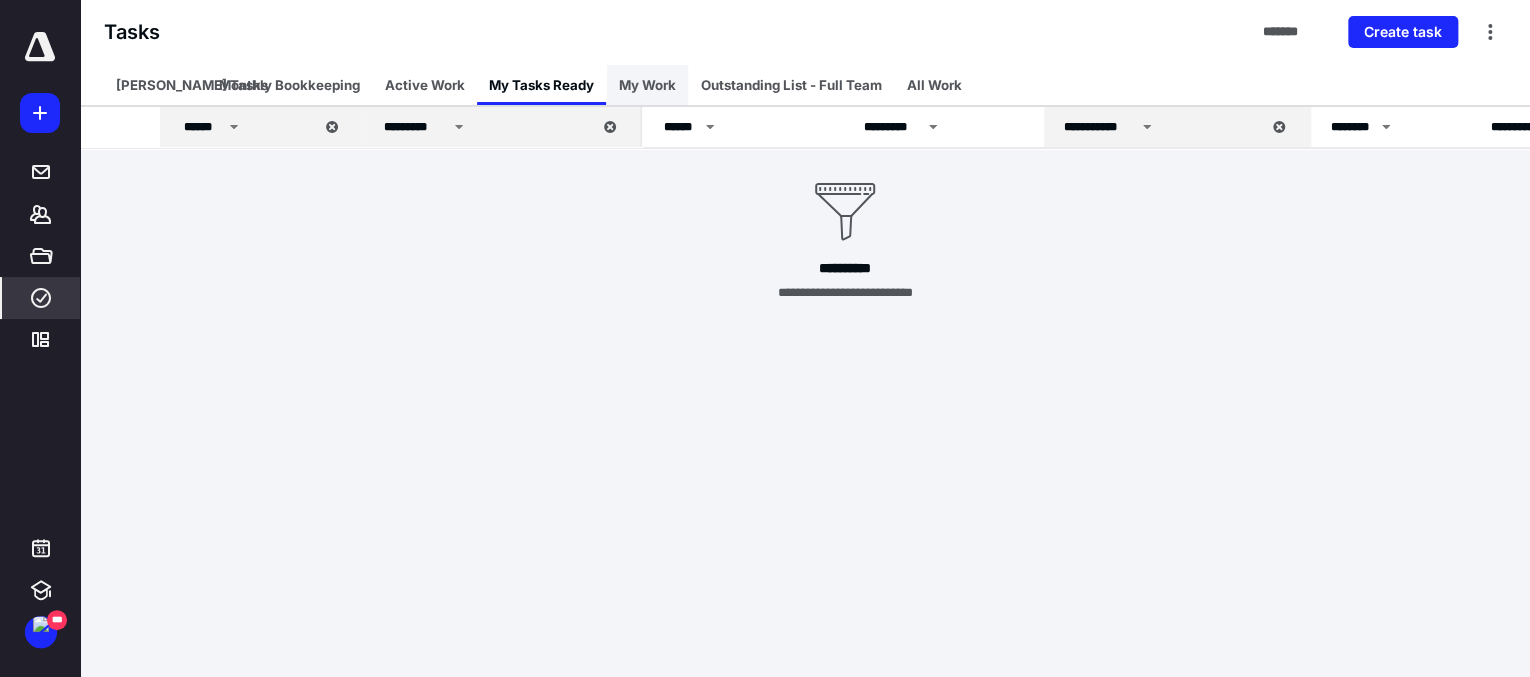 click on "My Work" at bounding box center (647, 85) 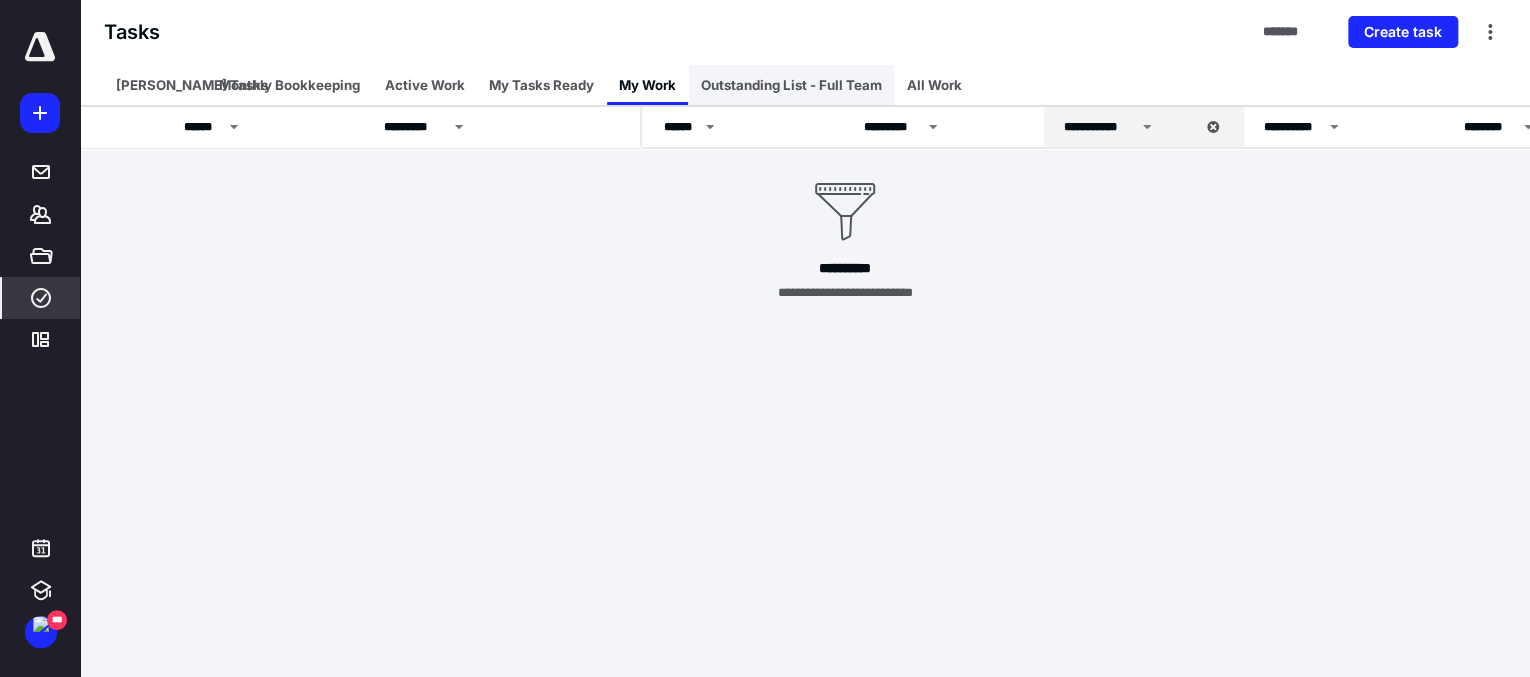 click on "Outstanding List - Full Team" at bounding box center (791, 85) 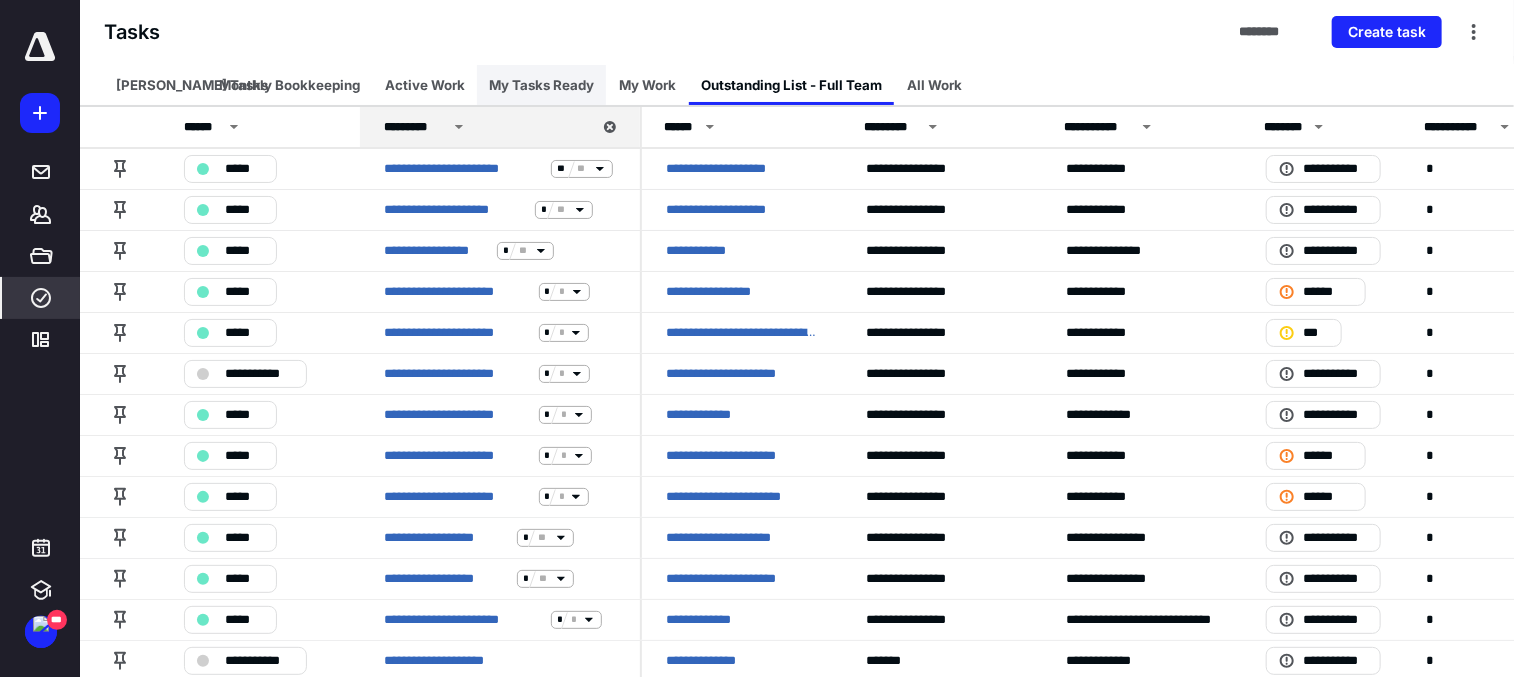 click on "My Tasks Ready" at bounding box center [541, 85] 